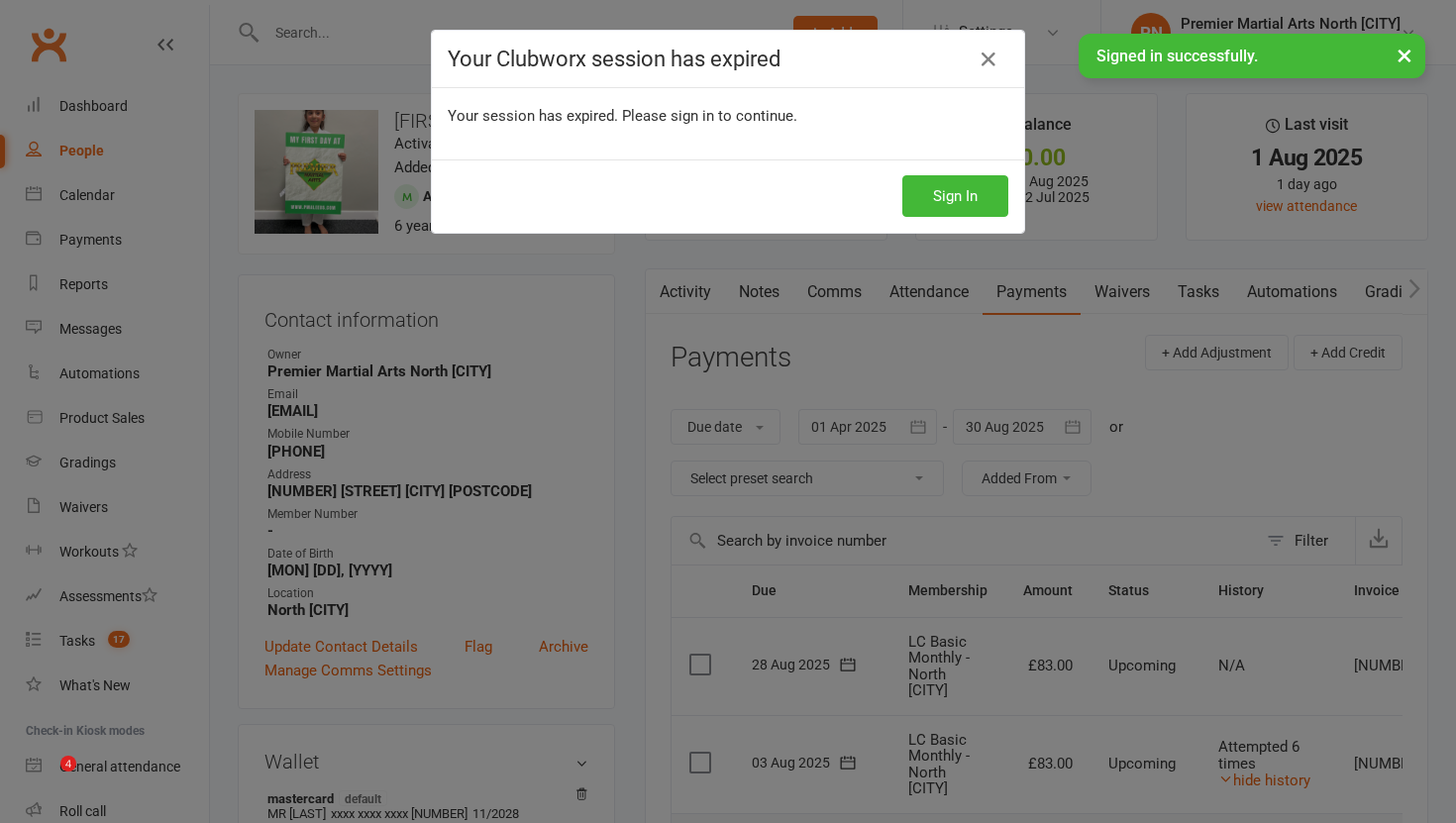 scroll, scrollTop: 536, scrollLeft: 0, axis: vertical 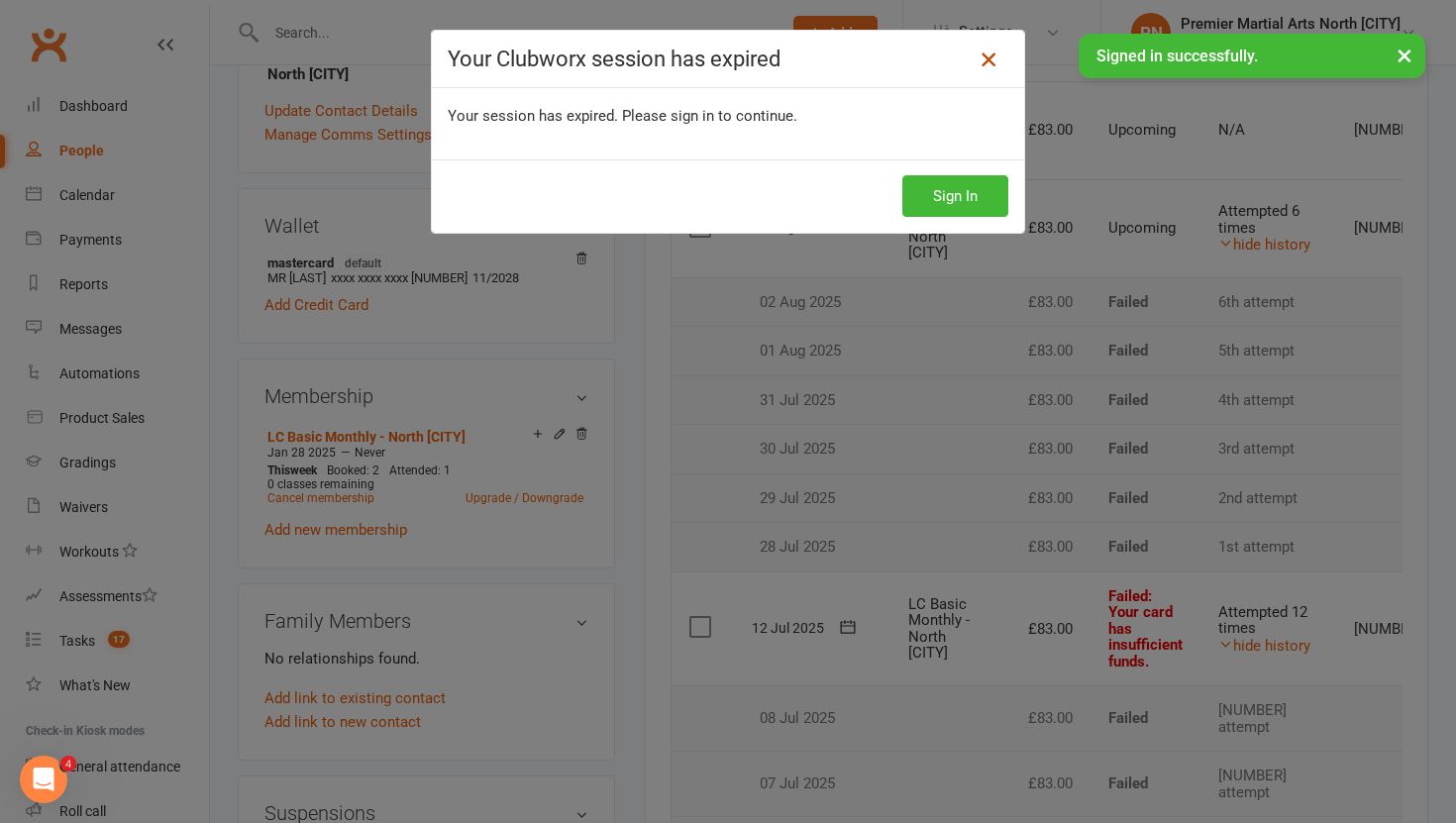 click at bounding box center [988, 59] 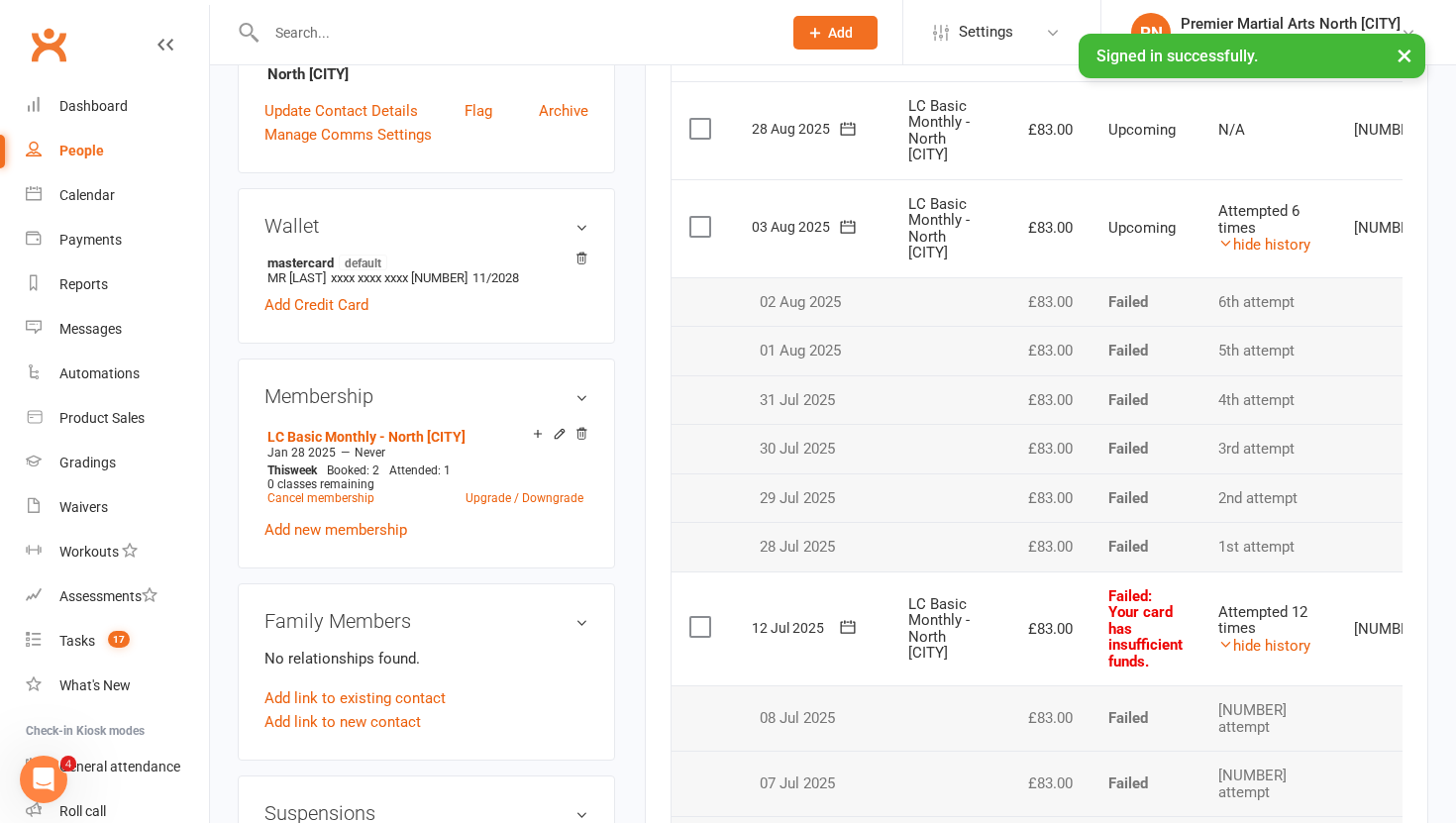 click at bounding box center [514, 33] 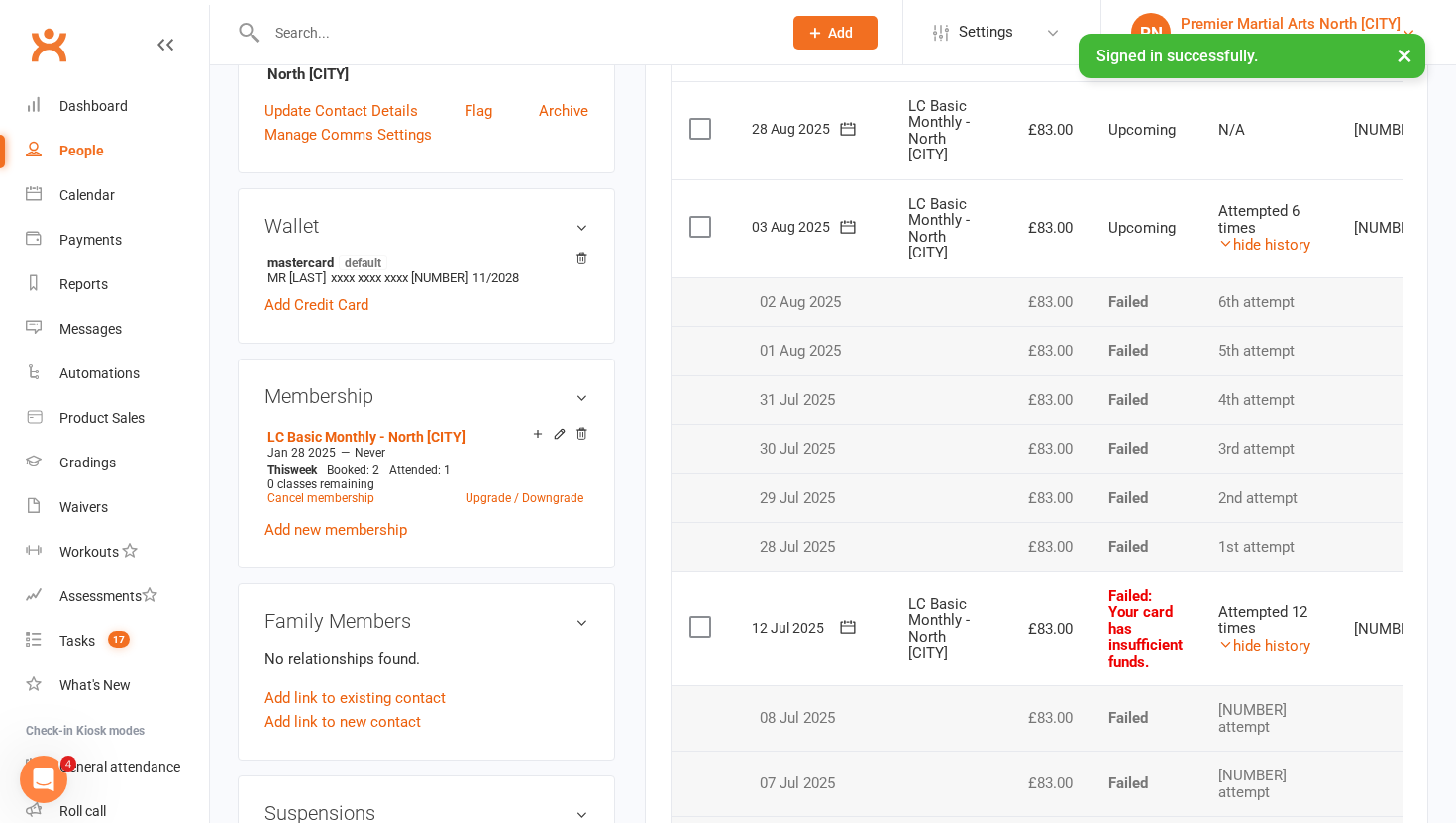 click on "Premier Martial Arts North Leeds" at bounding box center [1291, 24] 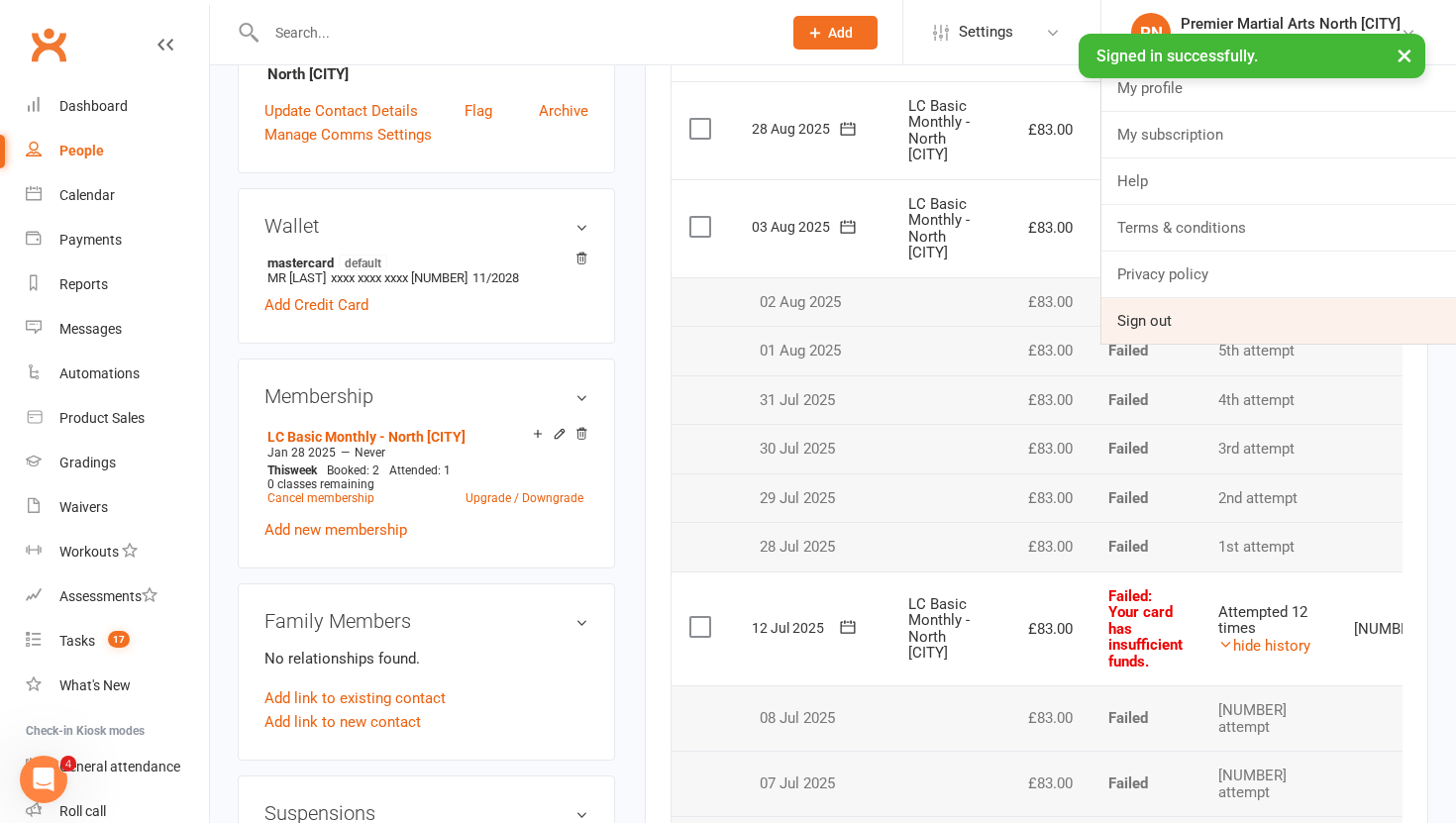 click on "Sign out" at bounding box center (1279, 321) 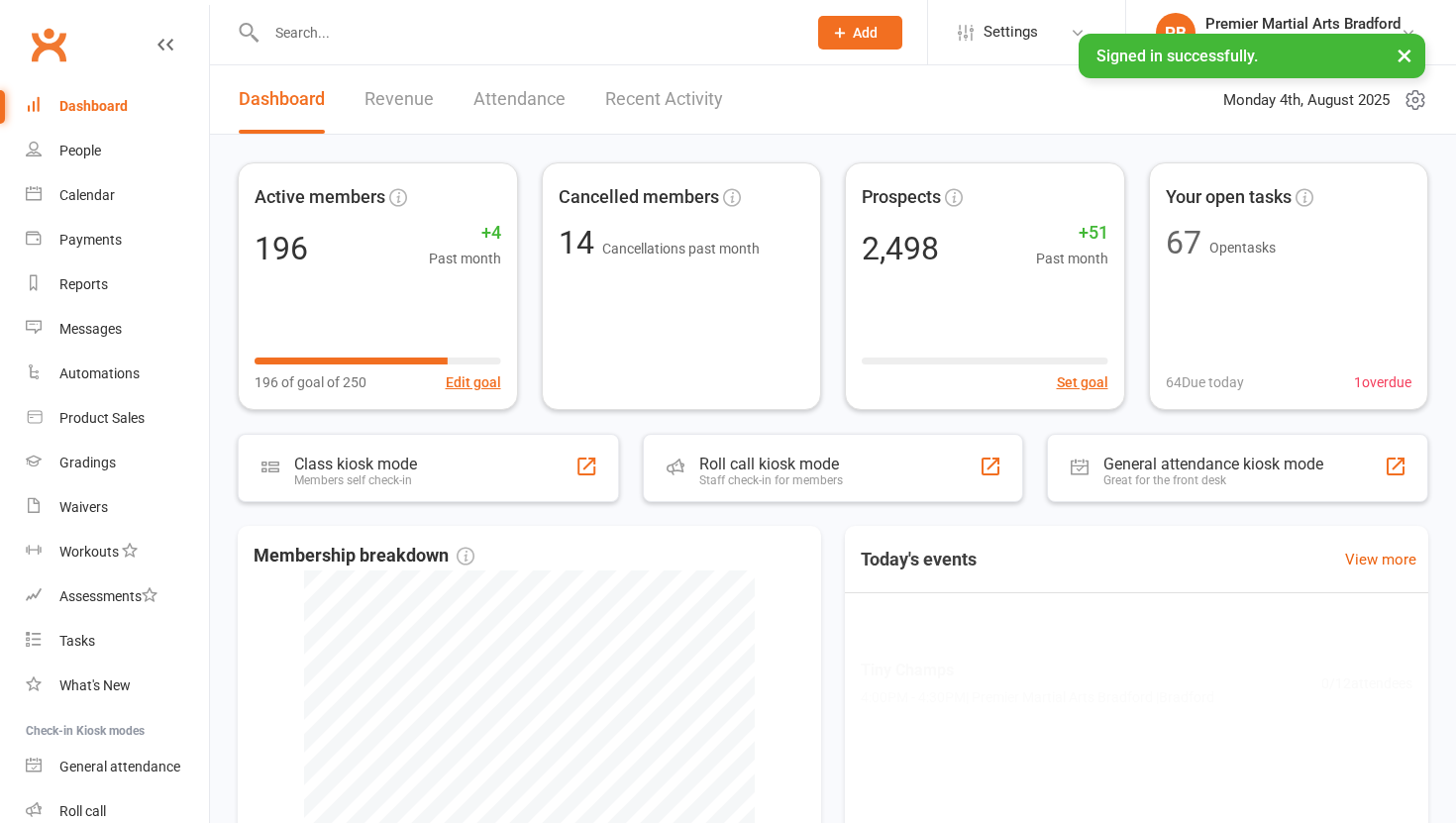 scroll, scrollTop: 0, scrollLeft: 0, axis: both 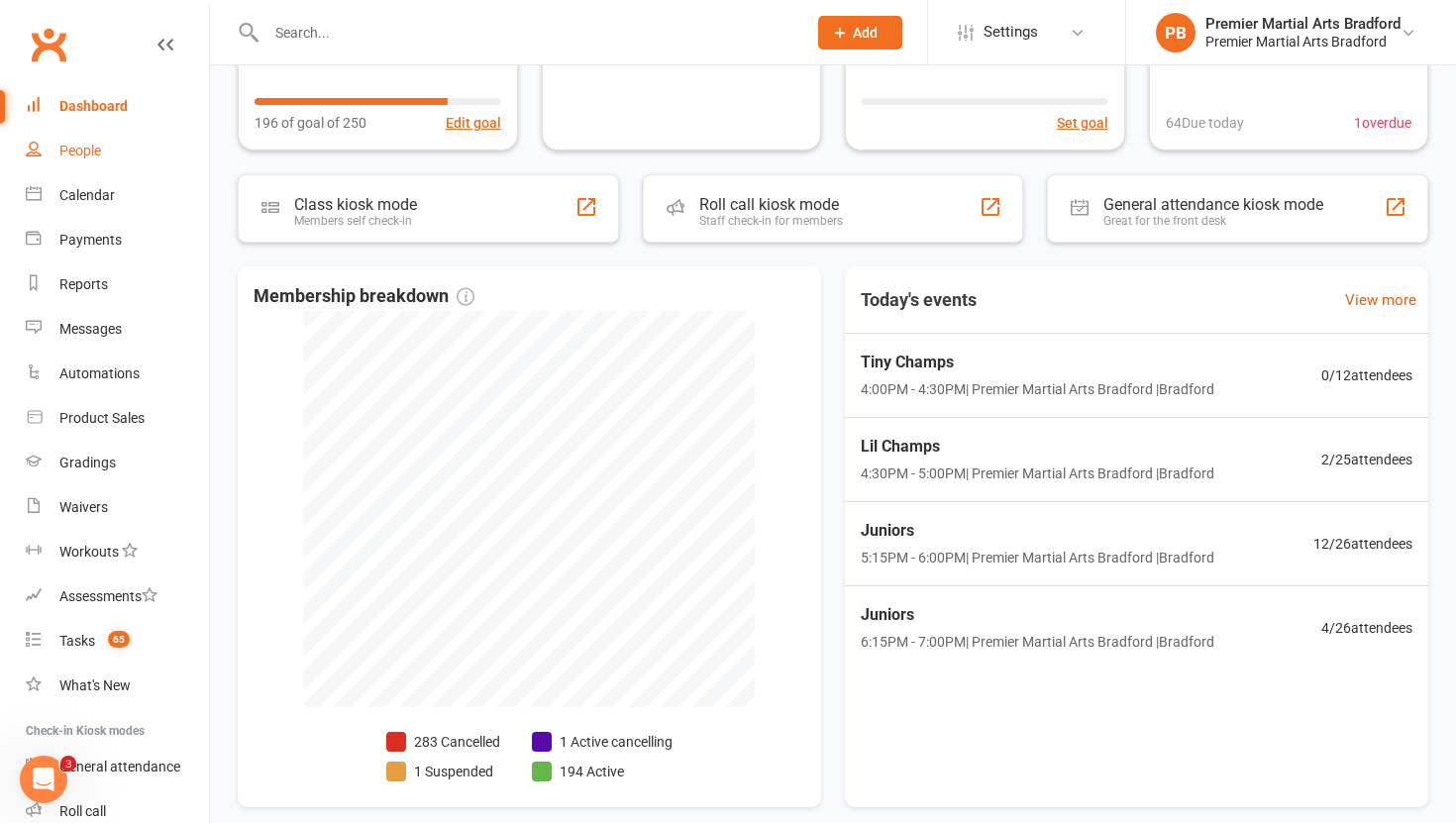 click on "People" at bounding box center [80, 151] 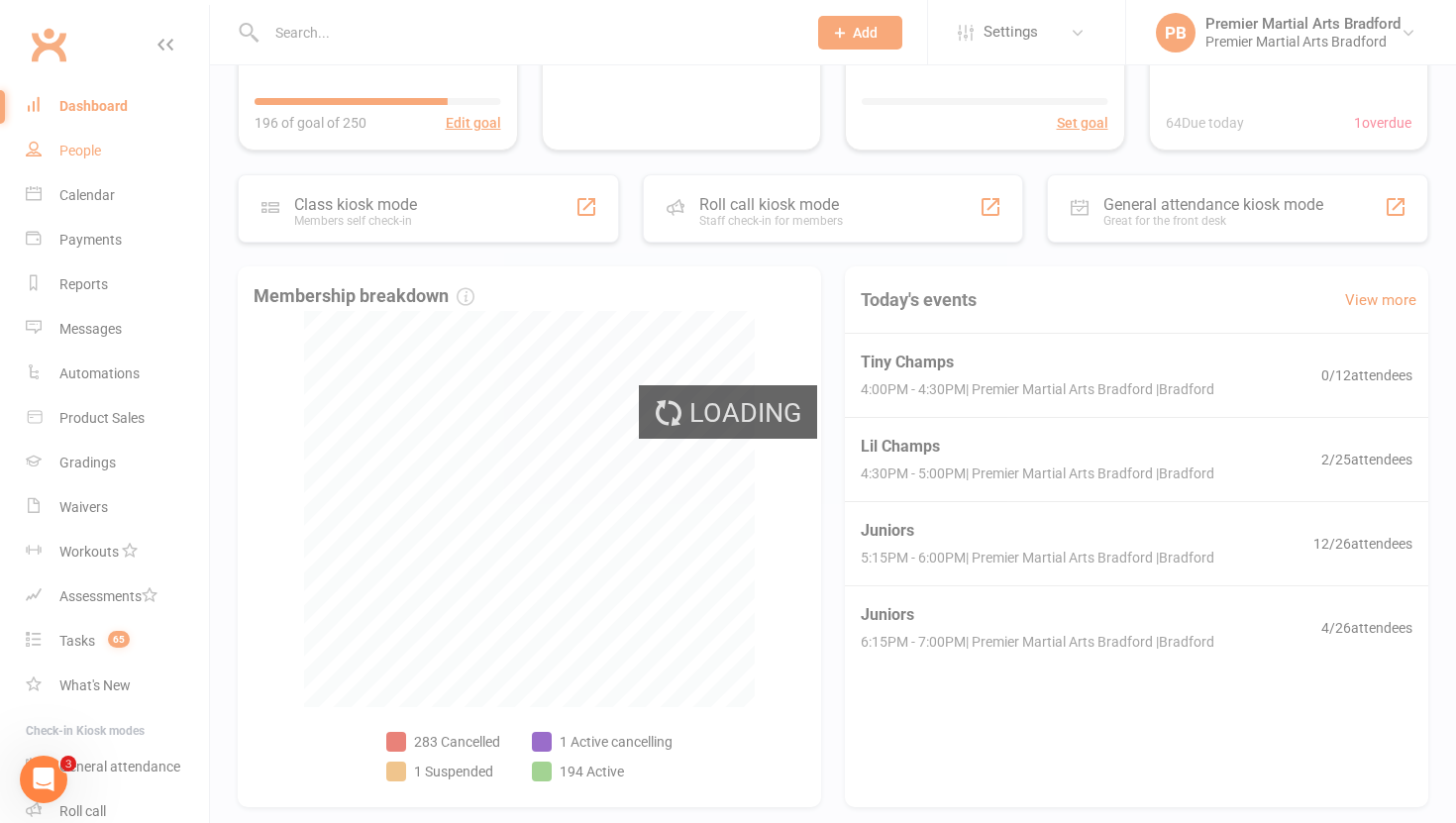 scroll, scrollTop: 0, scrollLeft: 0, axis: both 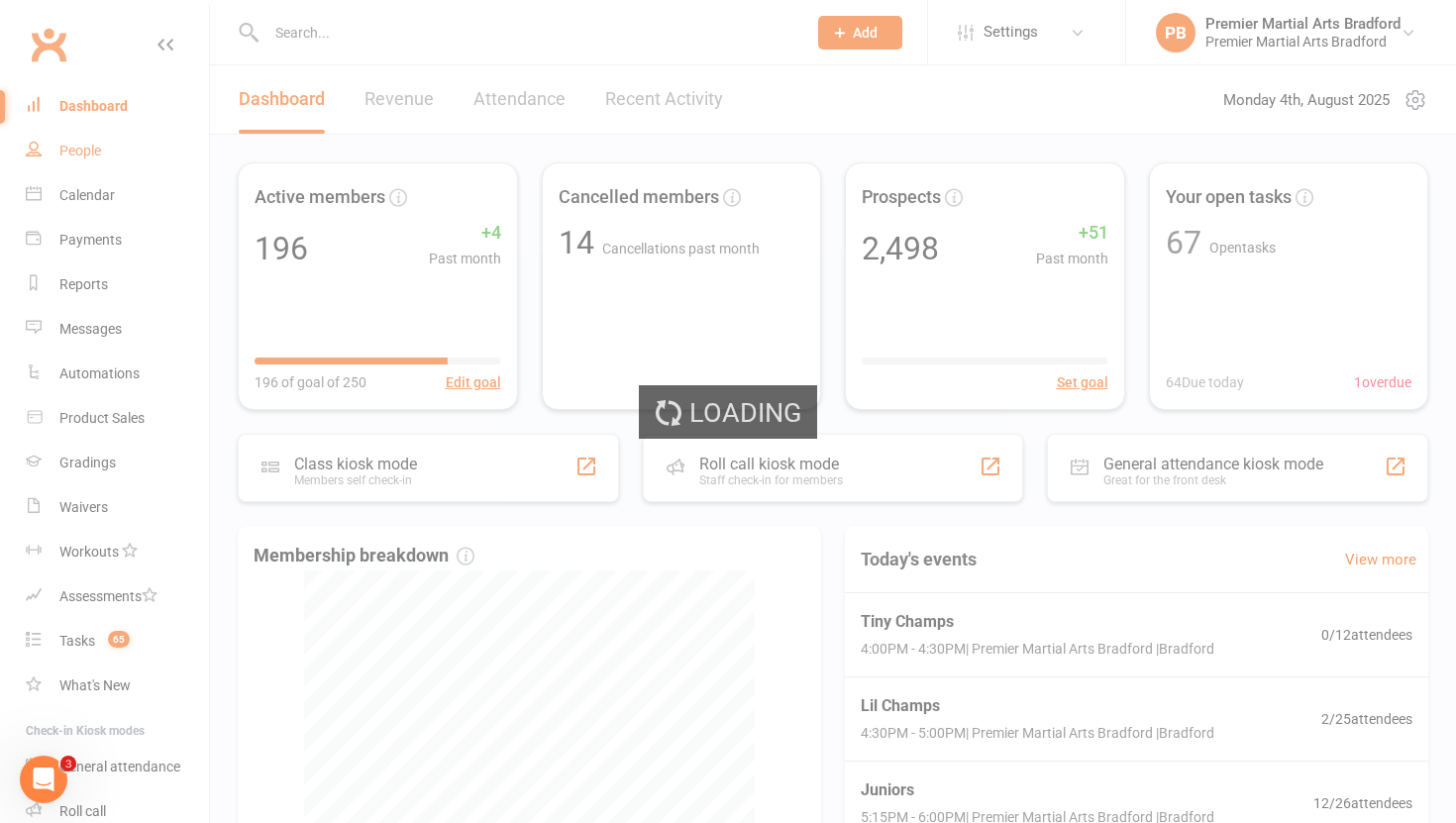 select on "100" 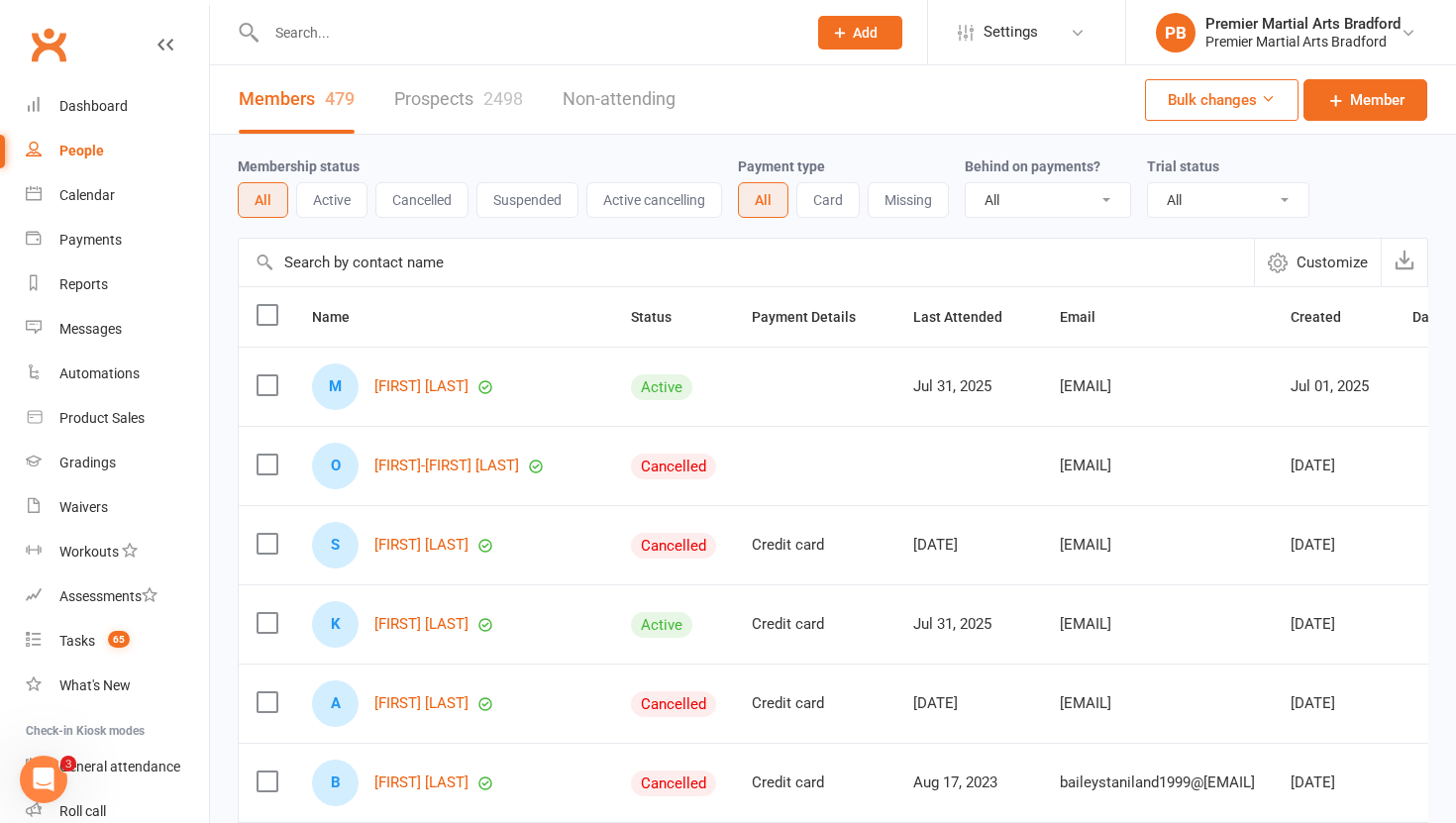 click on "[PROSPECTS] [NUMBER]" at bounding box center (459, 99) 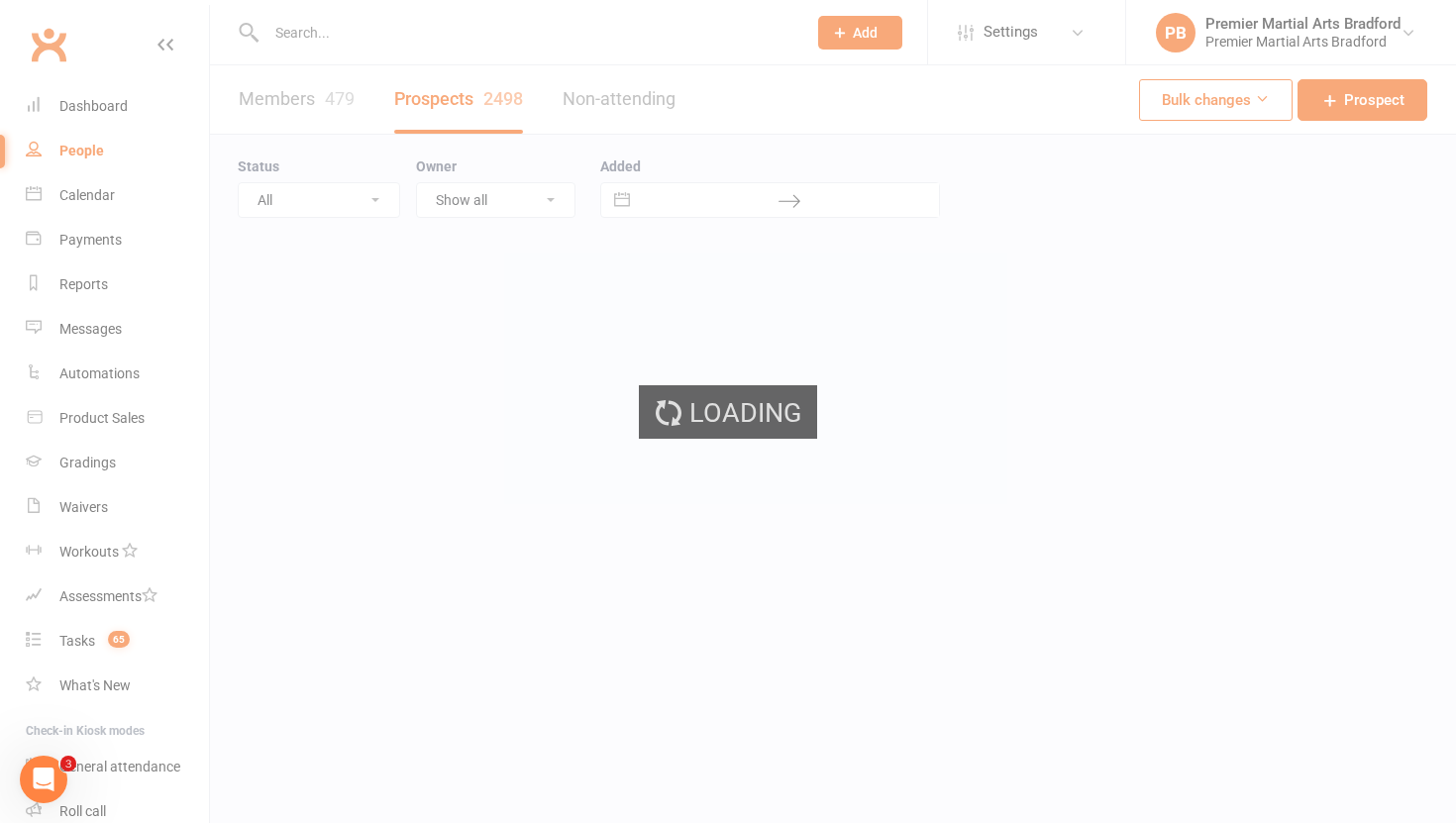 select on "100" 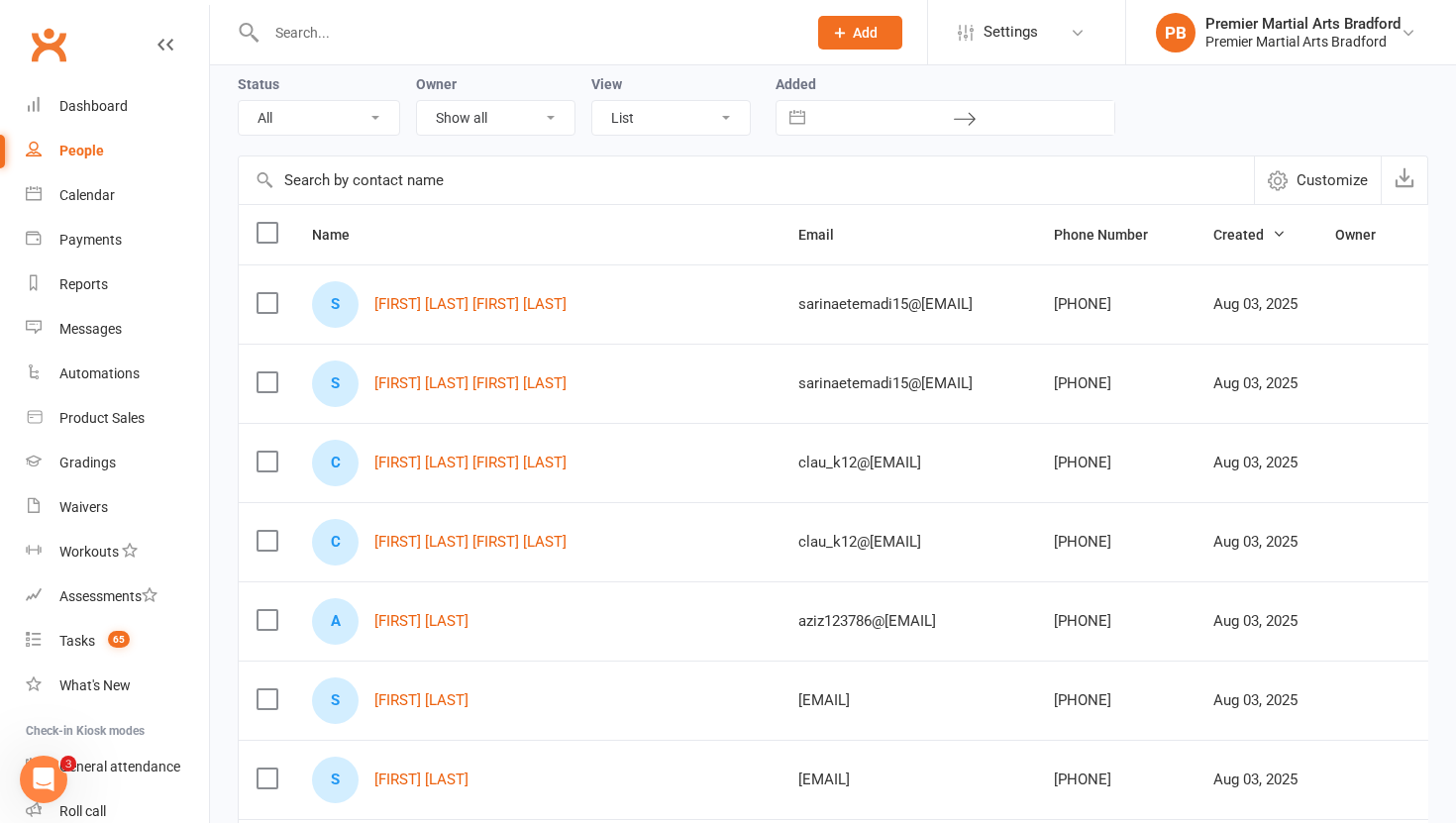 scroll, scrollTop: 84, scrollLeft: 0, axis: vertical 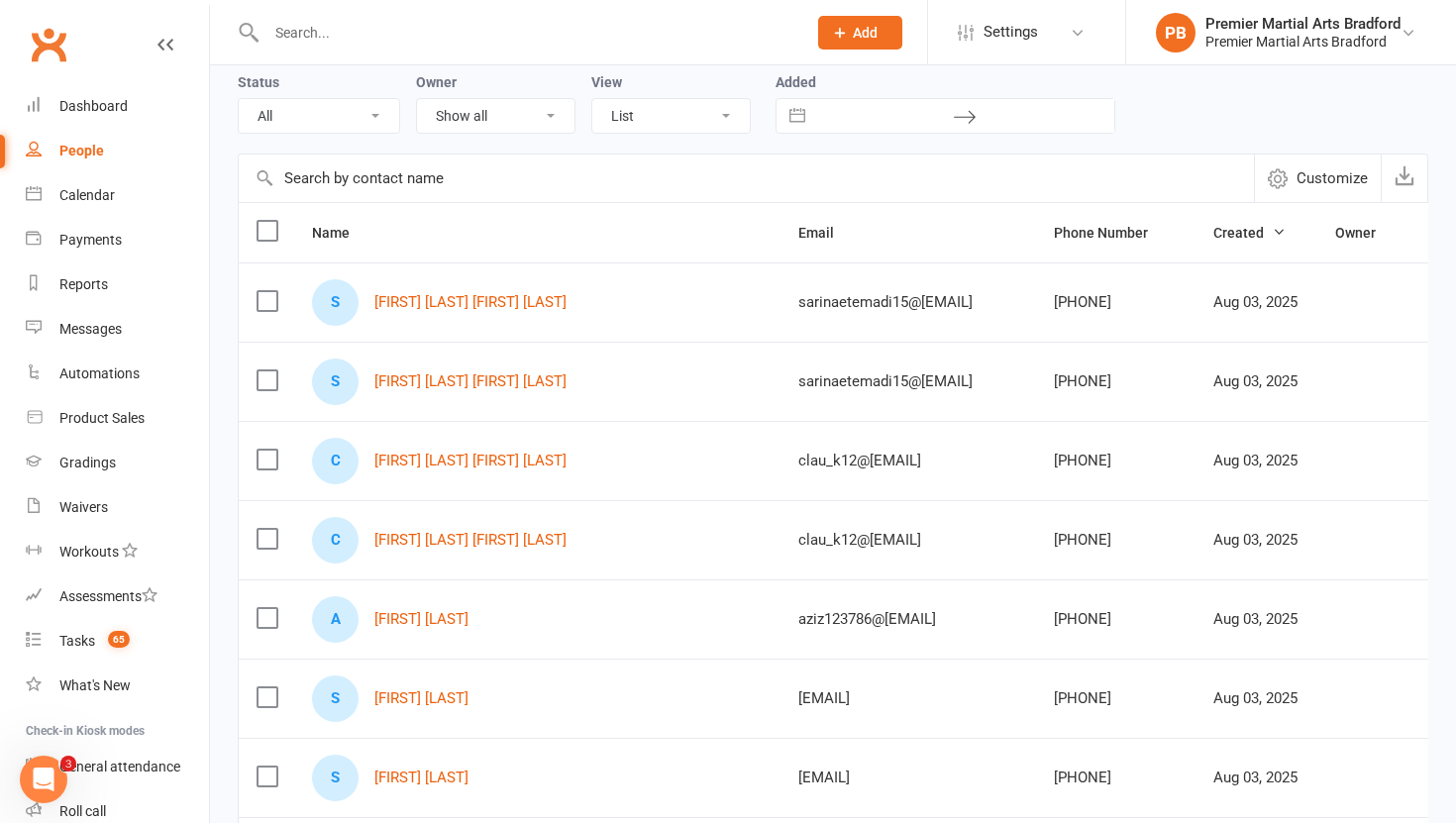click at bounding box center (266, 301) 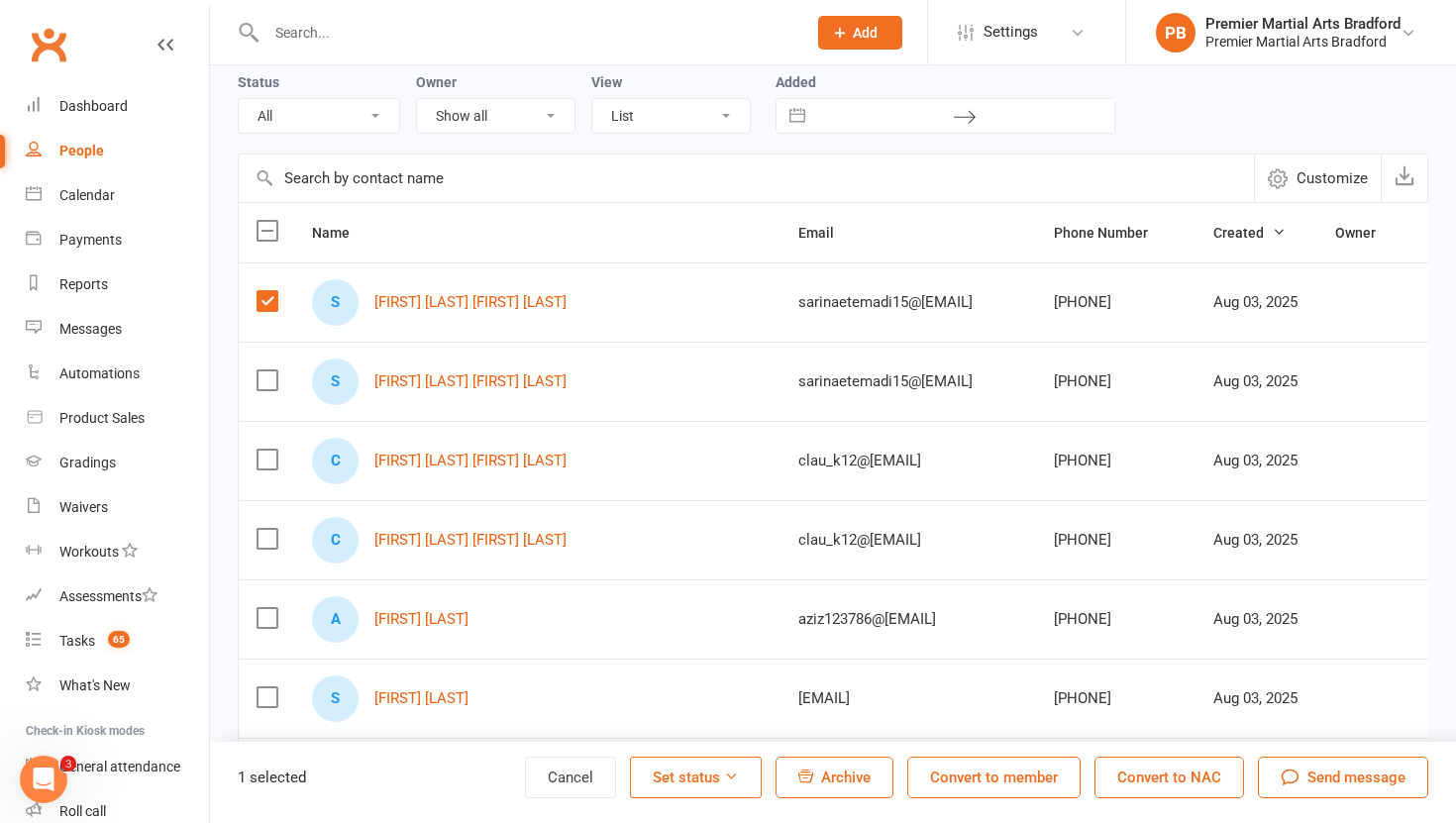 click at bounding box center [266, 460] 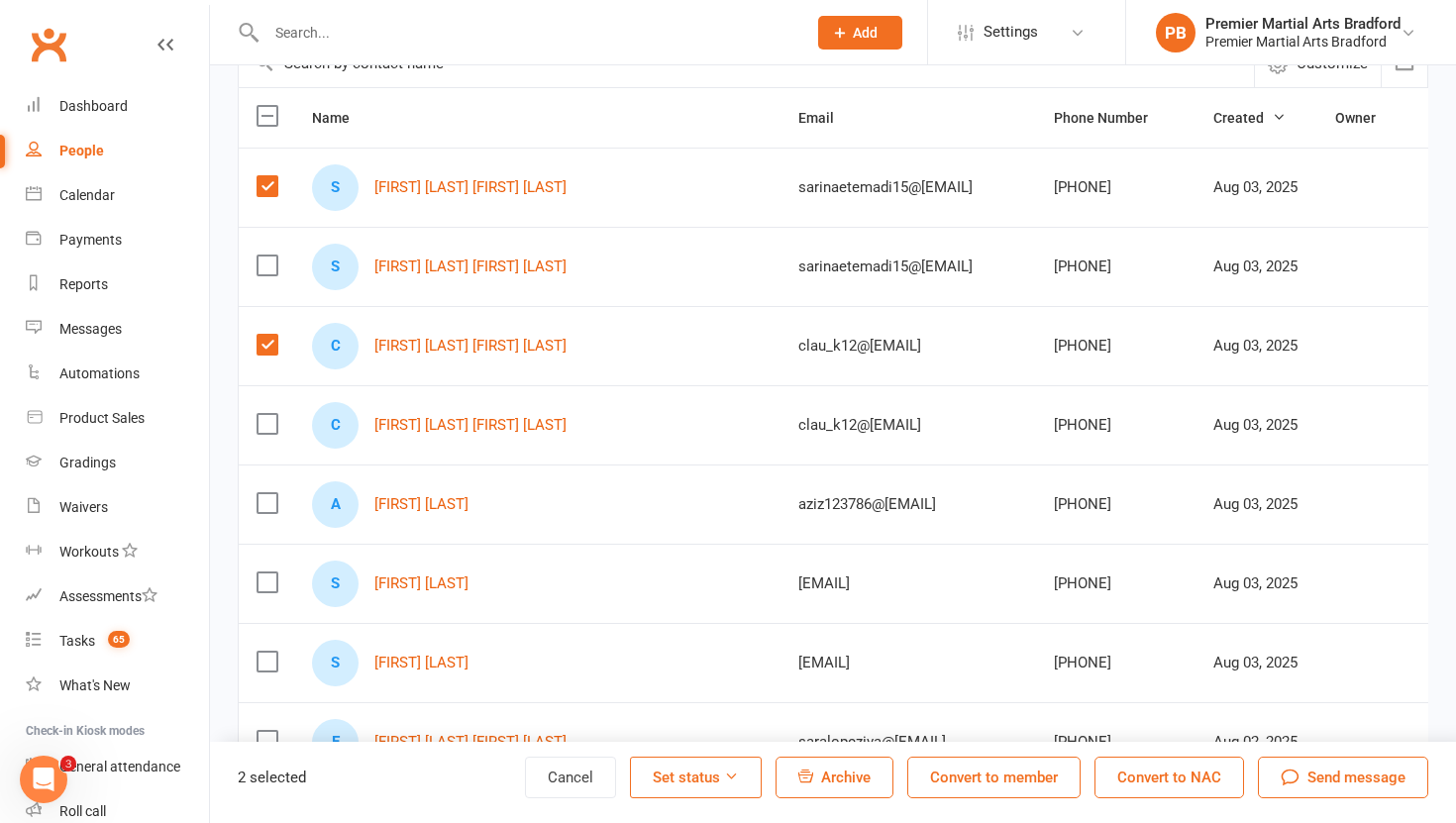 scroll, scrollTop: 210, scrollLeft: 0, axis: vertical 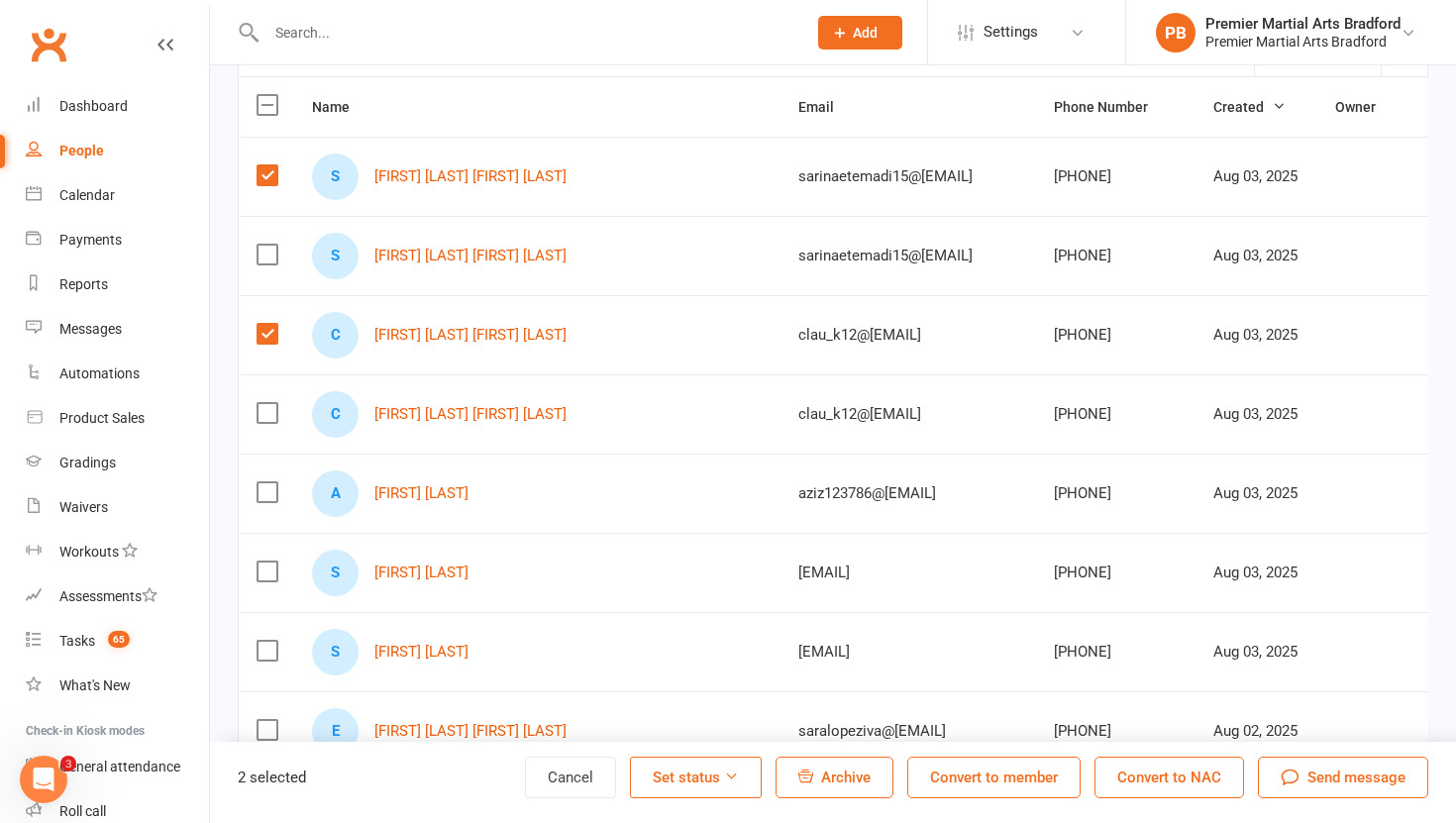 click at bounding box center [266, 571] 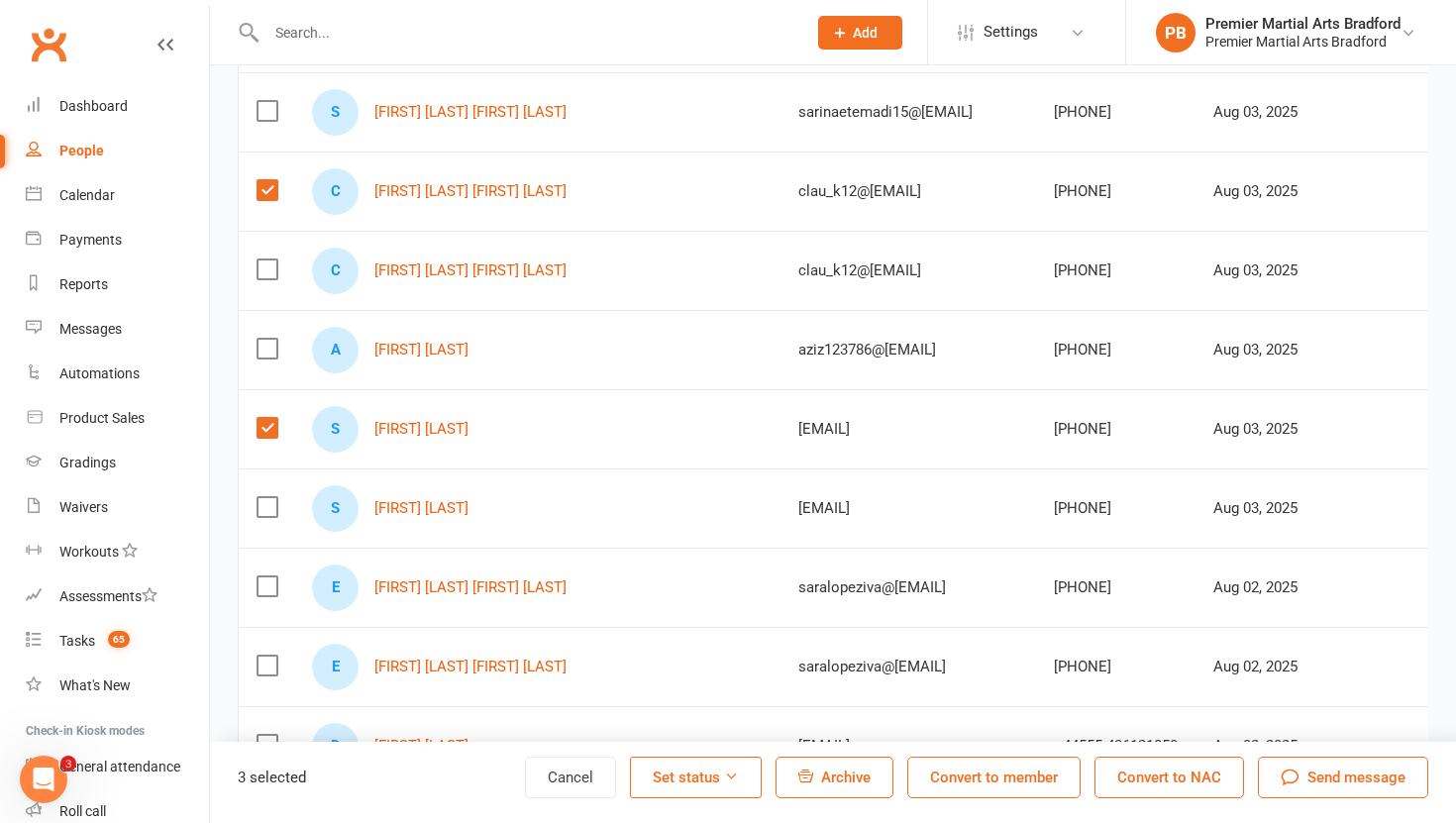 scroll, scrollTop: 371, scrollLeft: 0, axis: vertical 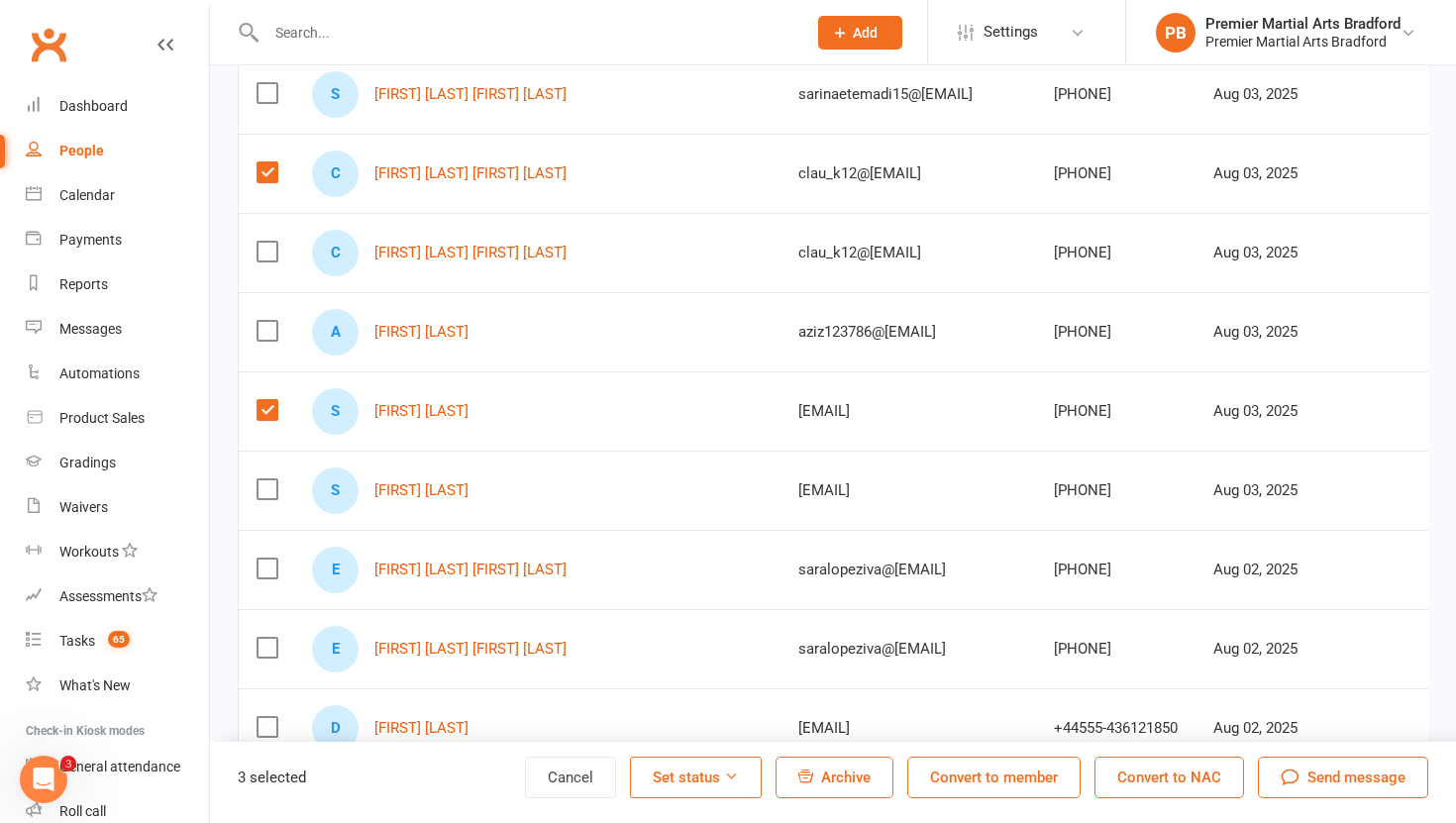 click at bounding box center [266, 568] 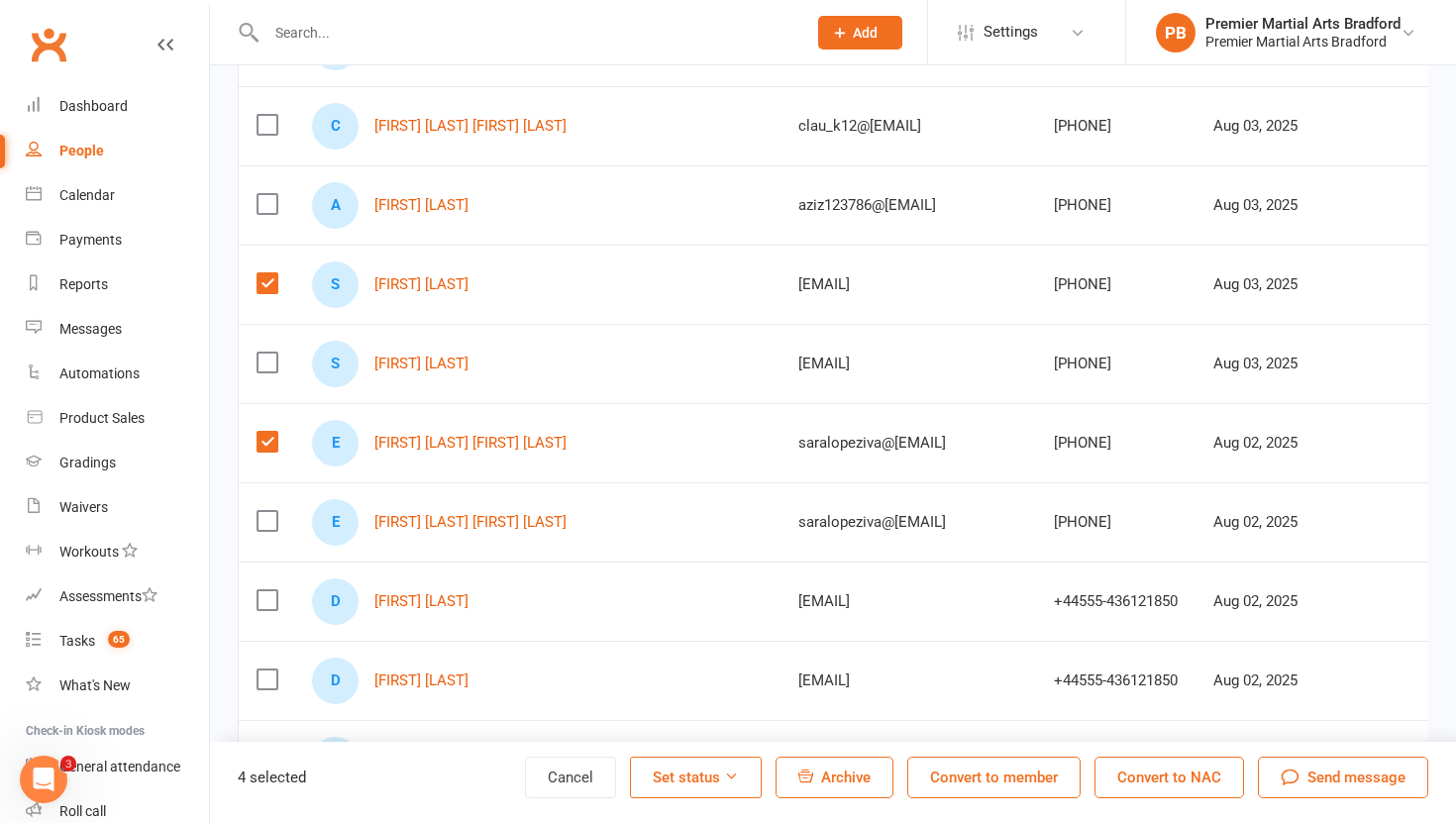 scroll, scrollTop: 497, scrollLeft: 0, axis: vertical 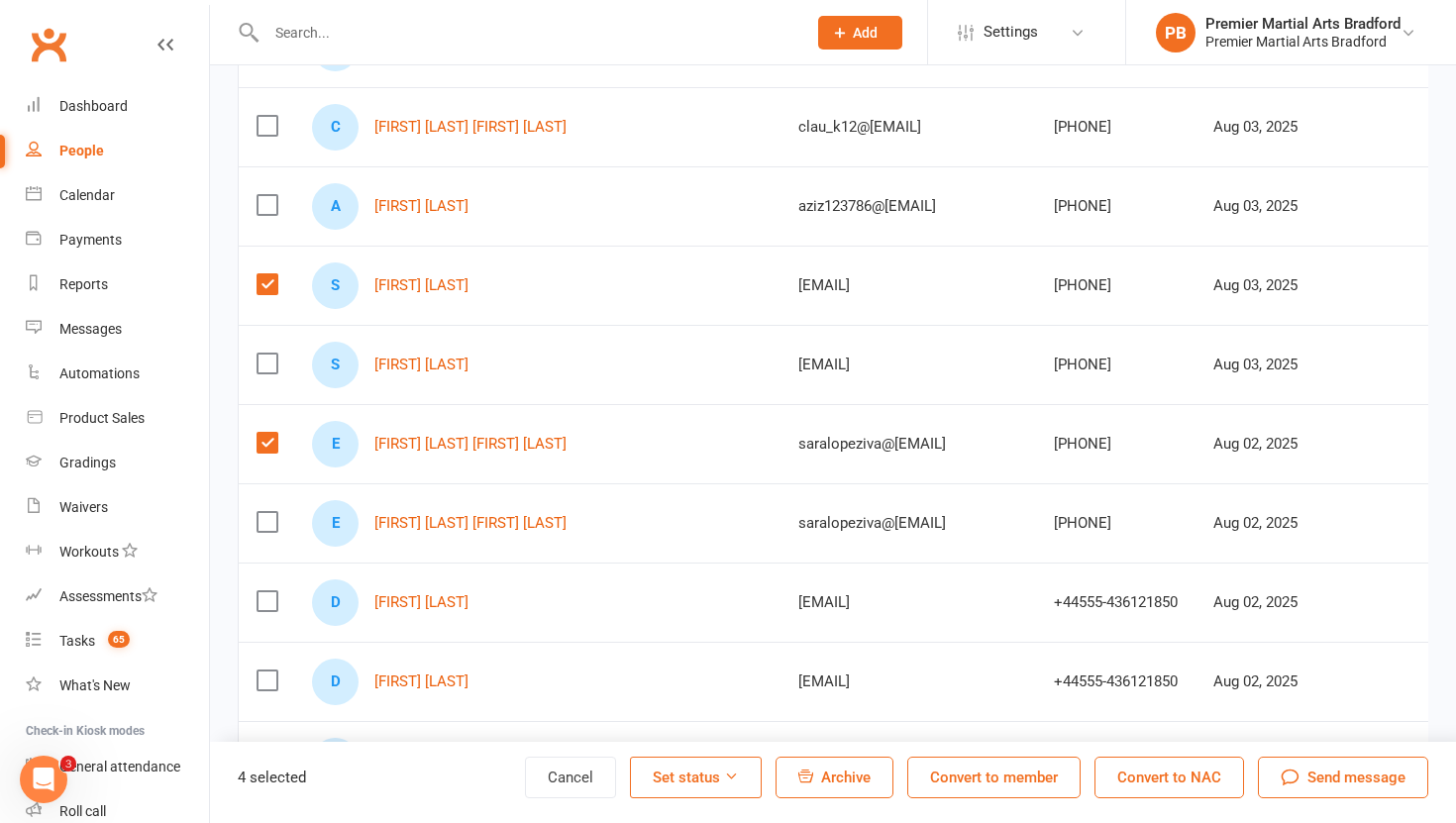 click at bounding box center (266, 601) 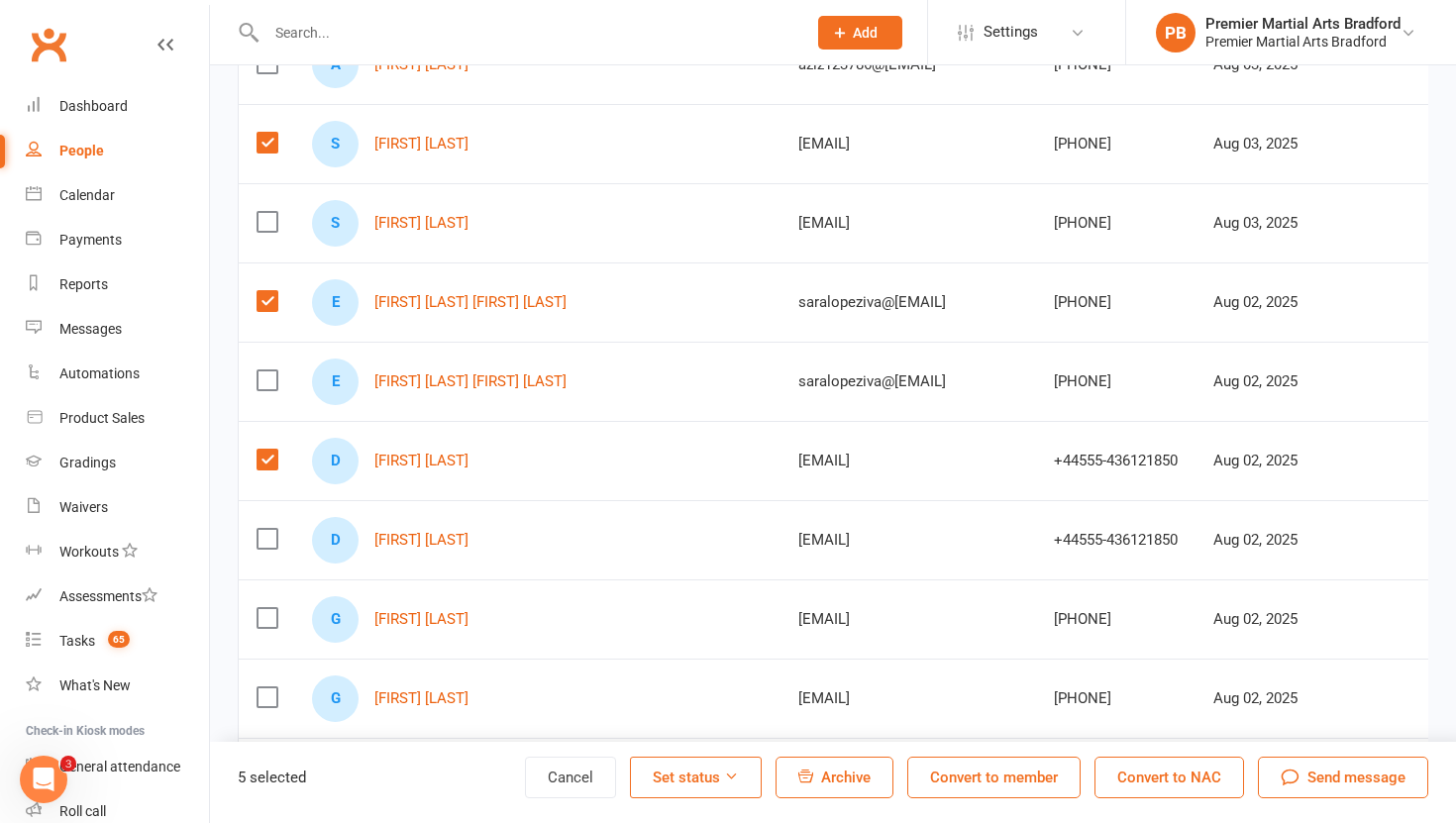 scroll, scrollTop: 650, scrollLeft: 0, axis: vertical 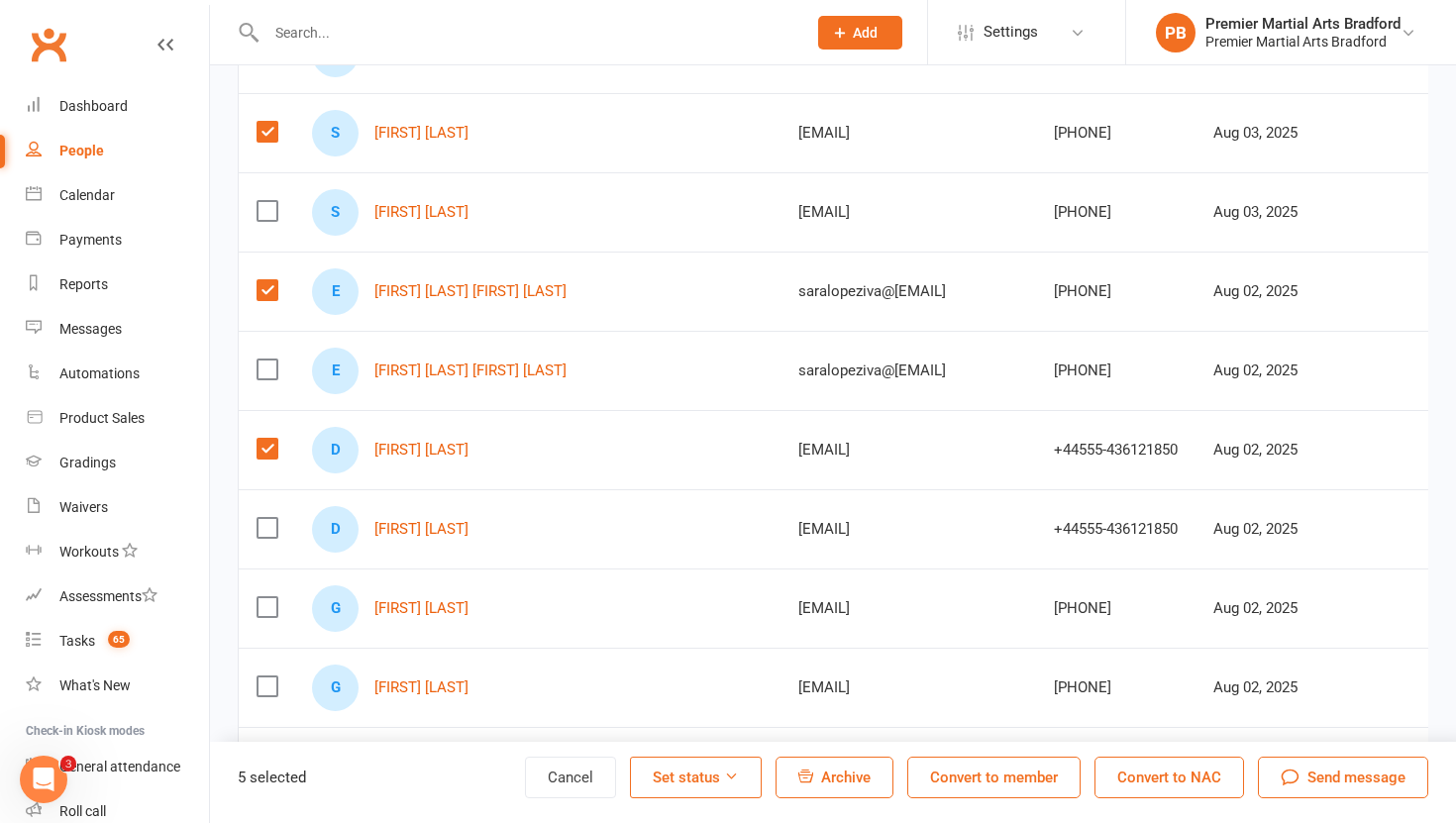 click at bounding box center [266, 607] 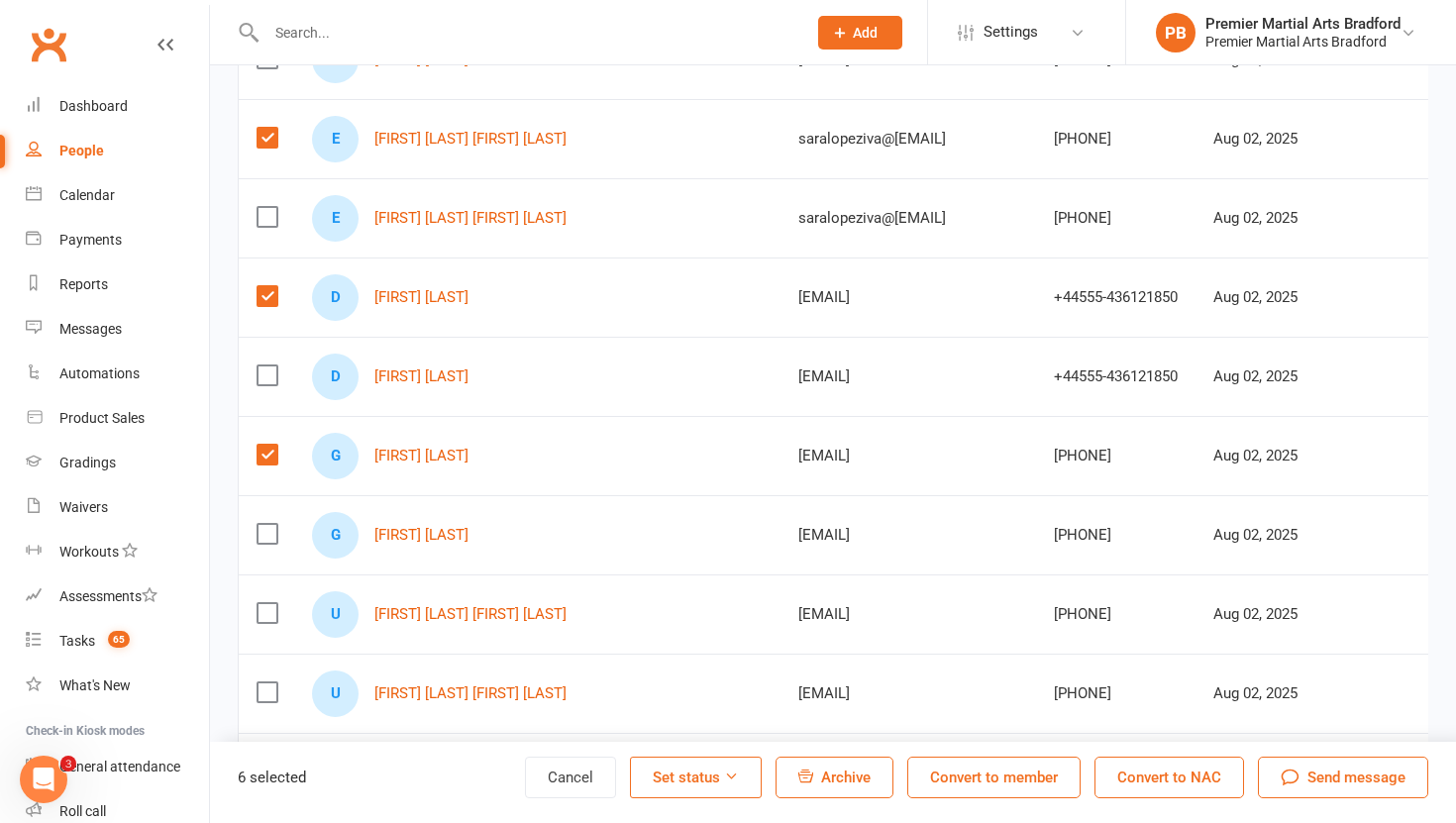 scroll, scrollTop: 878, scrollLeft: 0, axis: vertical 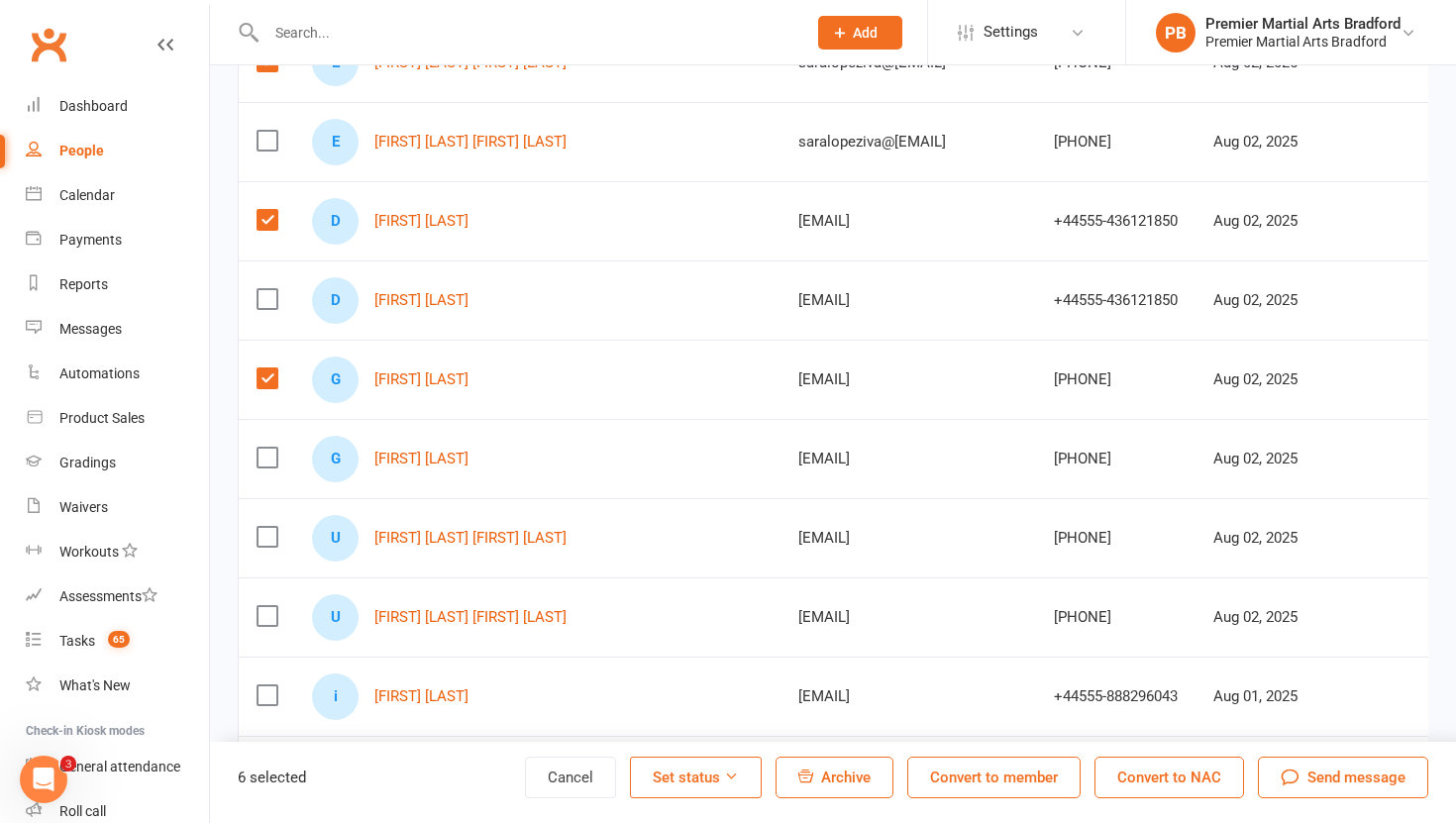 click at bounding box center [266, 537] 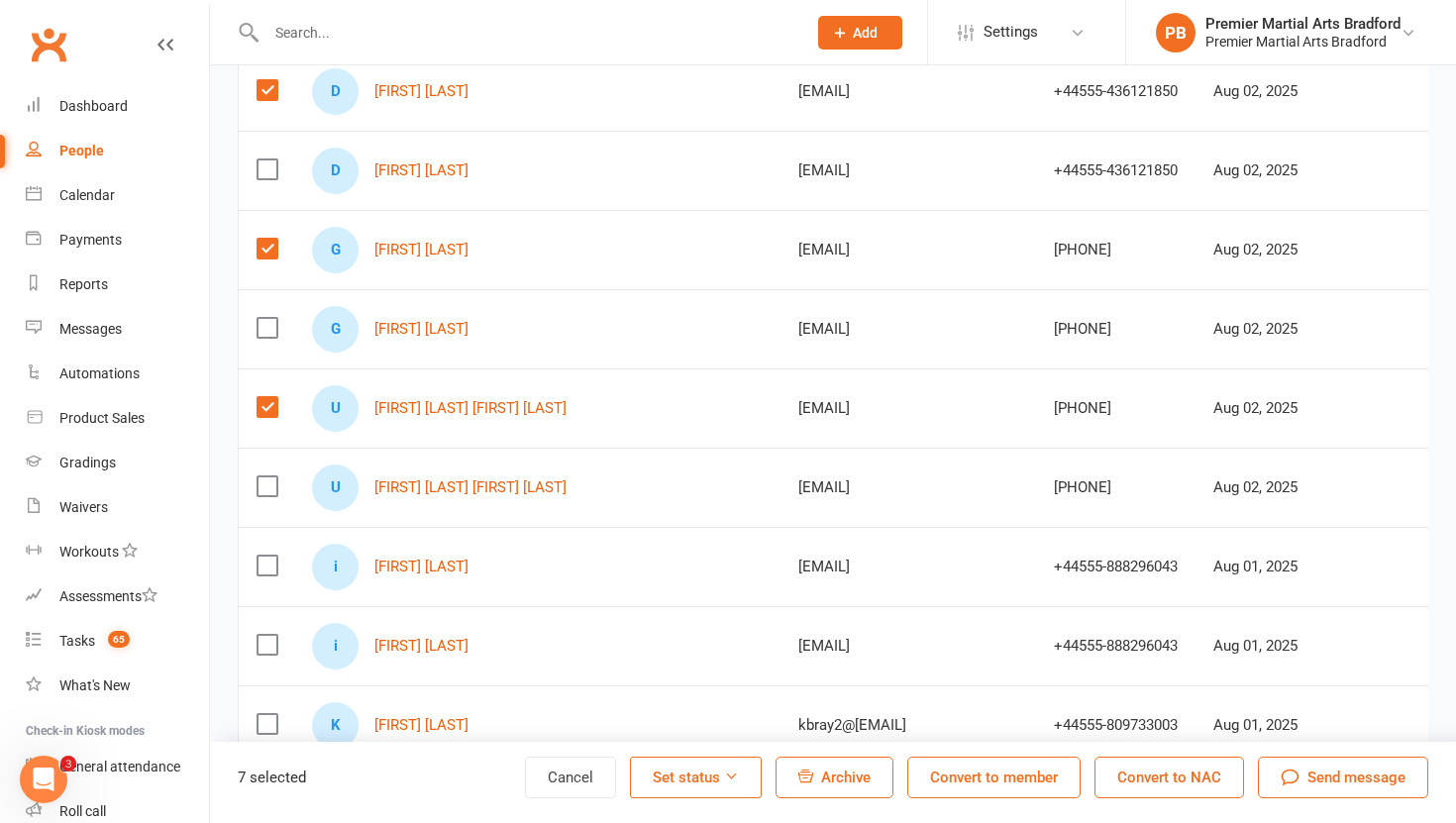 scroll, scrollTop: 1014, scrollLeft: 0, axis: vertical 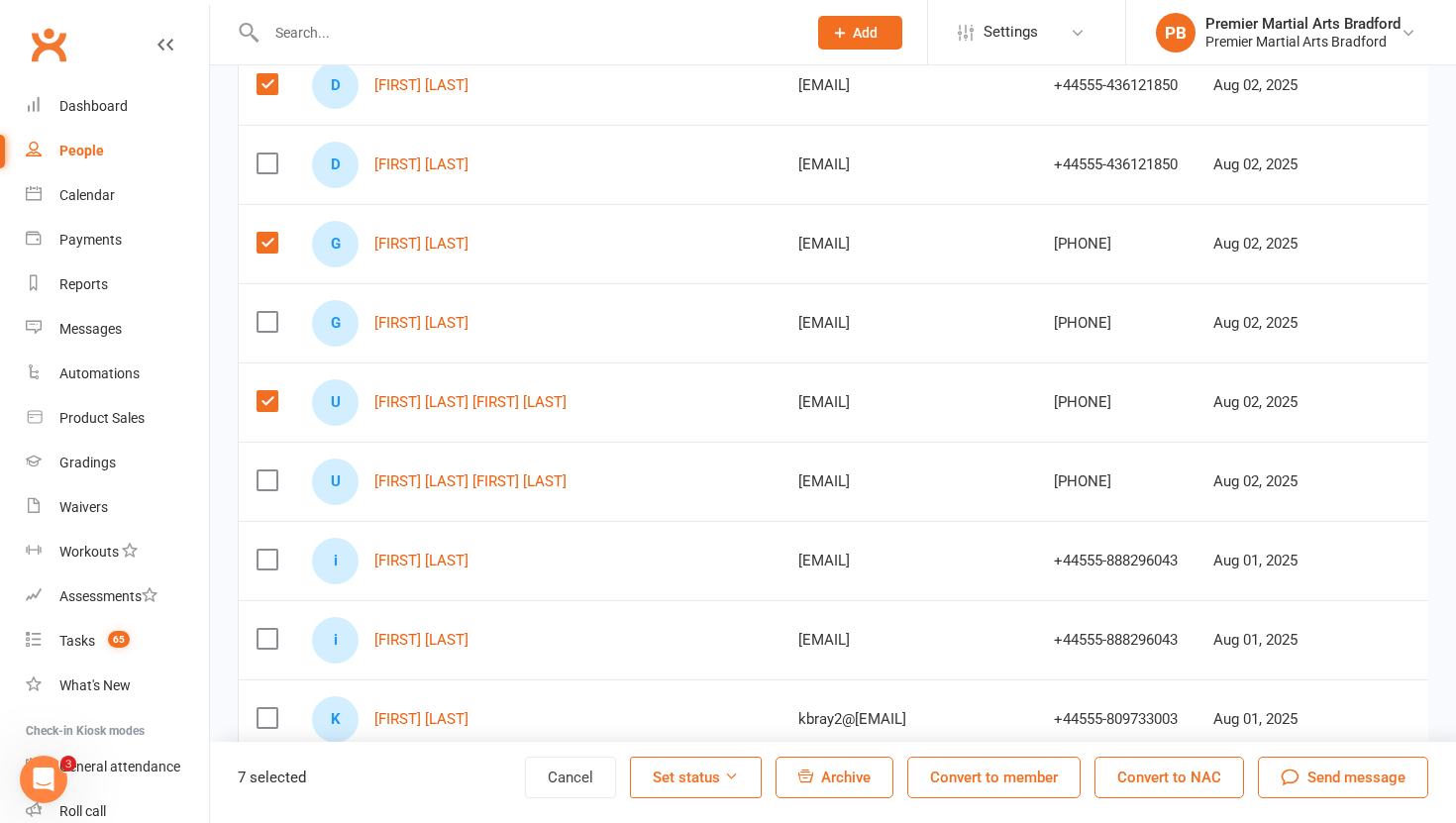 click at bounding box center (266, 560) 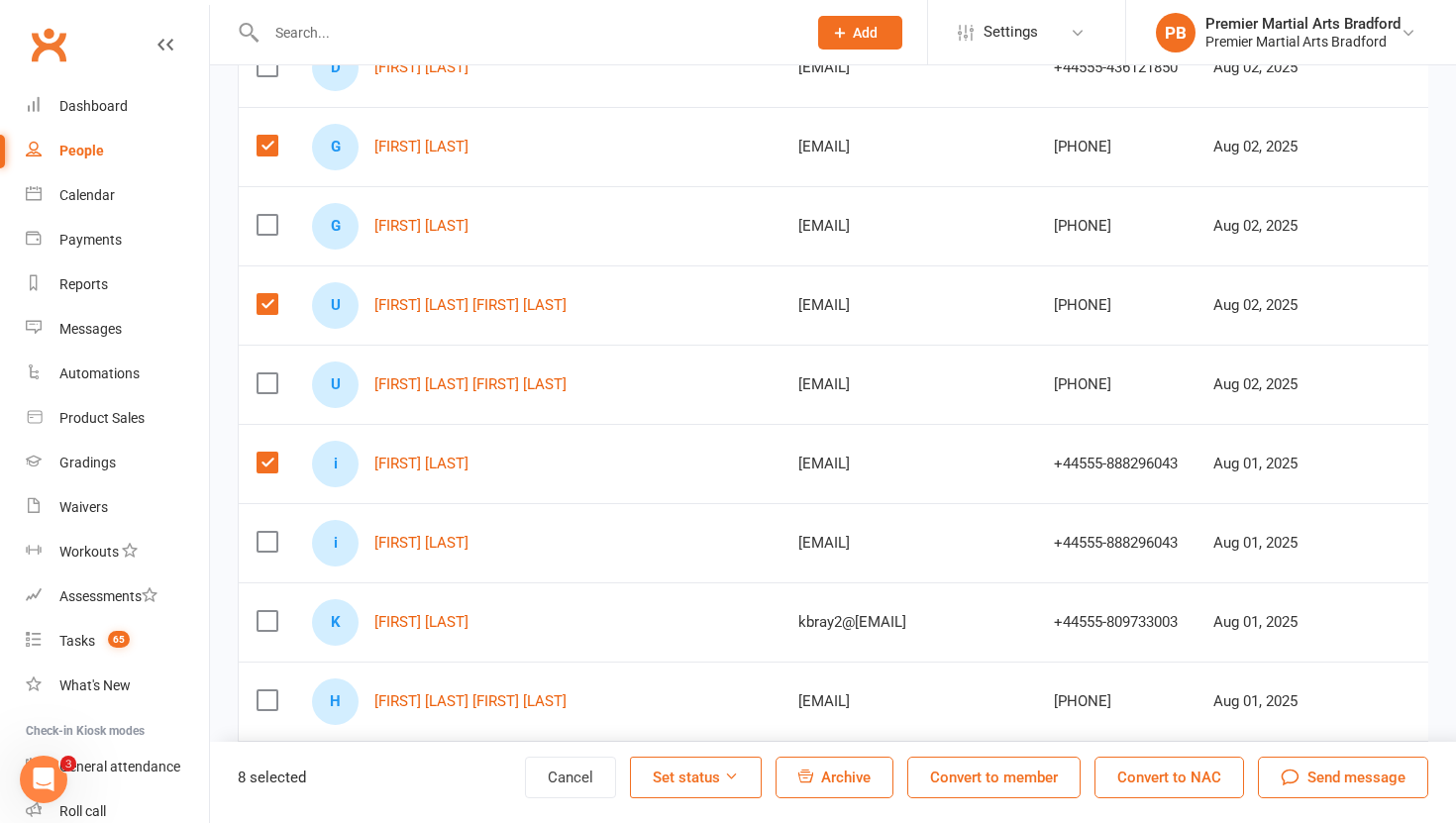 scroll, scrollTop: 1190, scrollLeft: 0, axis: vertical 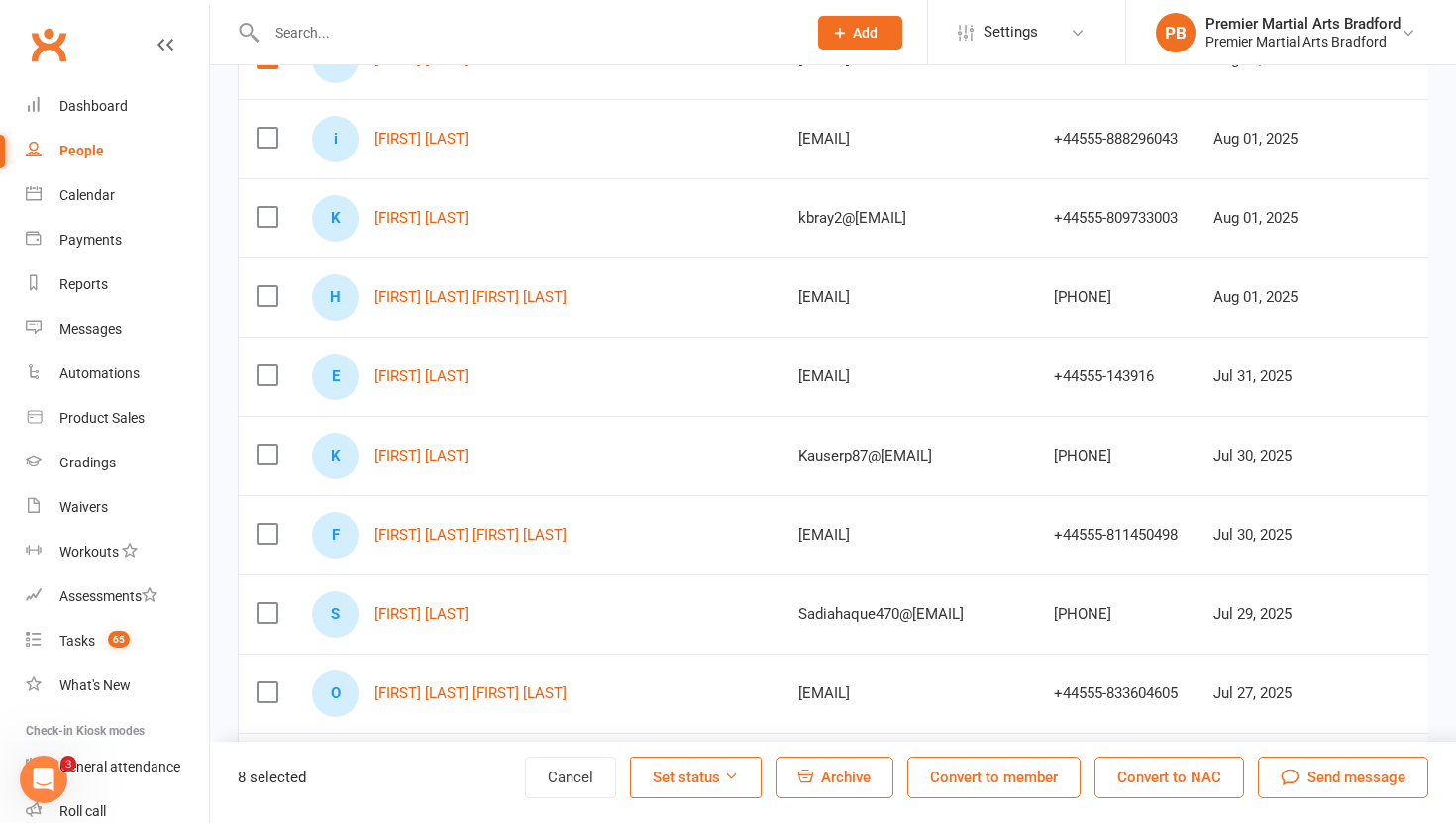 click on "Archive" at bounding box center [846, 777] 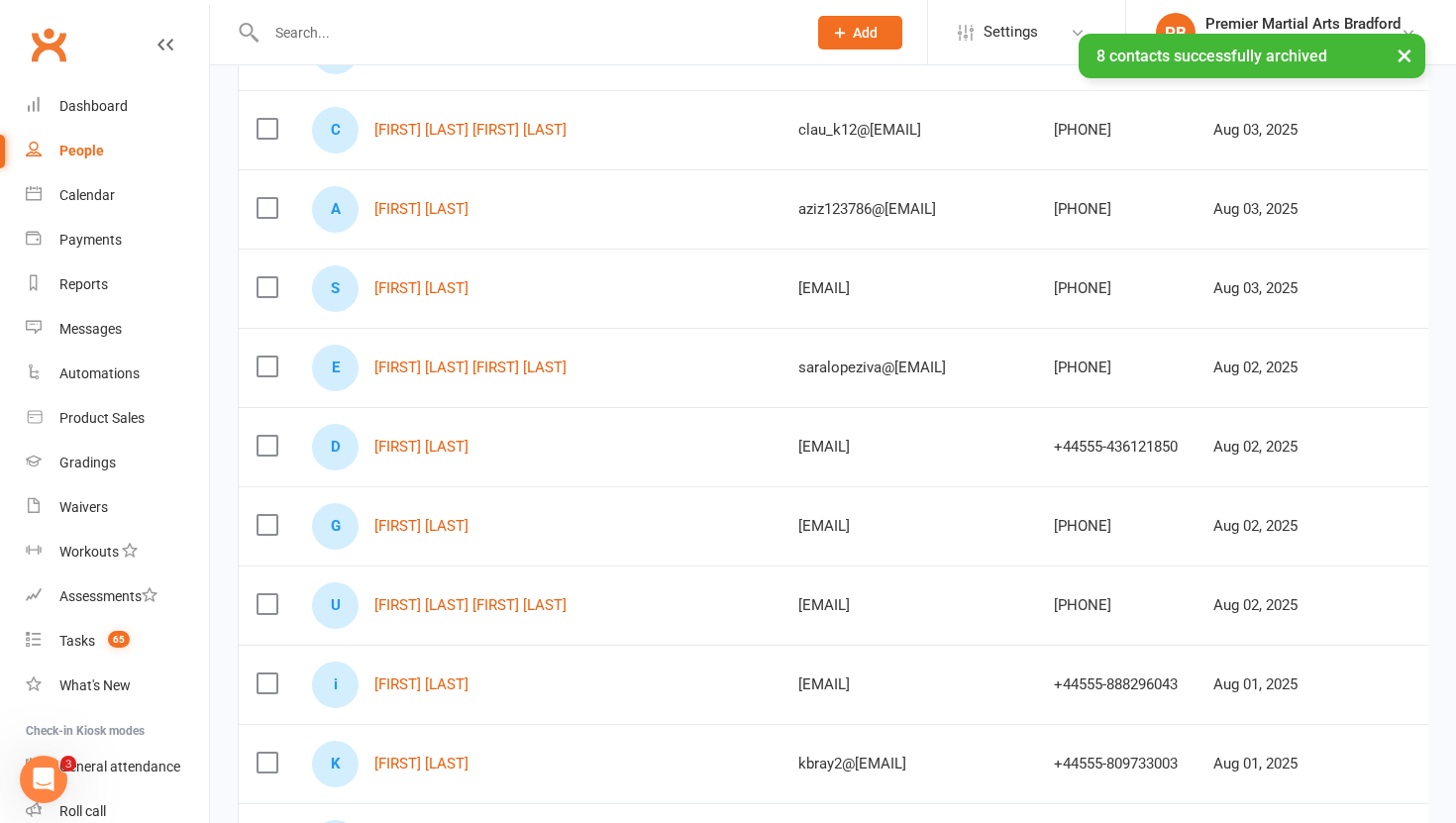 scroll, scrollTop: 0, scrollLeft: 0, axis: both 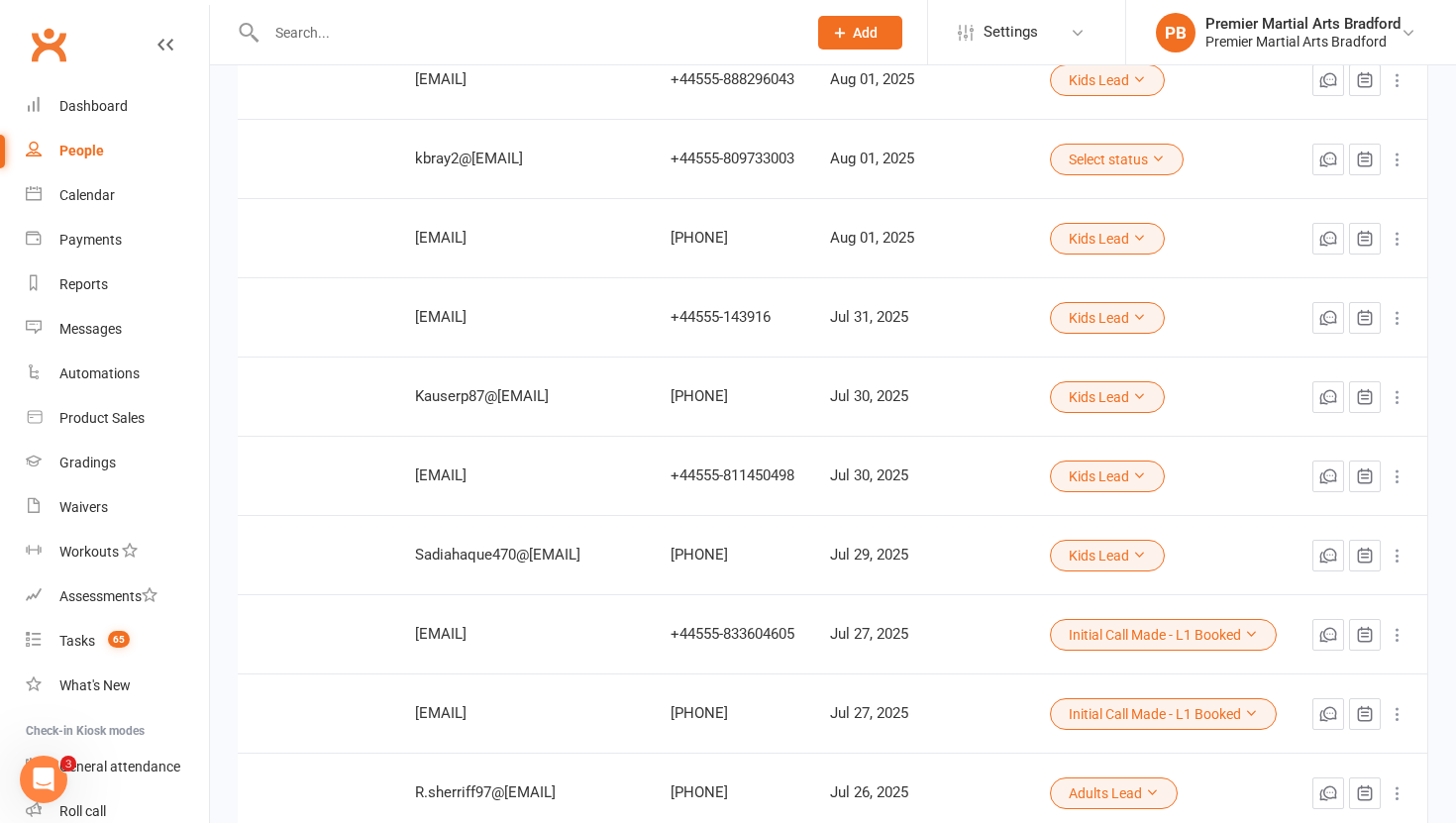 click at bounding box center (526, 33) 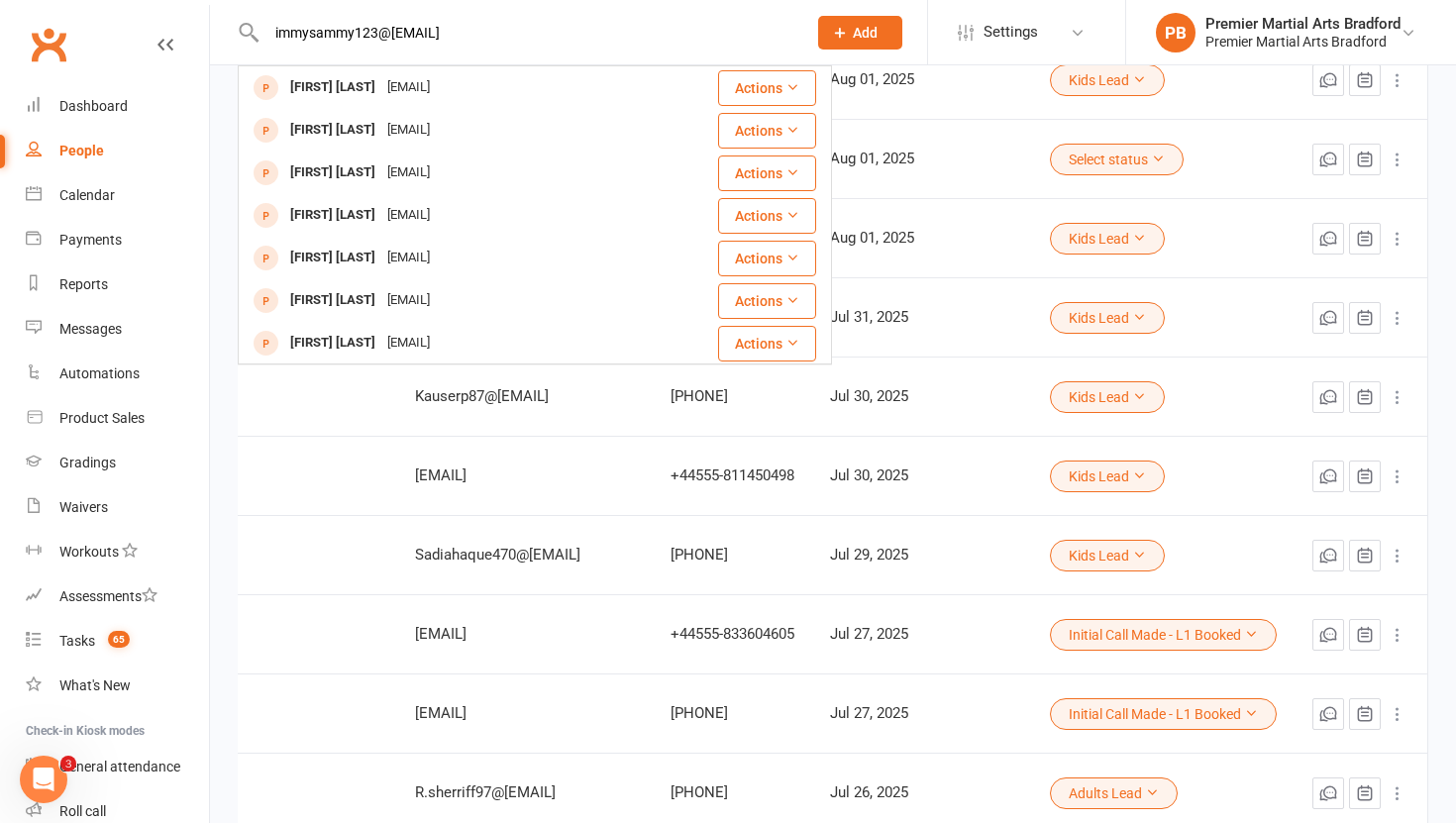 type on "immysammy123@[EMAIL]" 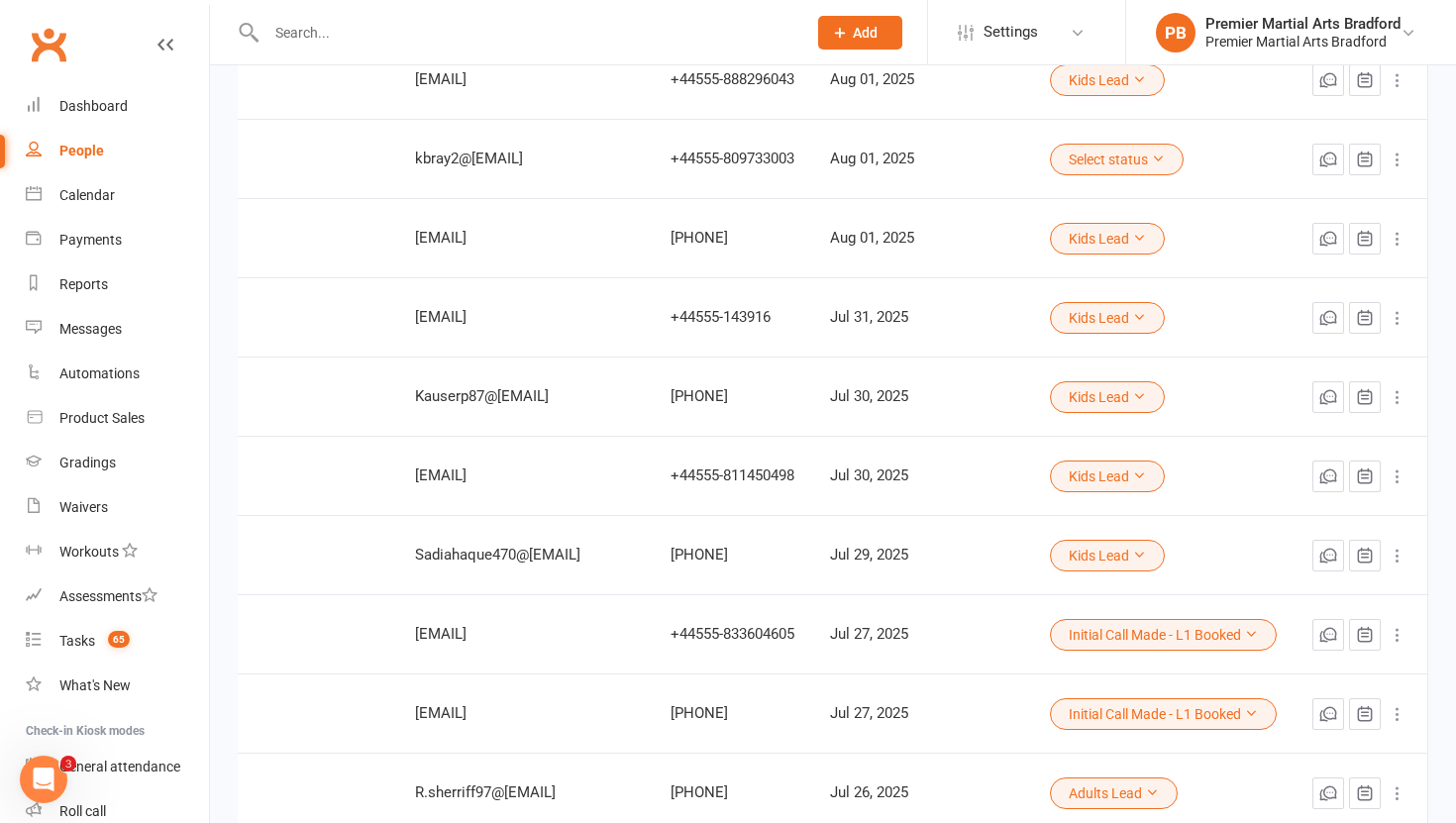 paste on "[EMAIL]" 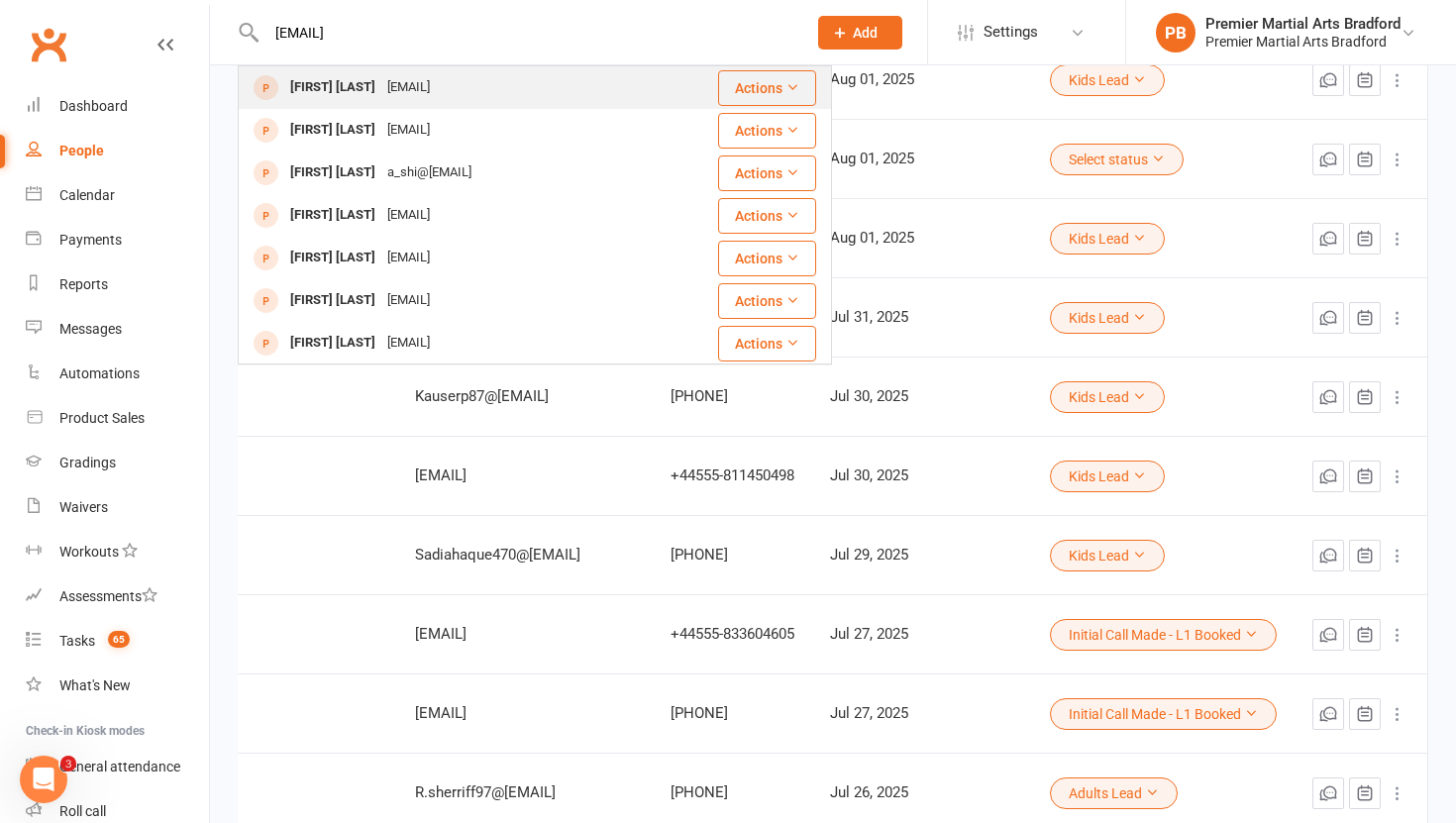 type on "[EMAIL]" 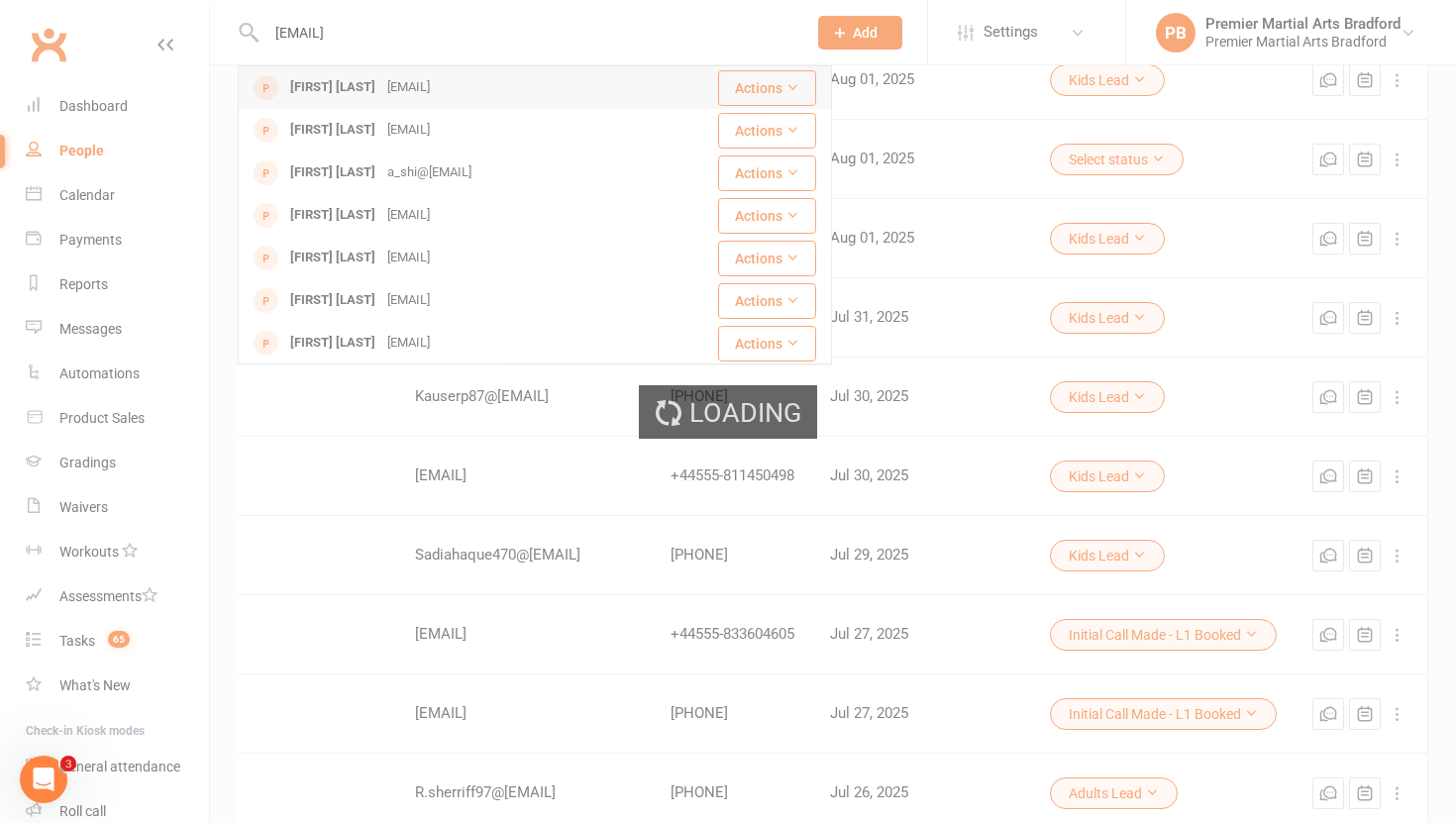 type 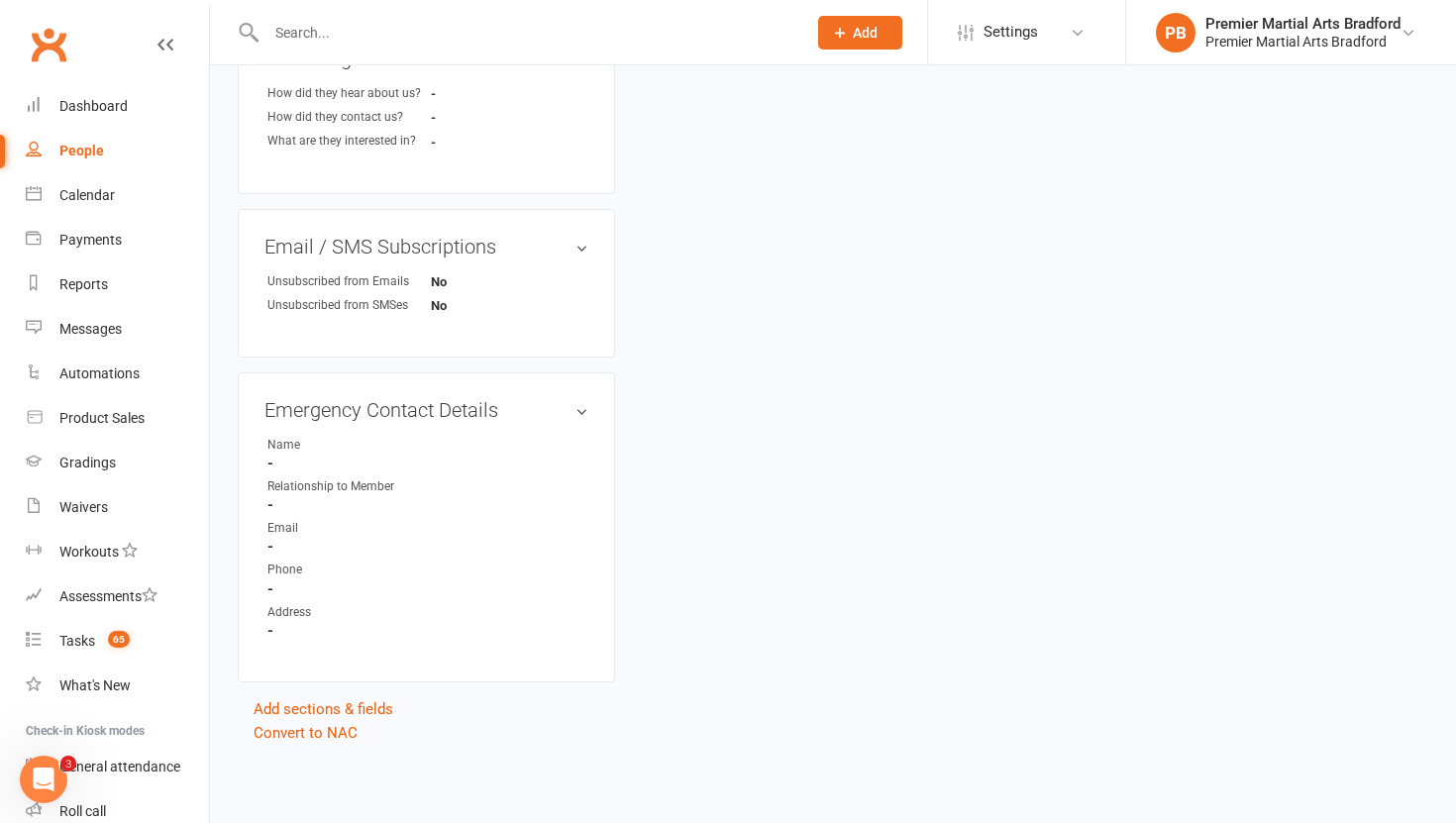 scroll, scrollTop: 0, scrollLeft: 0, axis: both 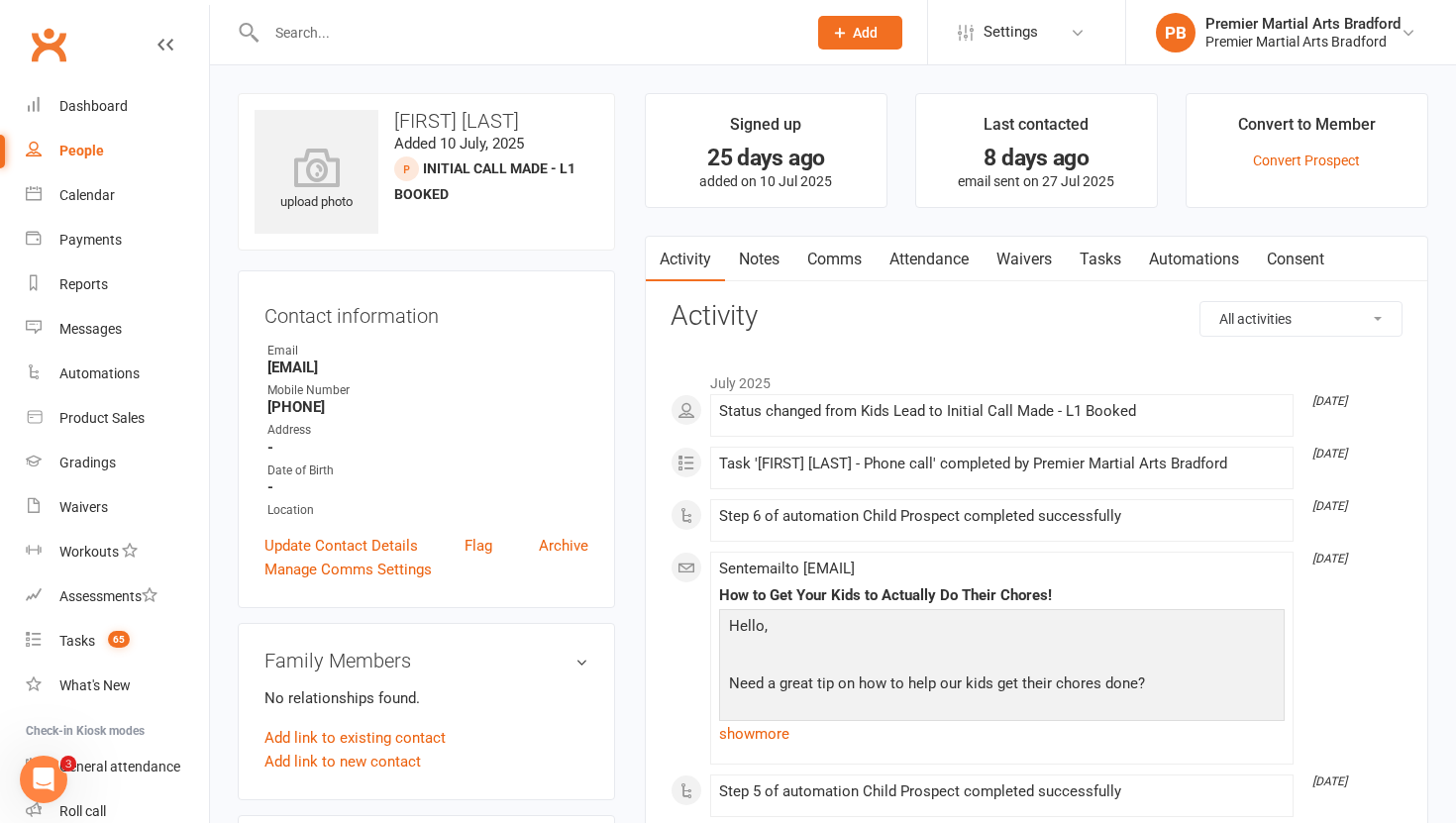 click on "People" at bounding box center [81, 151] 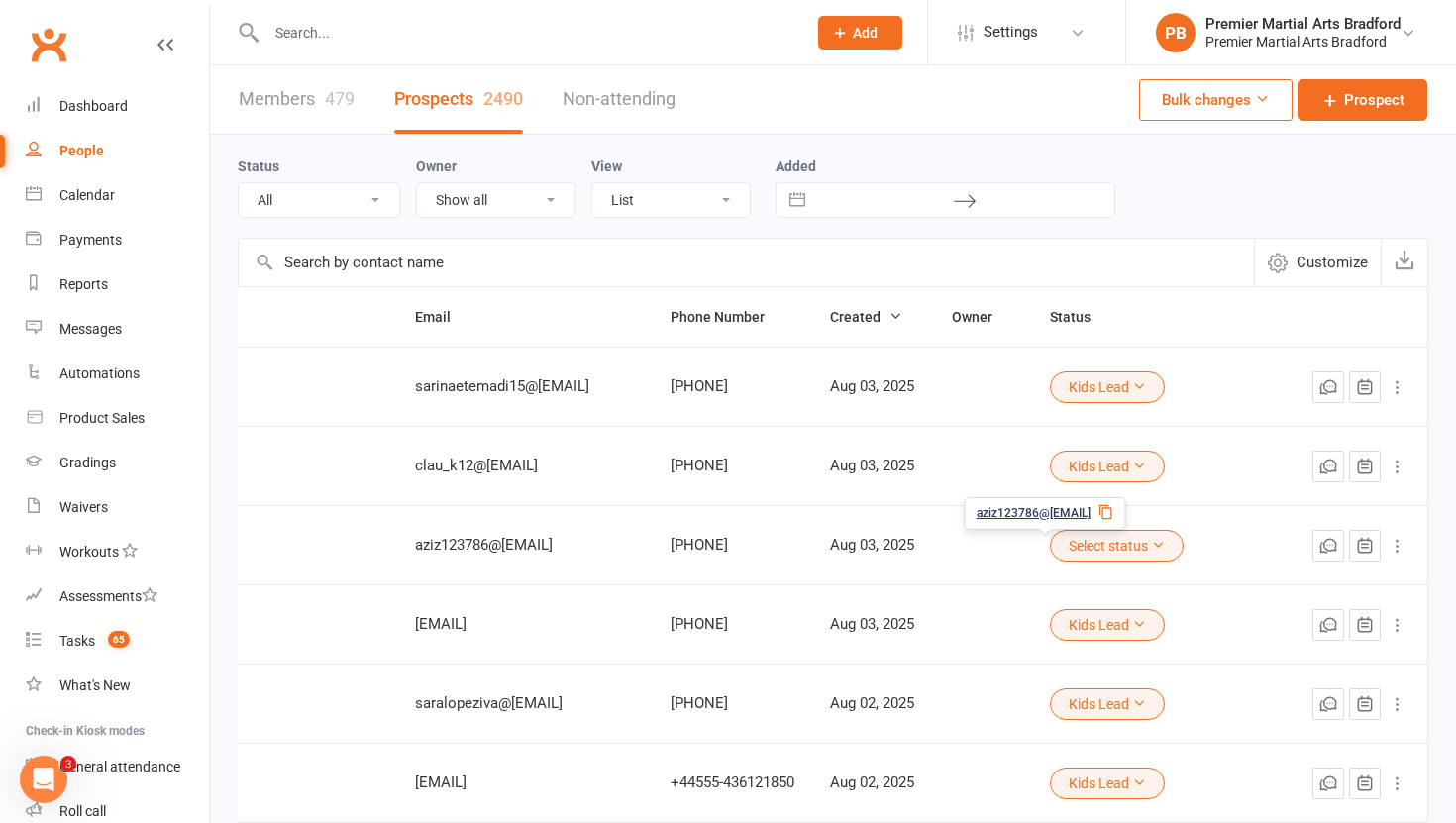 scroll, scrollTop: 0, scrollLeft: 591, axis: horizontal 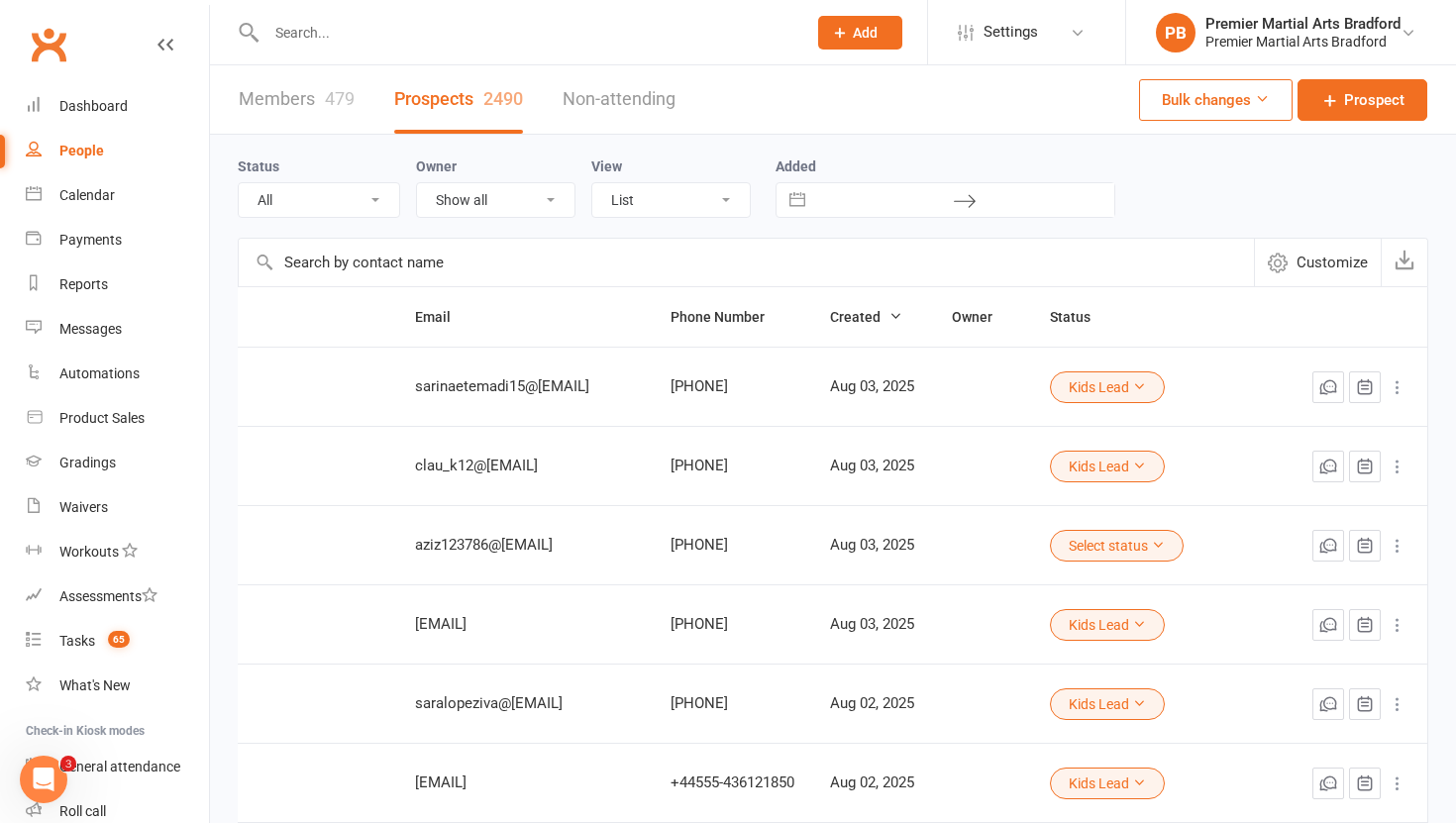 click on "Select status" at bounding box center [1116, 546] 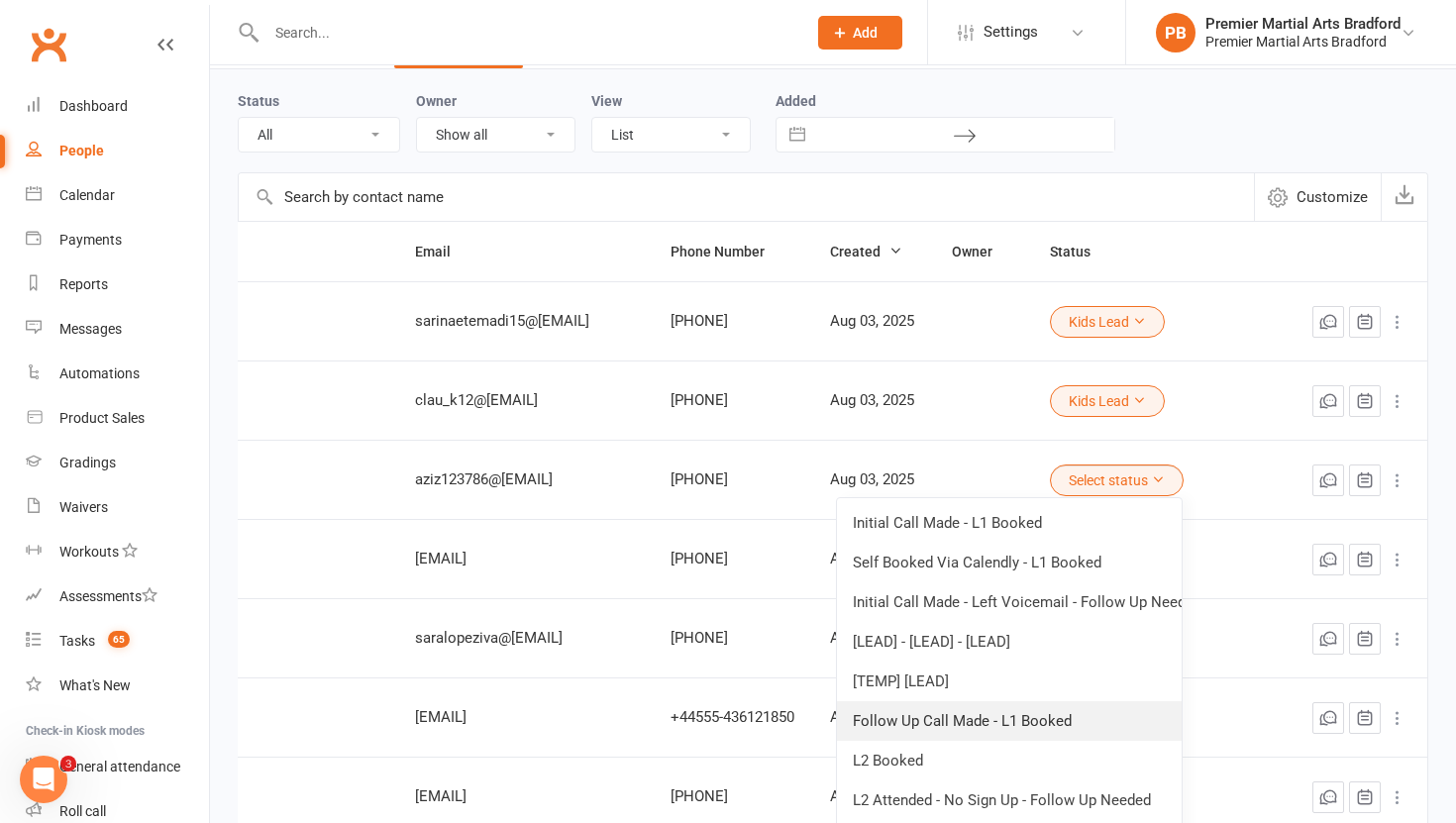 scroll, scrollTop: 70, scrollLeft: 0, axis: vertical 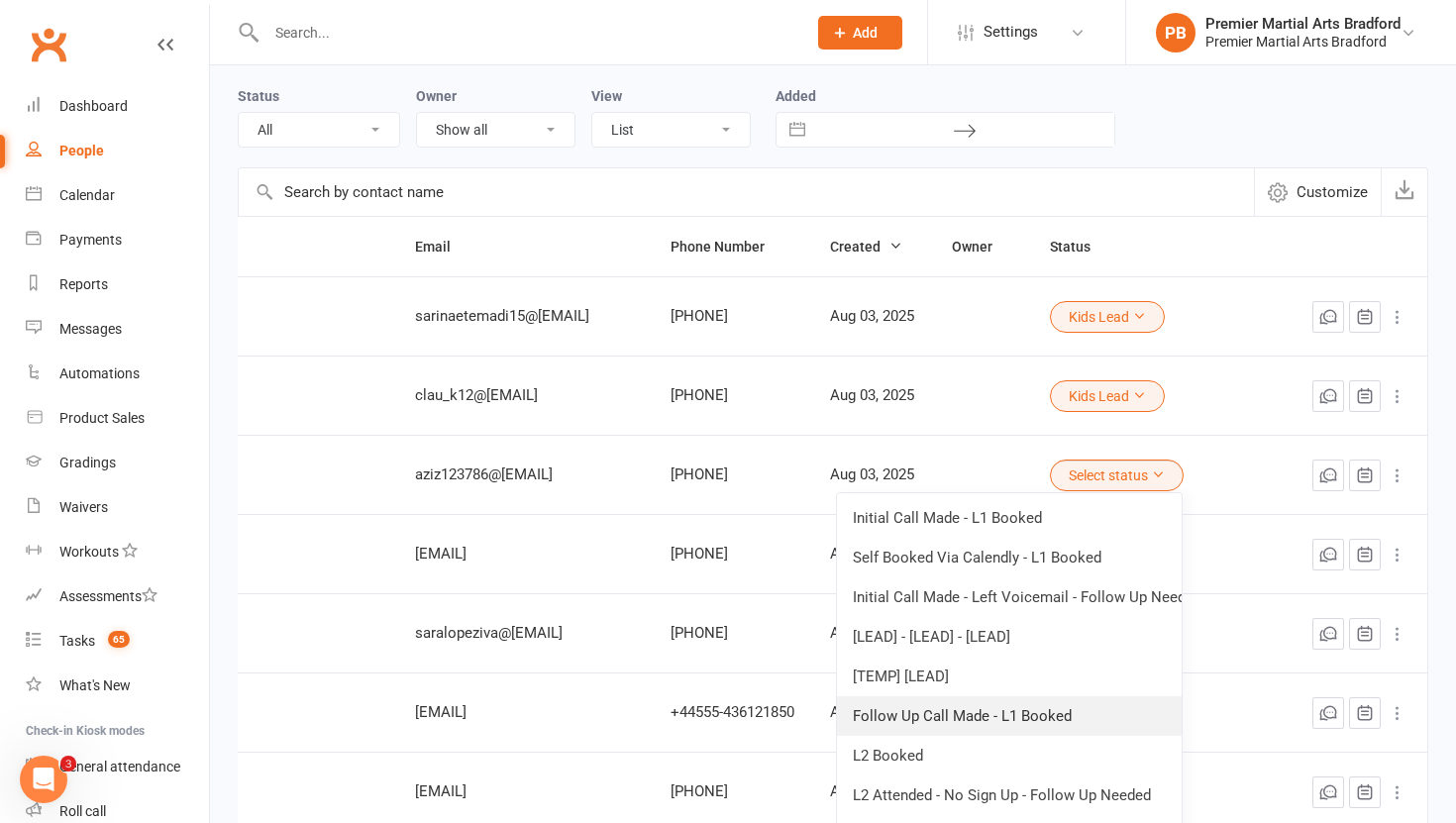 click on "L2 Attended - No Sign Up - Follow Up Needed" at bounding box center (1009, 795) 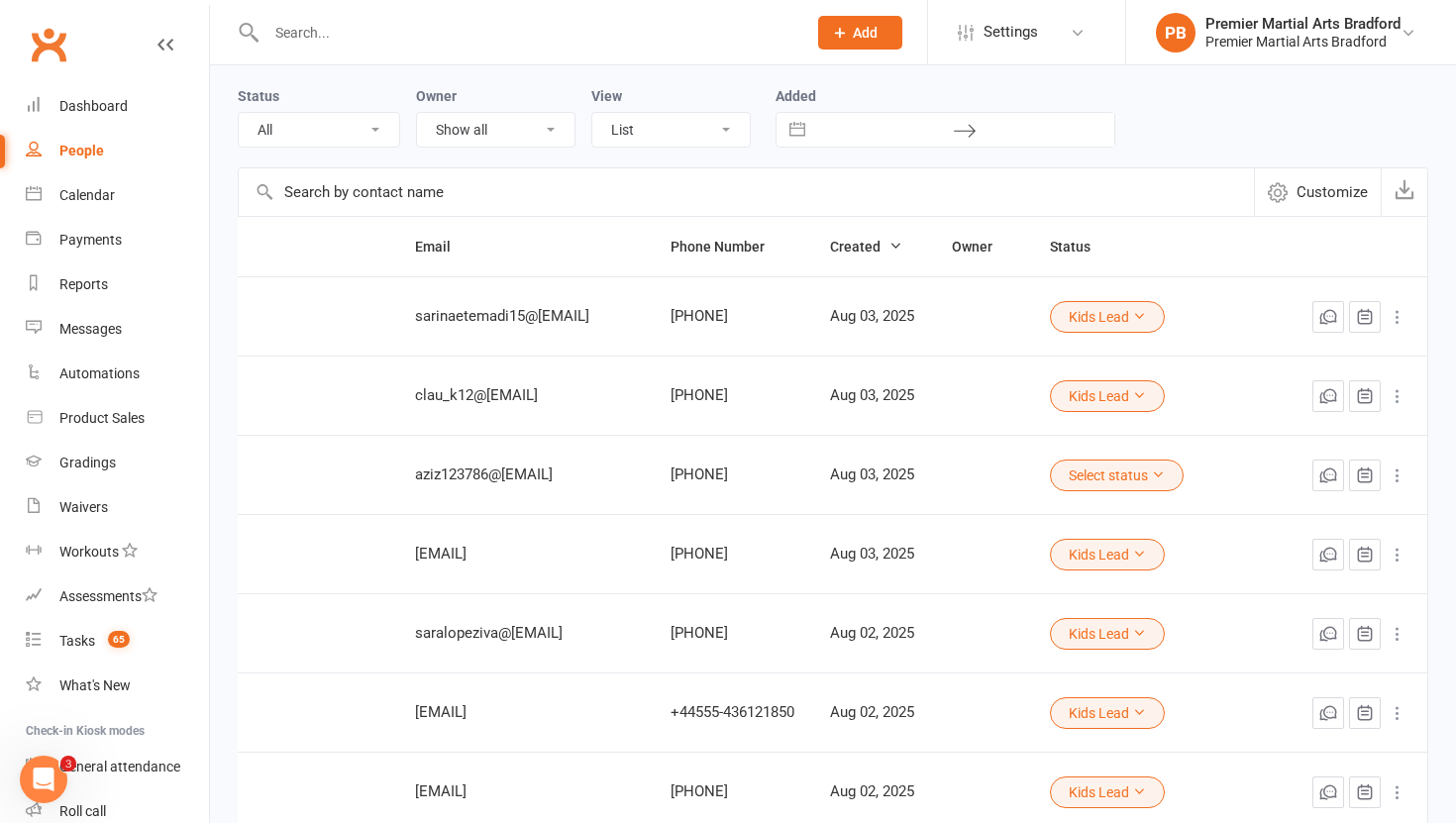 click on "Loading" at bounding box center [0, 0] 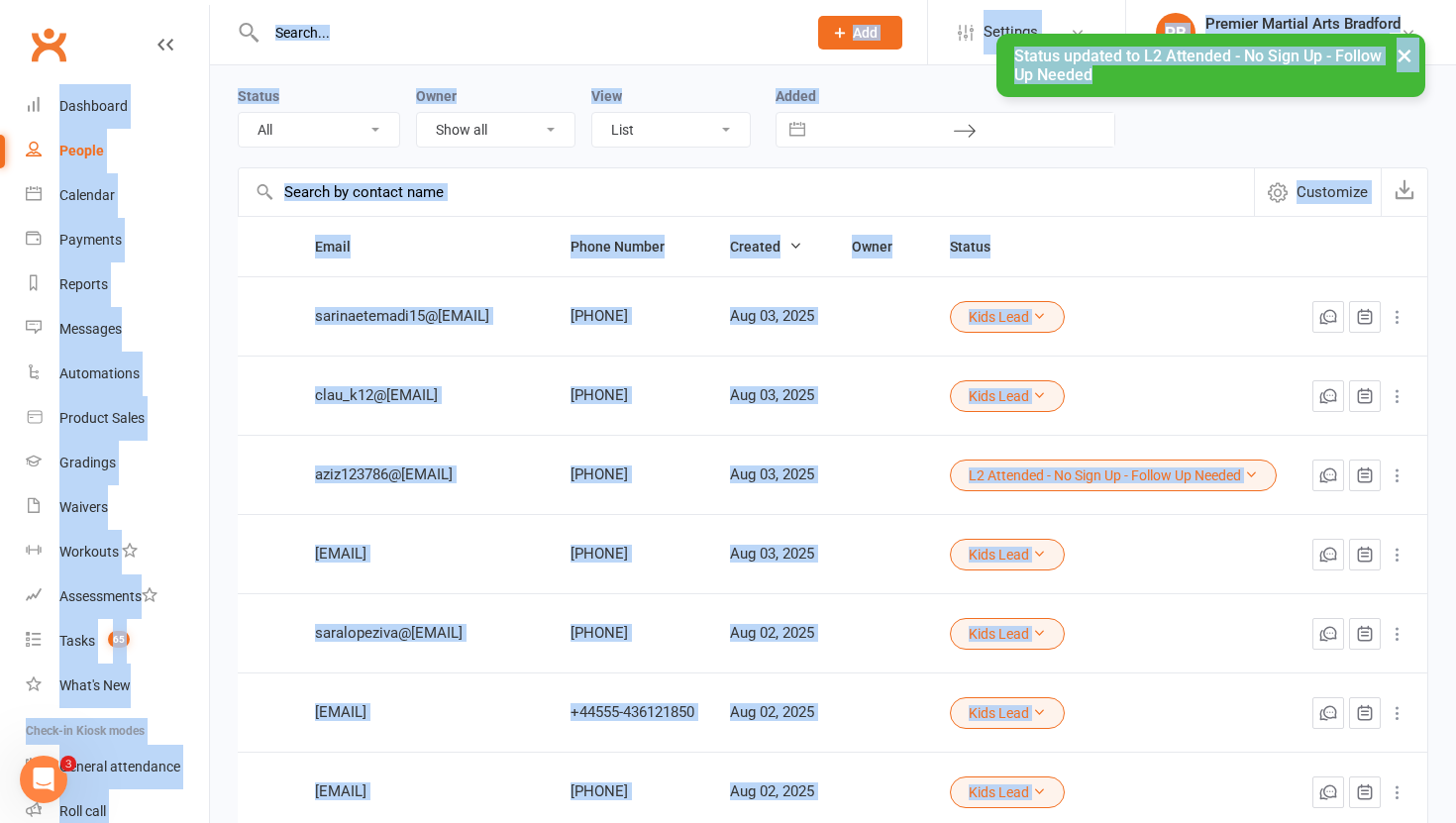 click at bounding box center [1251, 474] 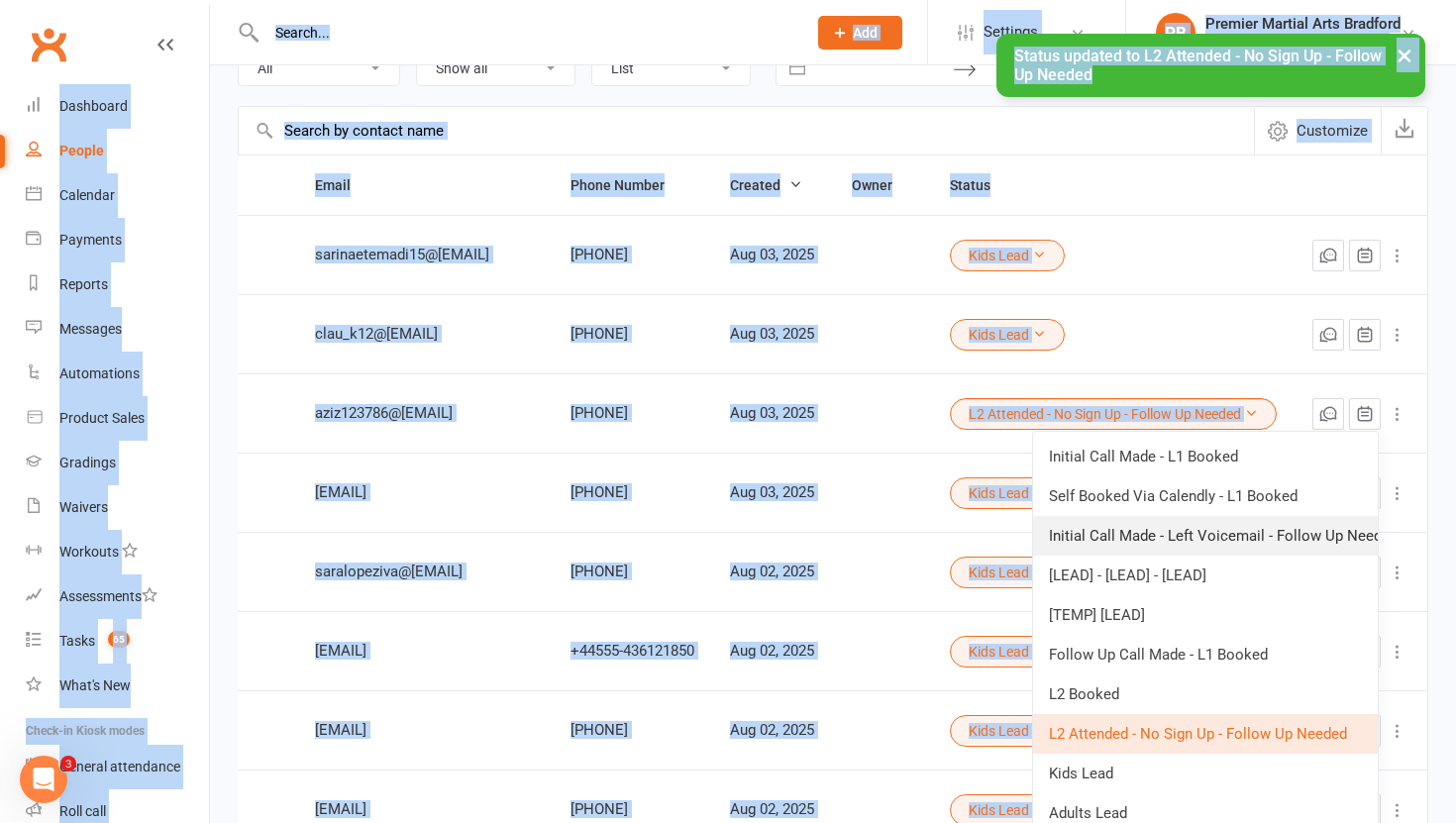 scroll, scrollTop: 138, scrollLeft: 0, axis: vertical 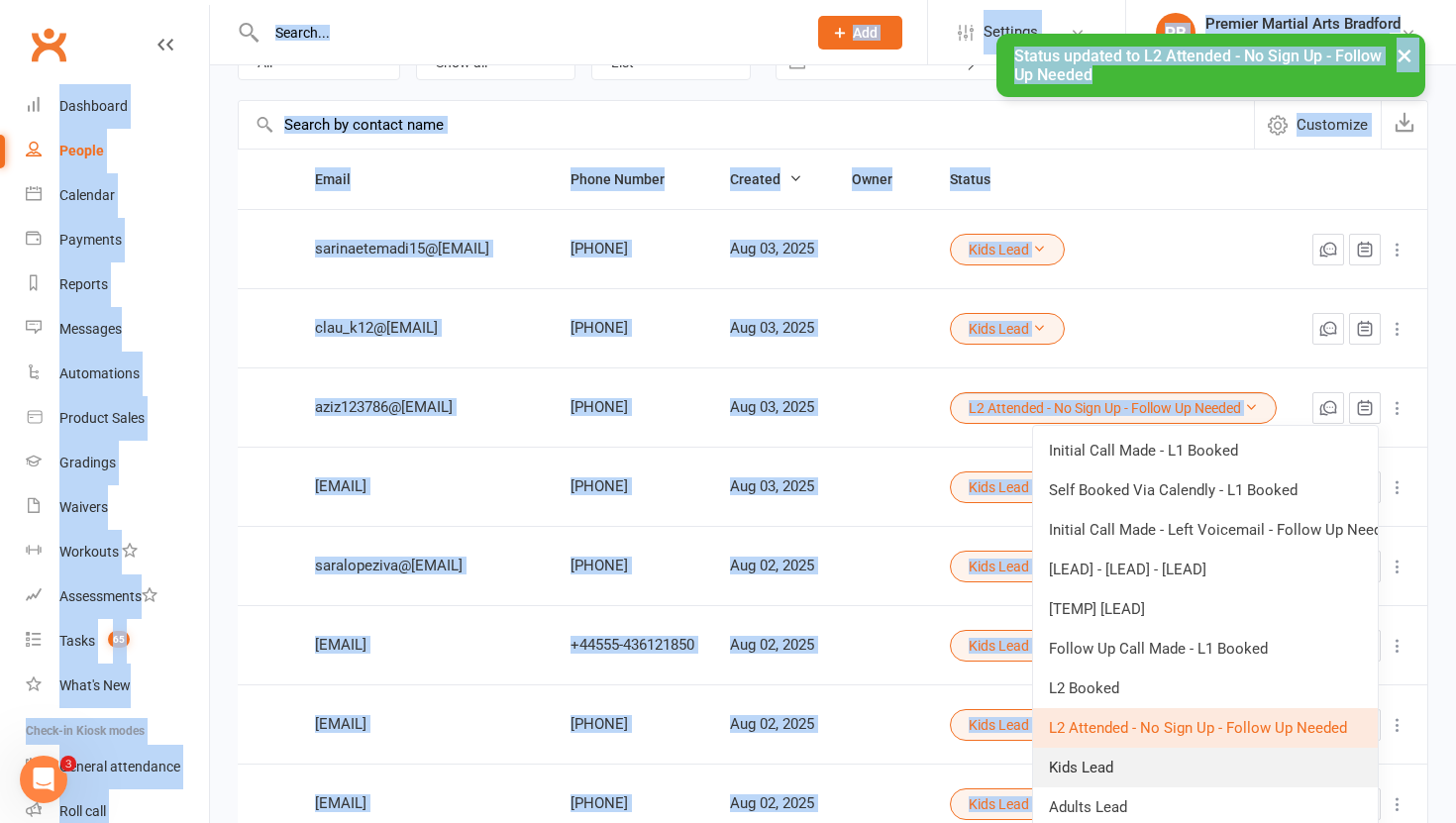 click on "Kids Lead" at bounding box center [1205, 768] 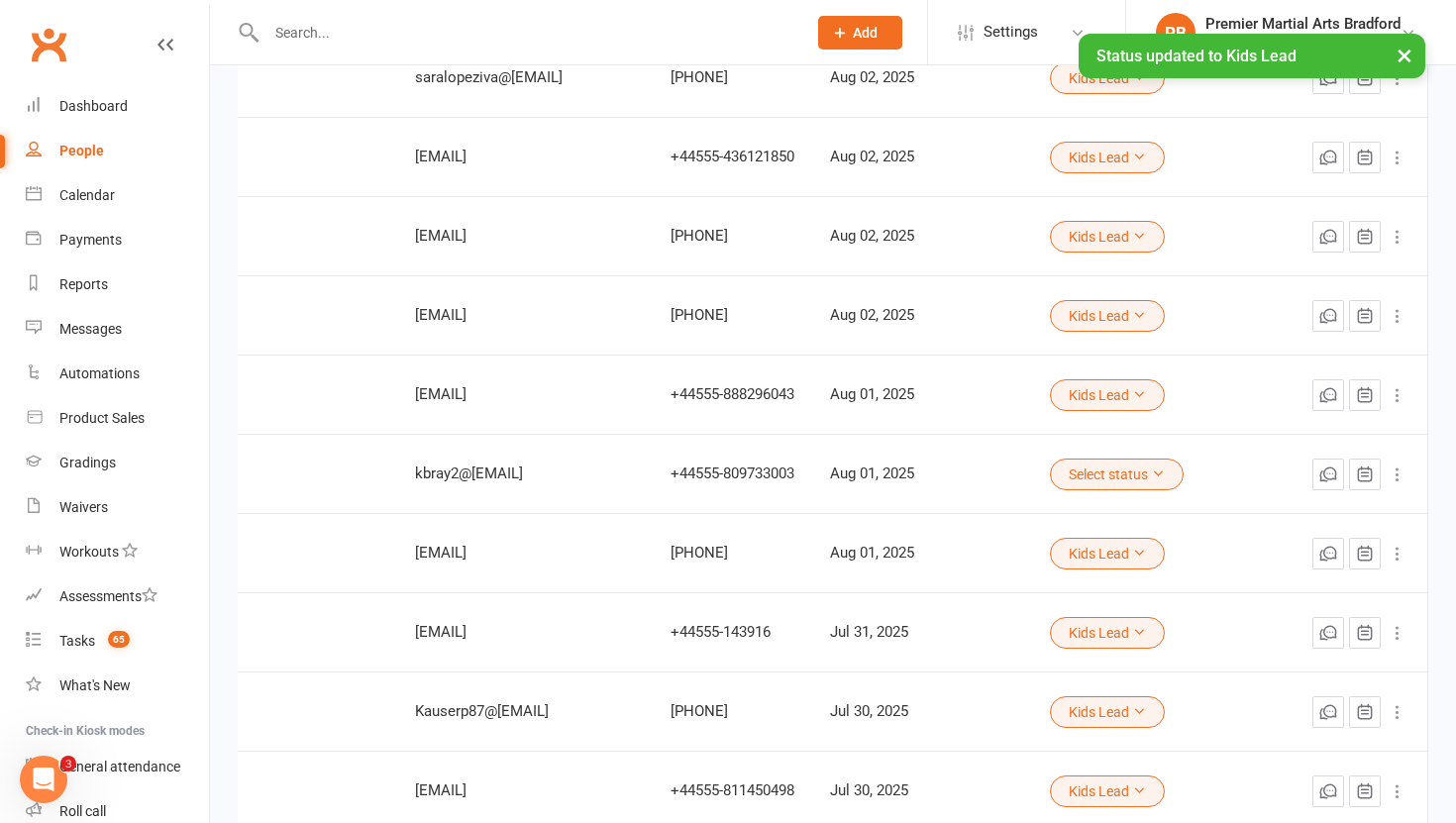 scroll, scrollTop: 644, scrollLeft: 0, axis: vertical 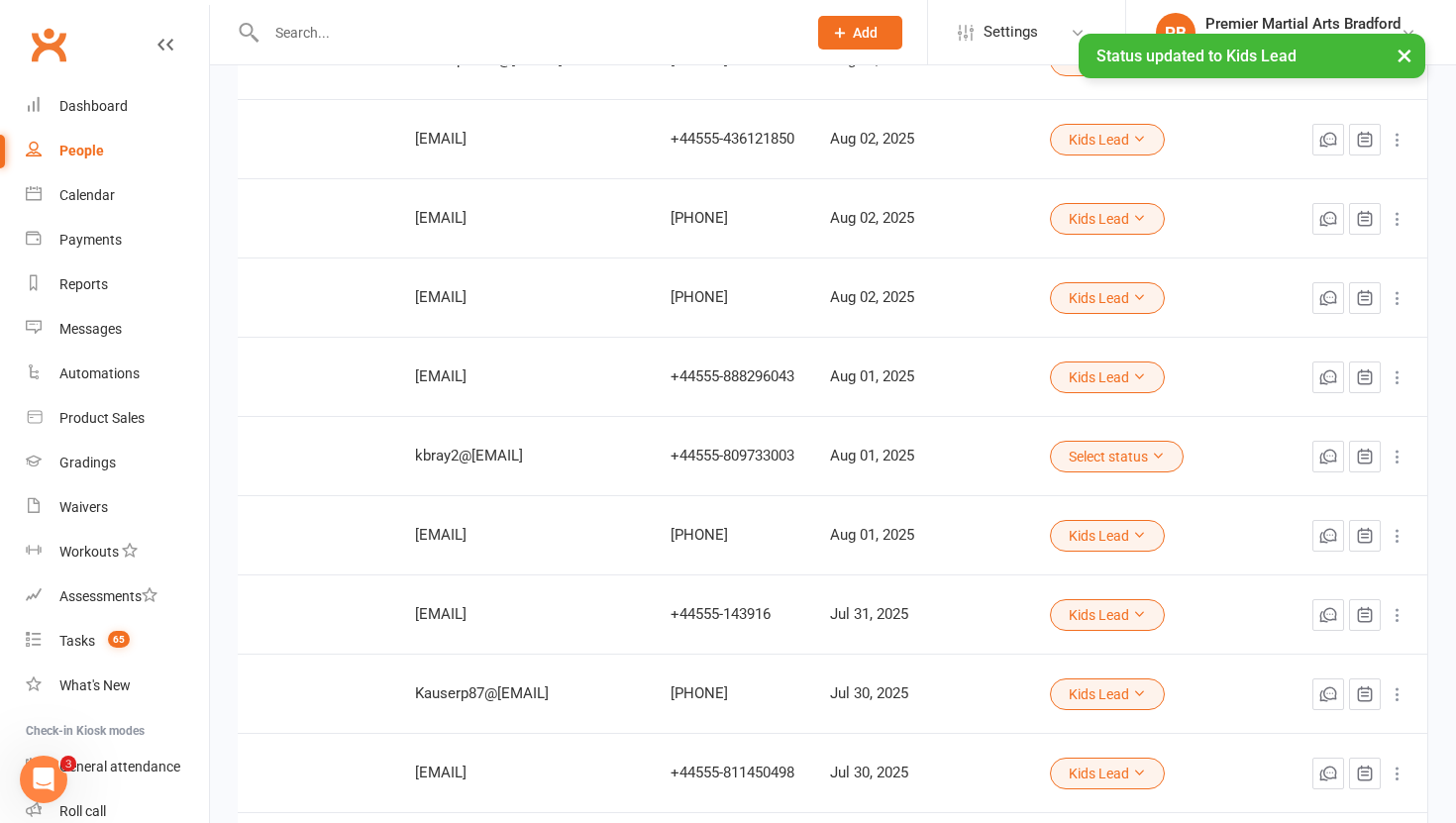 click at bounding box center (1158, 456) 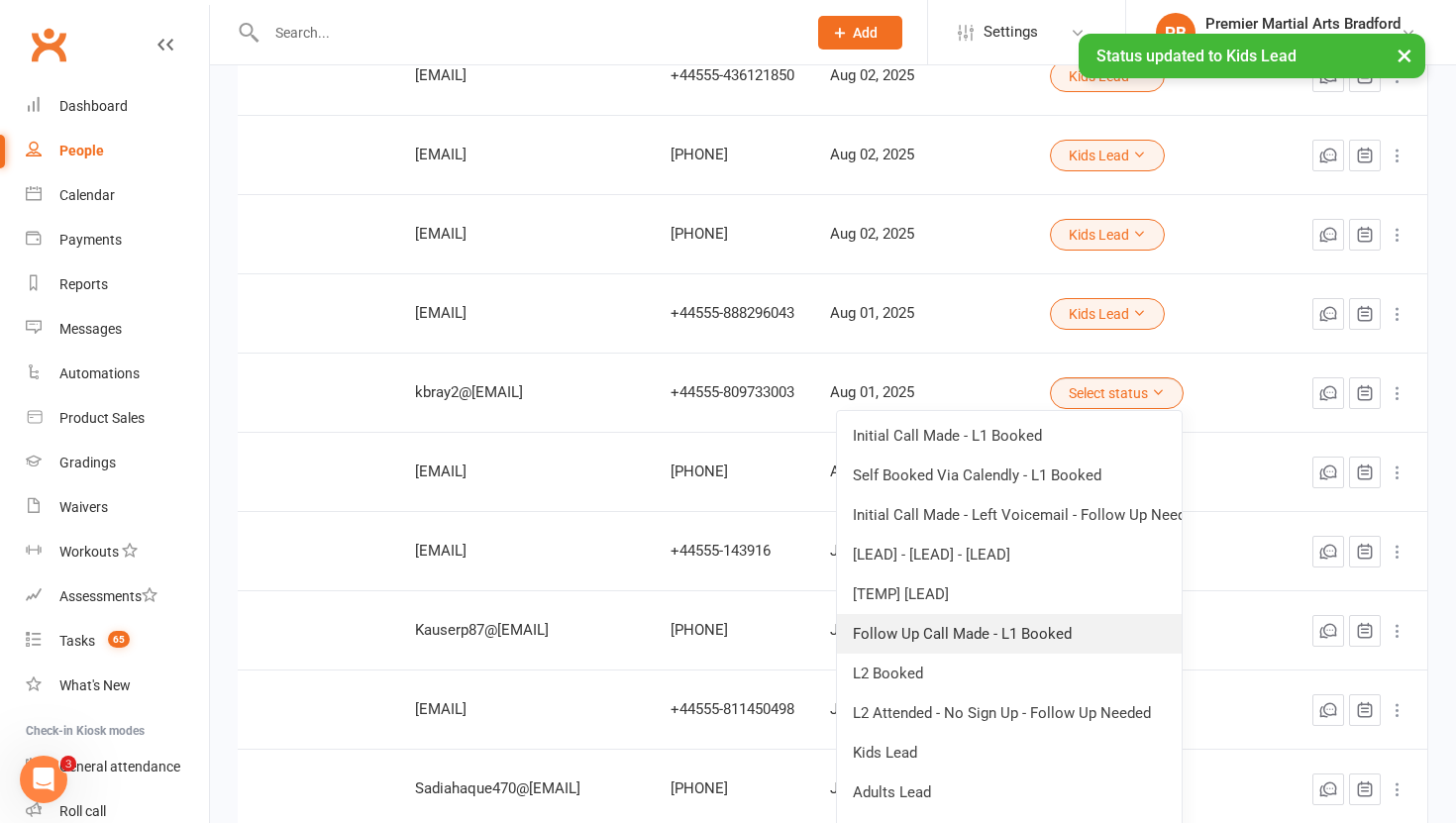 scroll, scrollTop: 728, scrollLeft: 0, axis: vertical 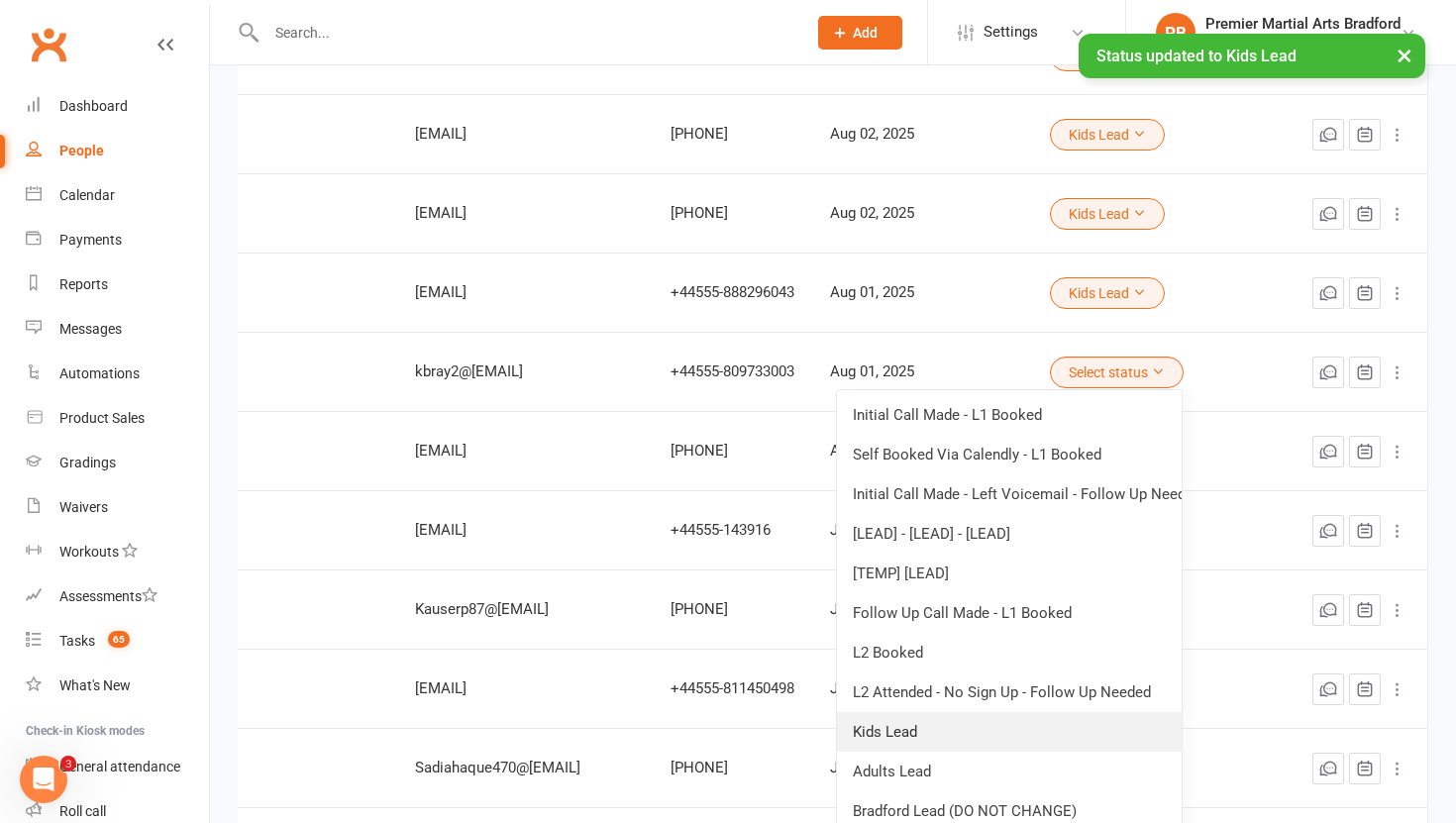 click on "Kids Lead" at bounding box center [1009, 732] 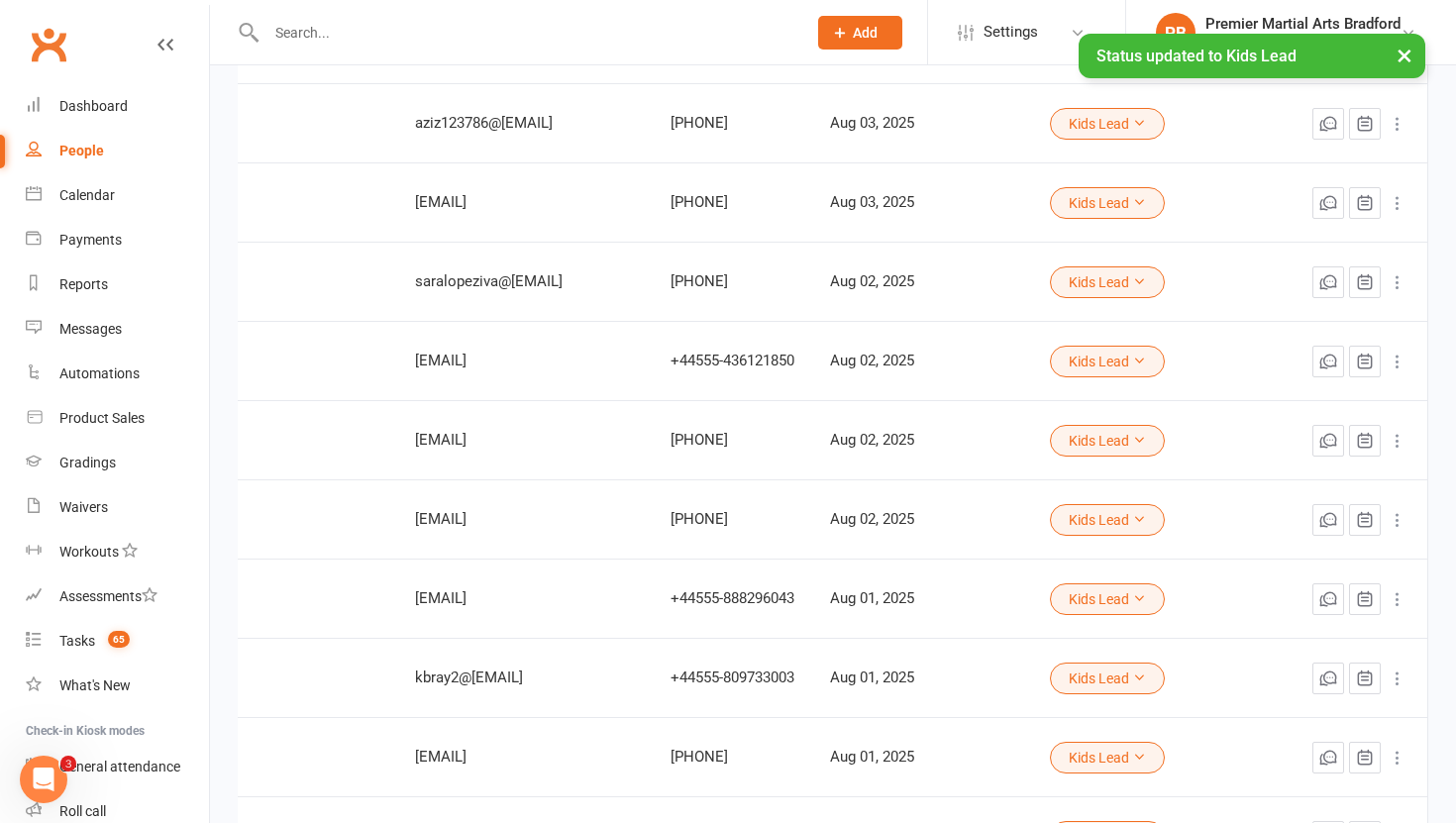 scroll, scrollTop: 0, scrollLeft: 0, axis: both 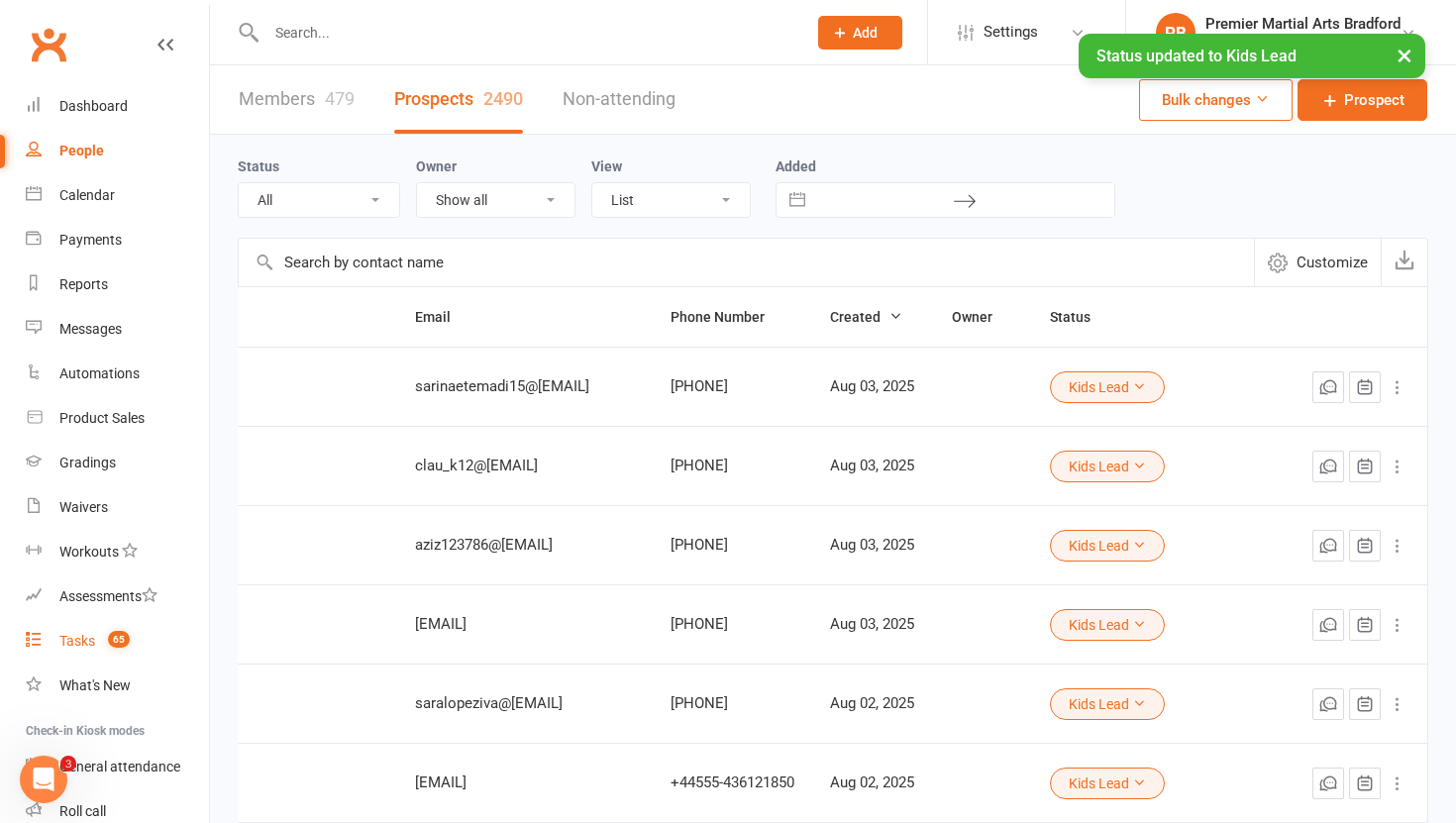 click on "Tasks" at bounding box center [77, 641] 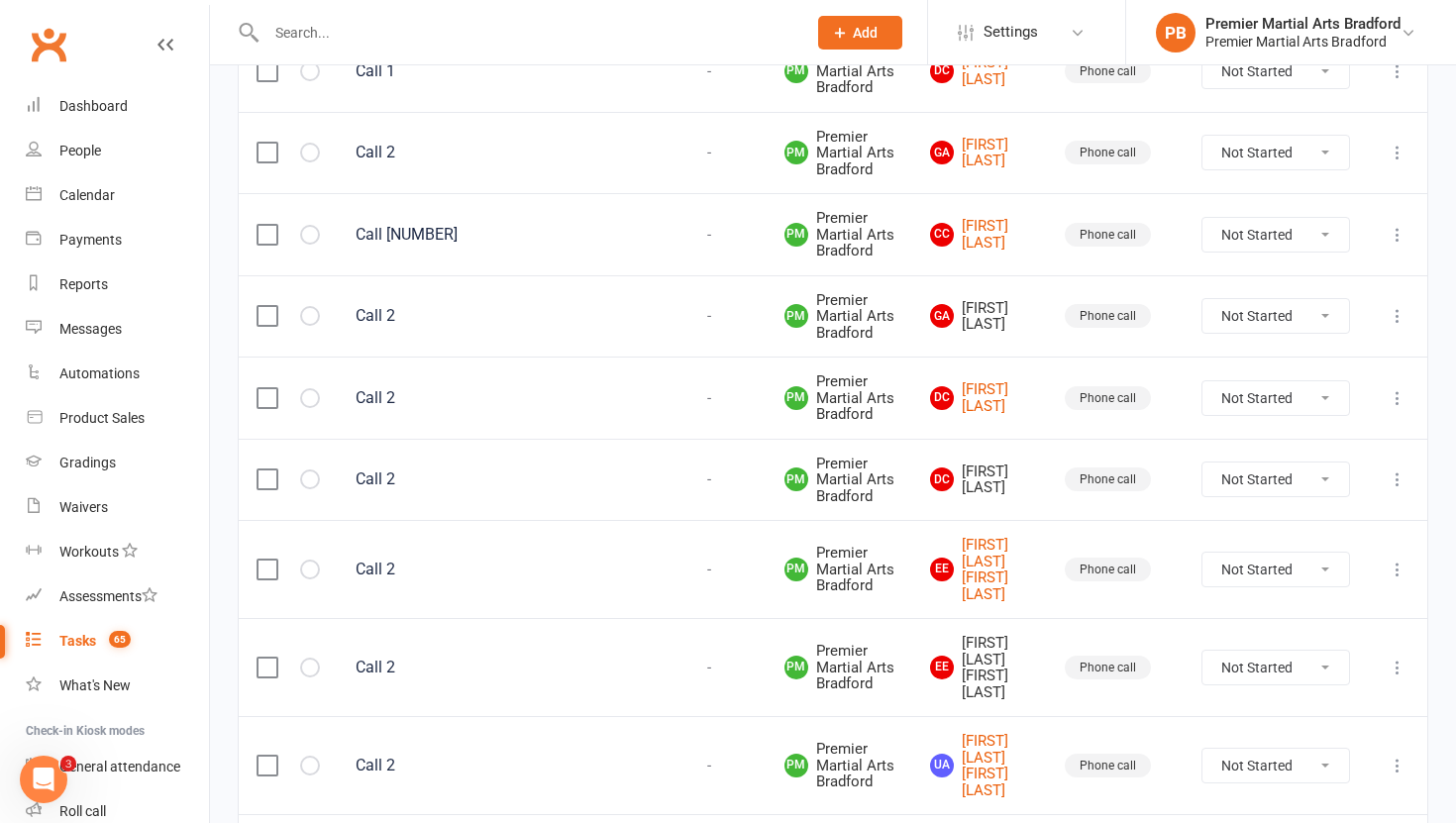 scroll, scrollTop: 835, scrollLeft: 0, axis: vertical 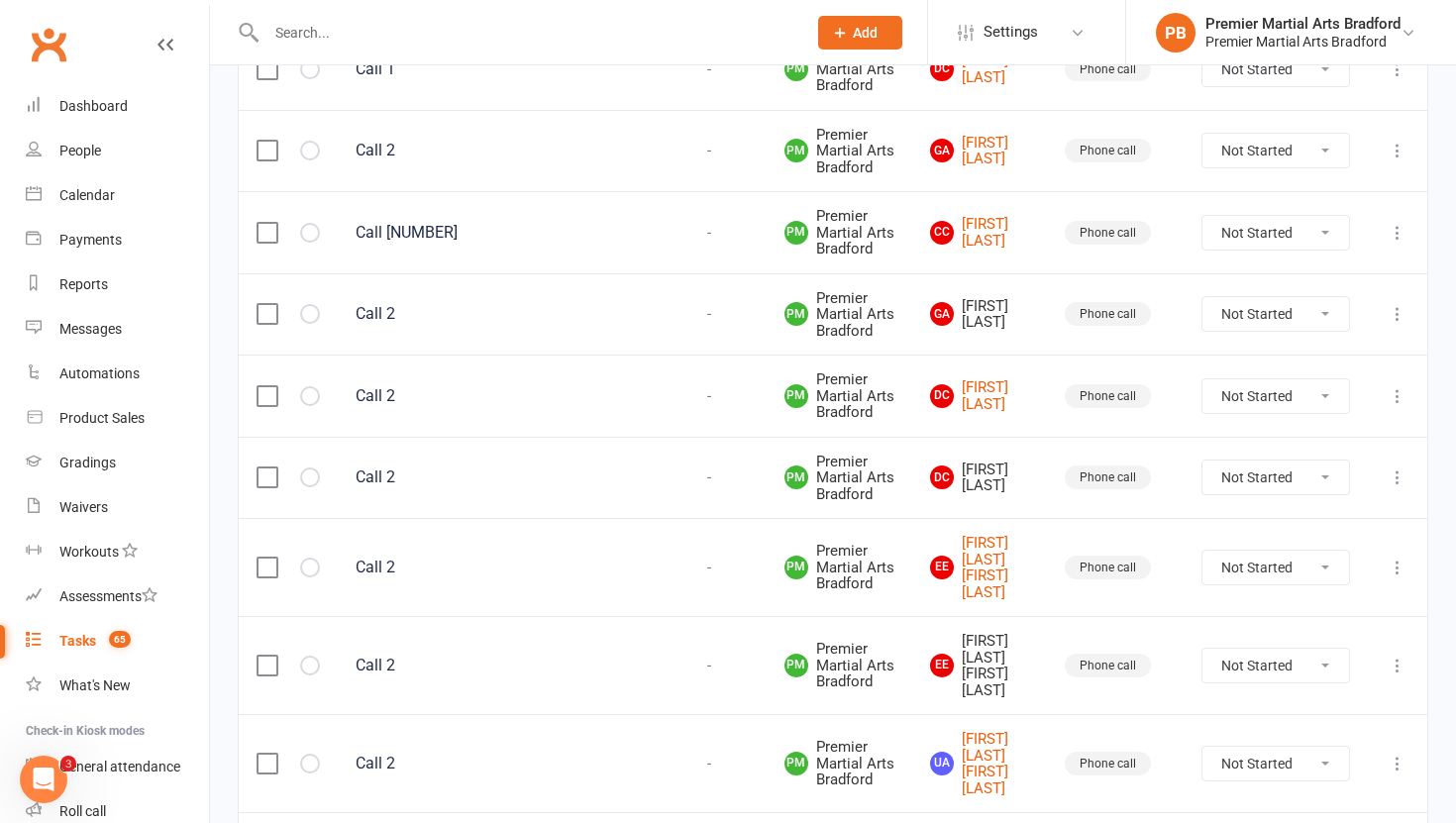 click at bounding box center (266, 314) 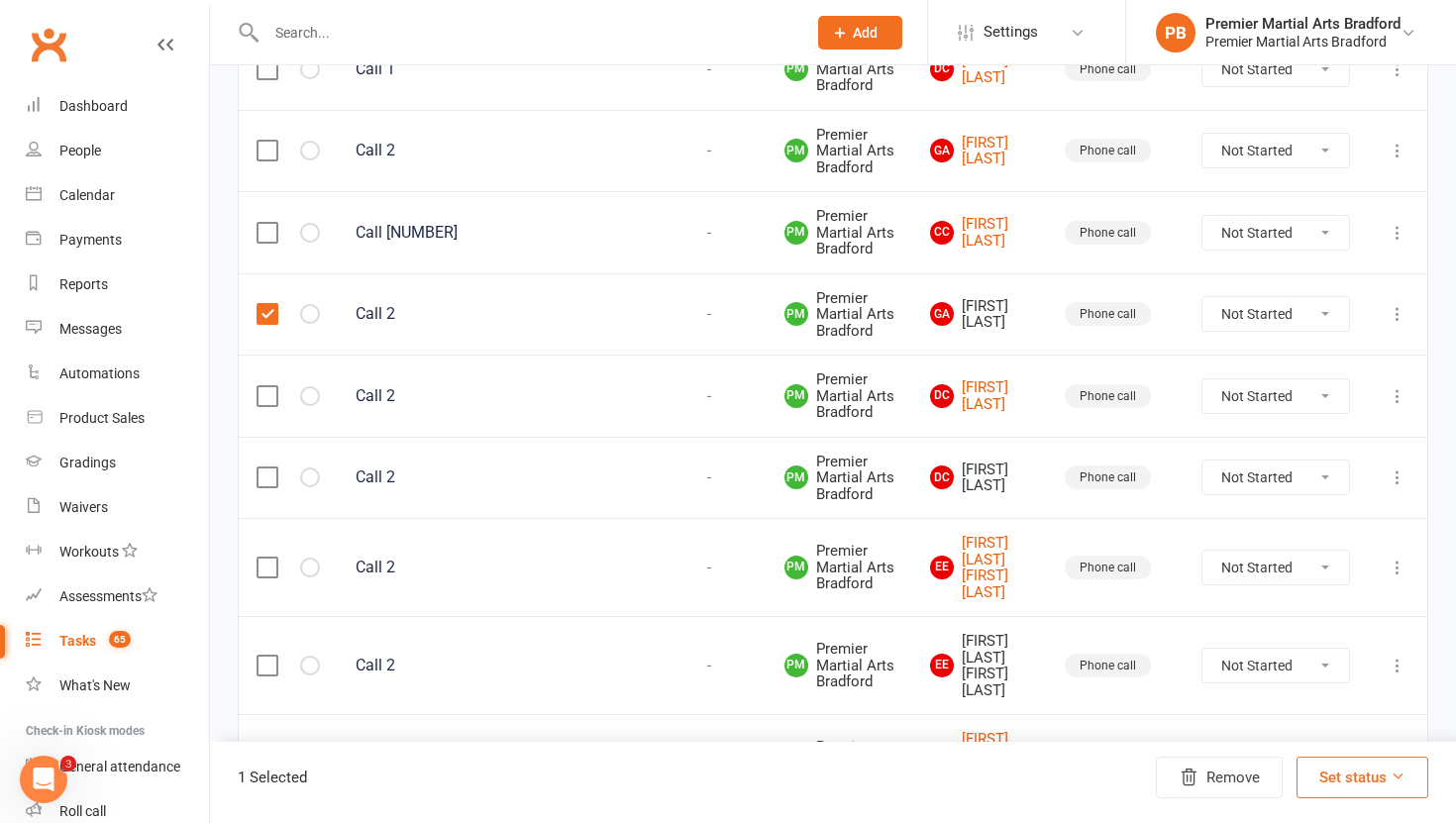 click at bounding box center (266, 477) 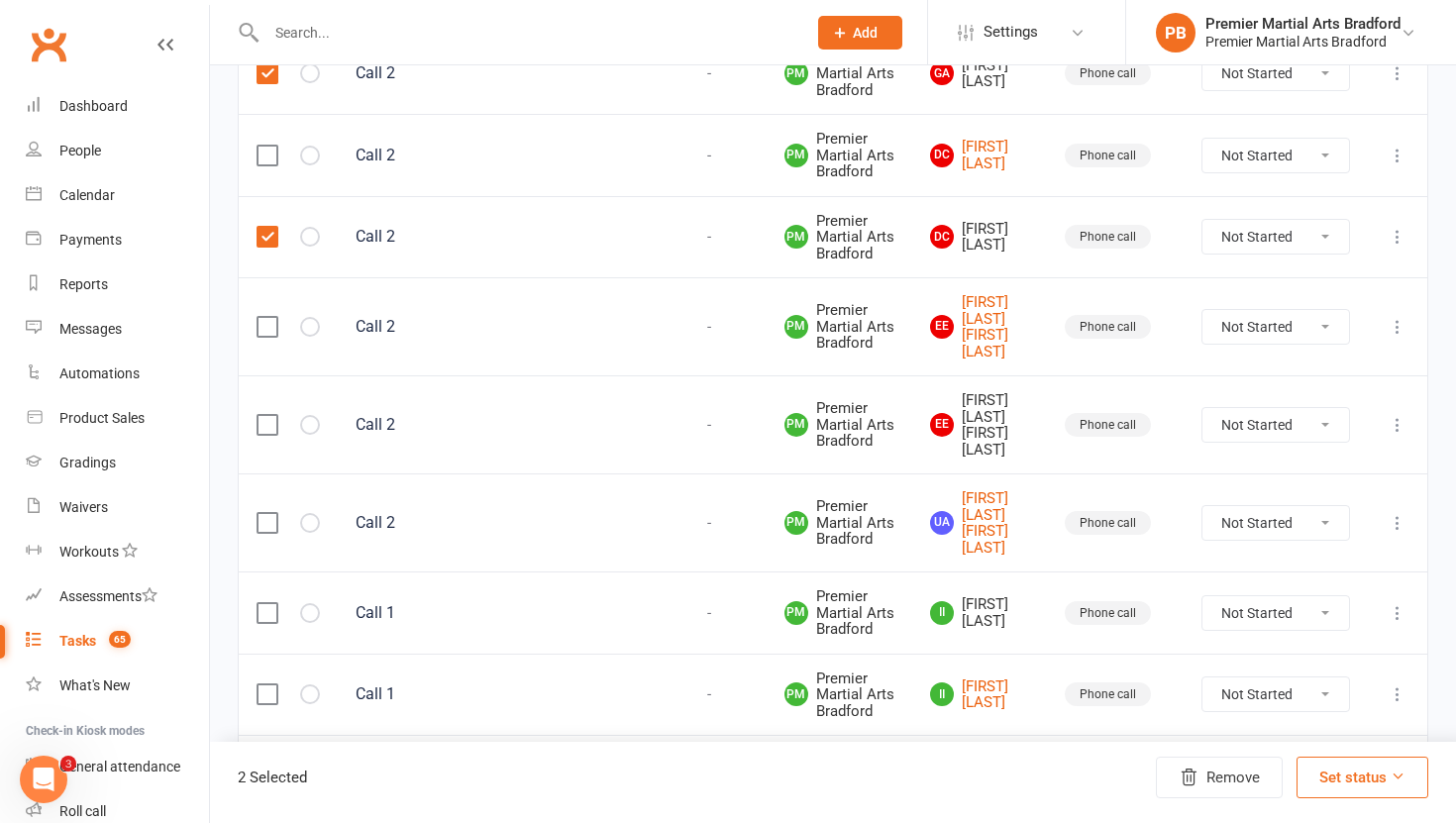 scroll, scrollTop: 1181, scrollLeft: 0, axis: vertical 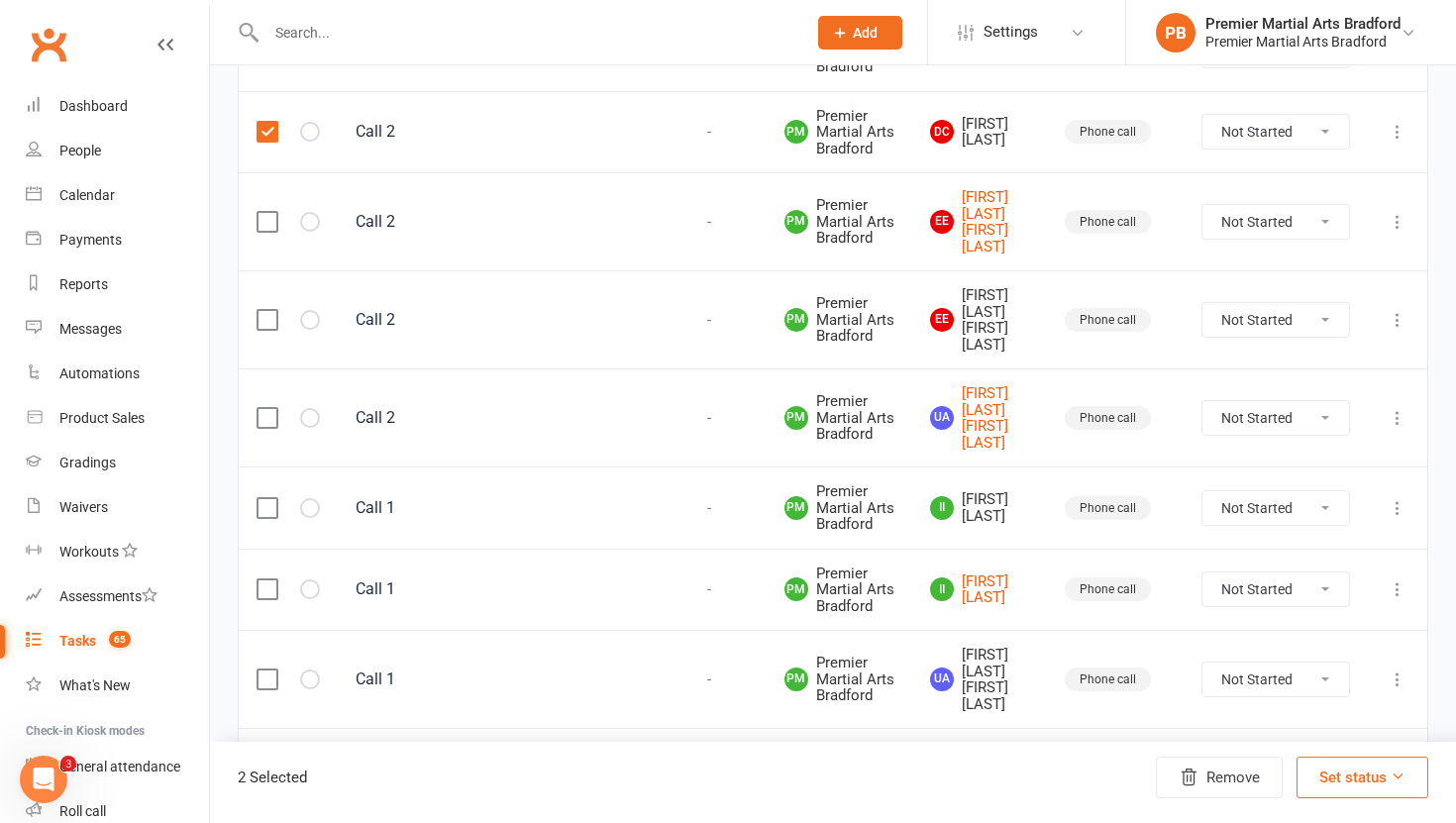 click at bounding box center (266, 320) 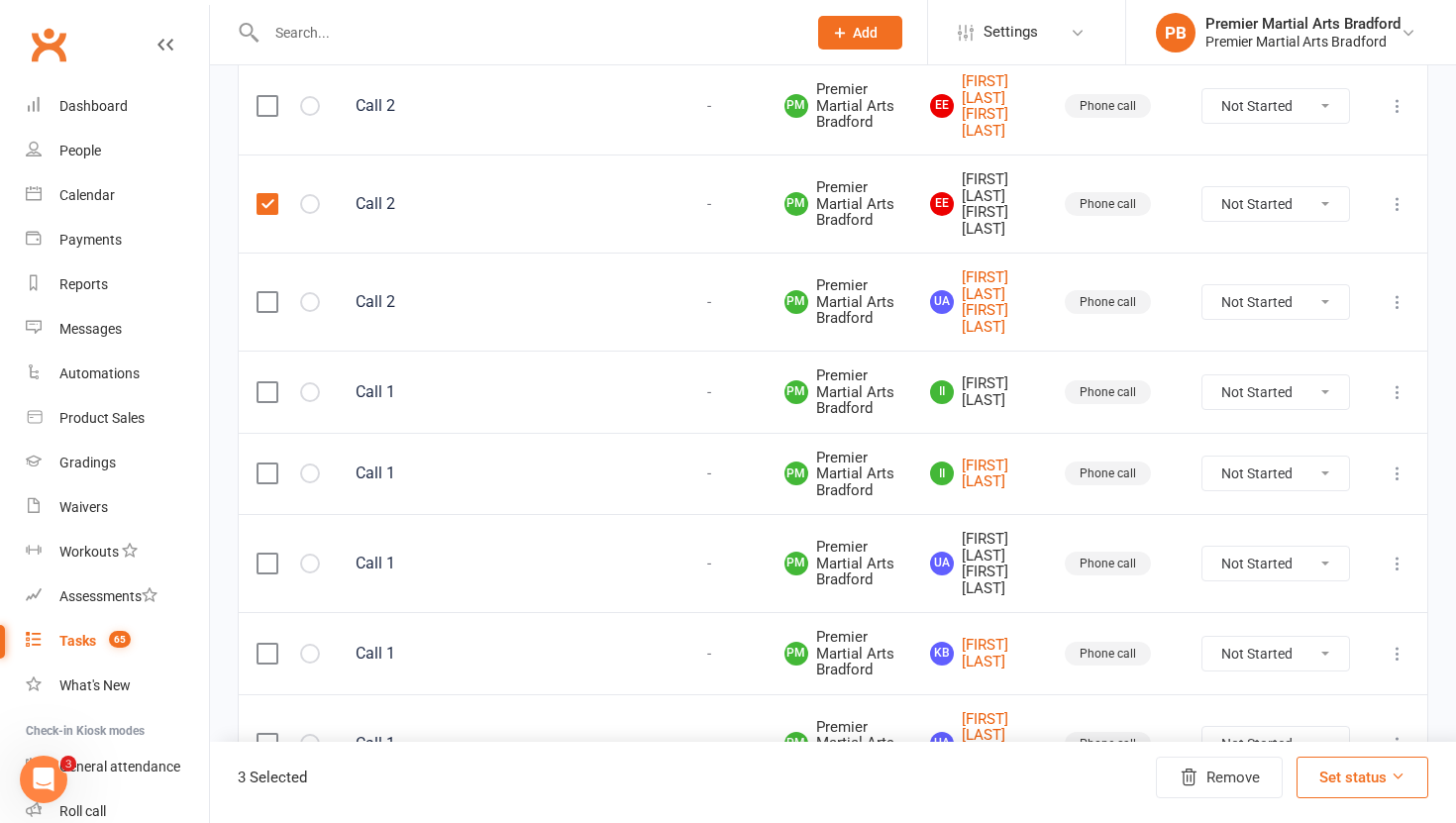 scroll, scrollTop: 1300, scrollLeft: 0, axis: vertical 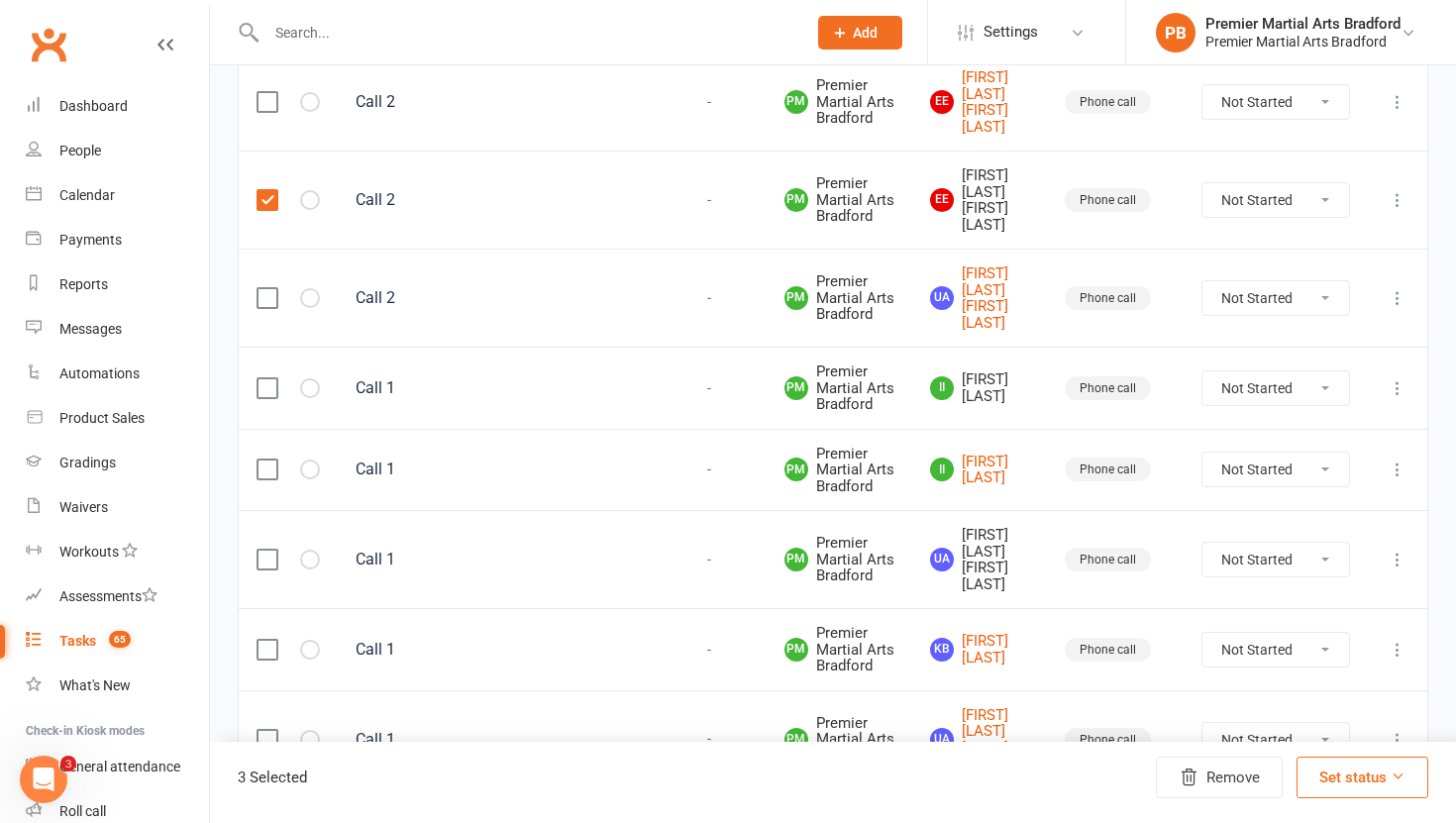 click at bounding box center (266, 388) 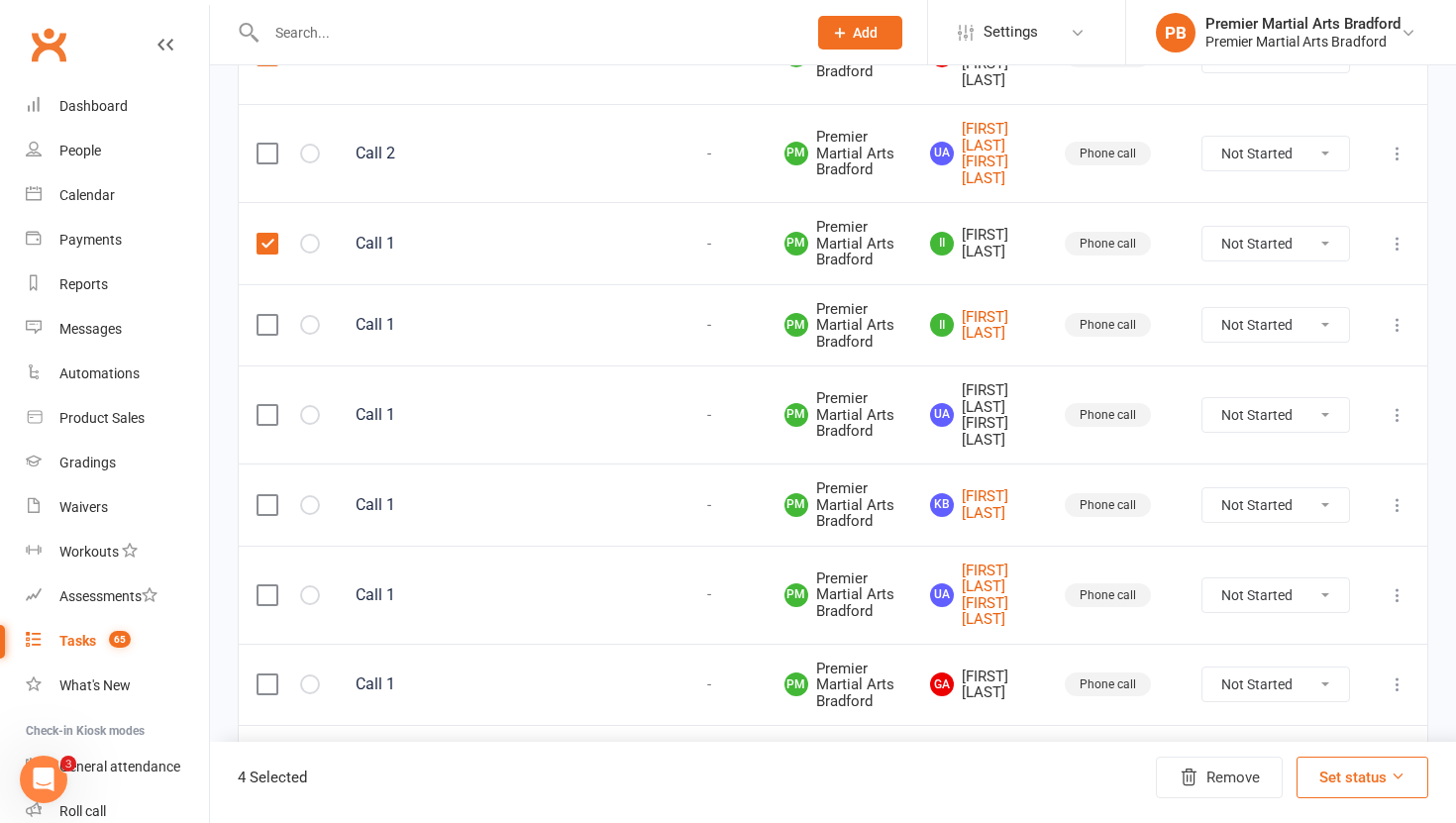scroll, scrollTop: 1524, scrollLeft: 0, axis: vertical 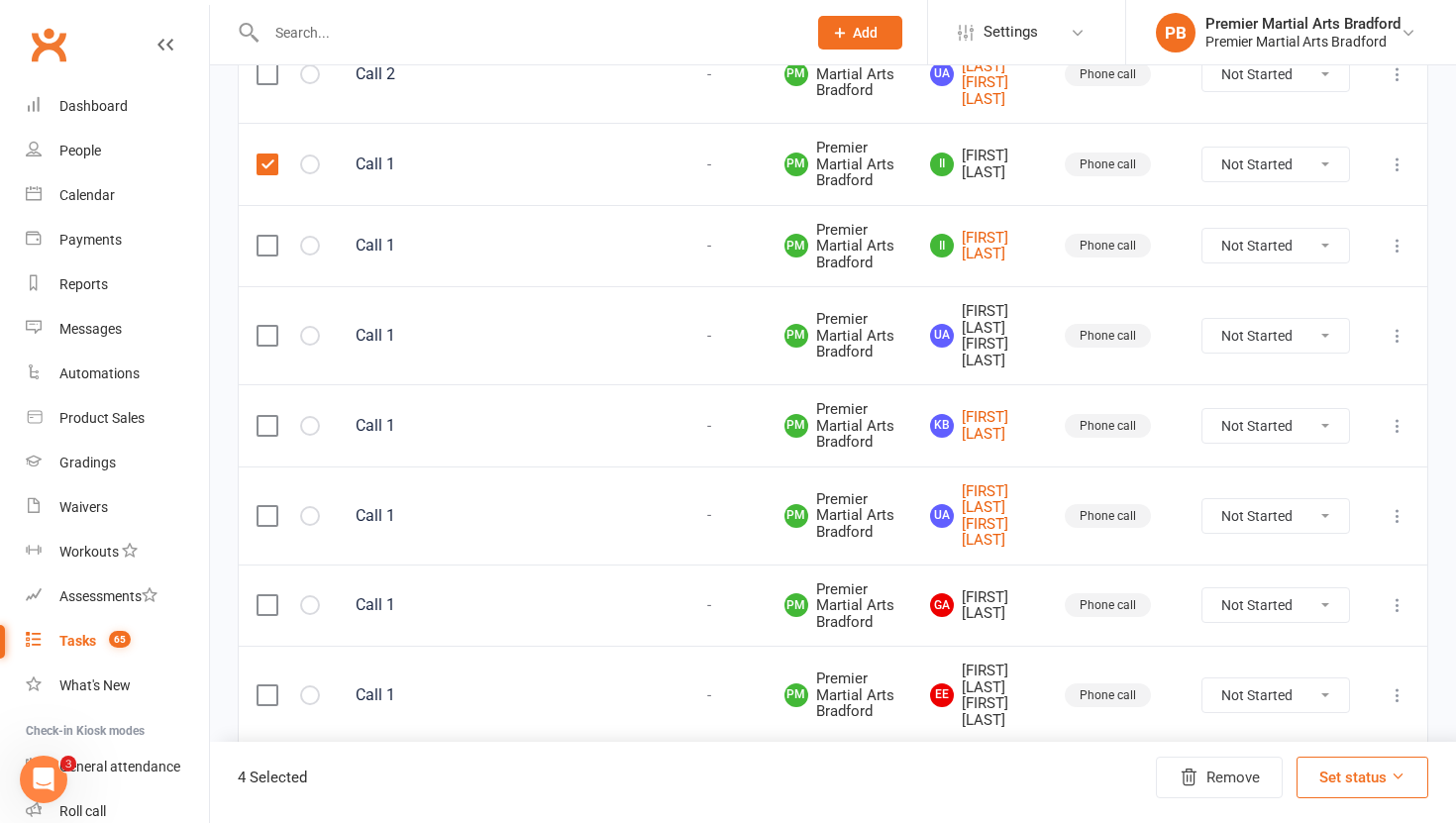click at bounding box center [266, 336] 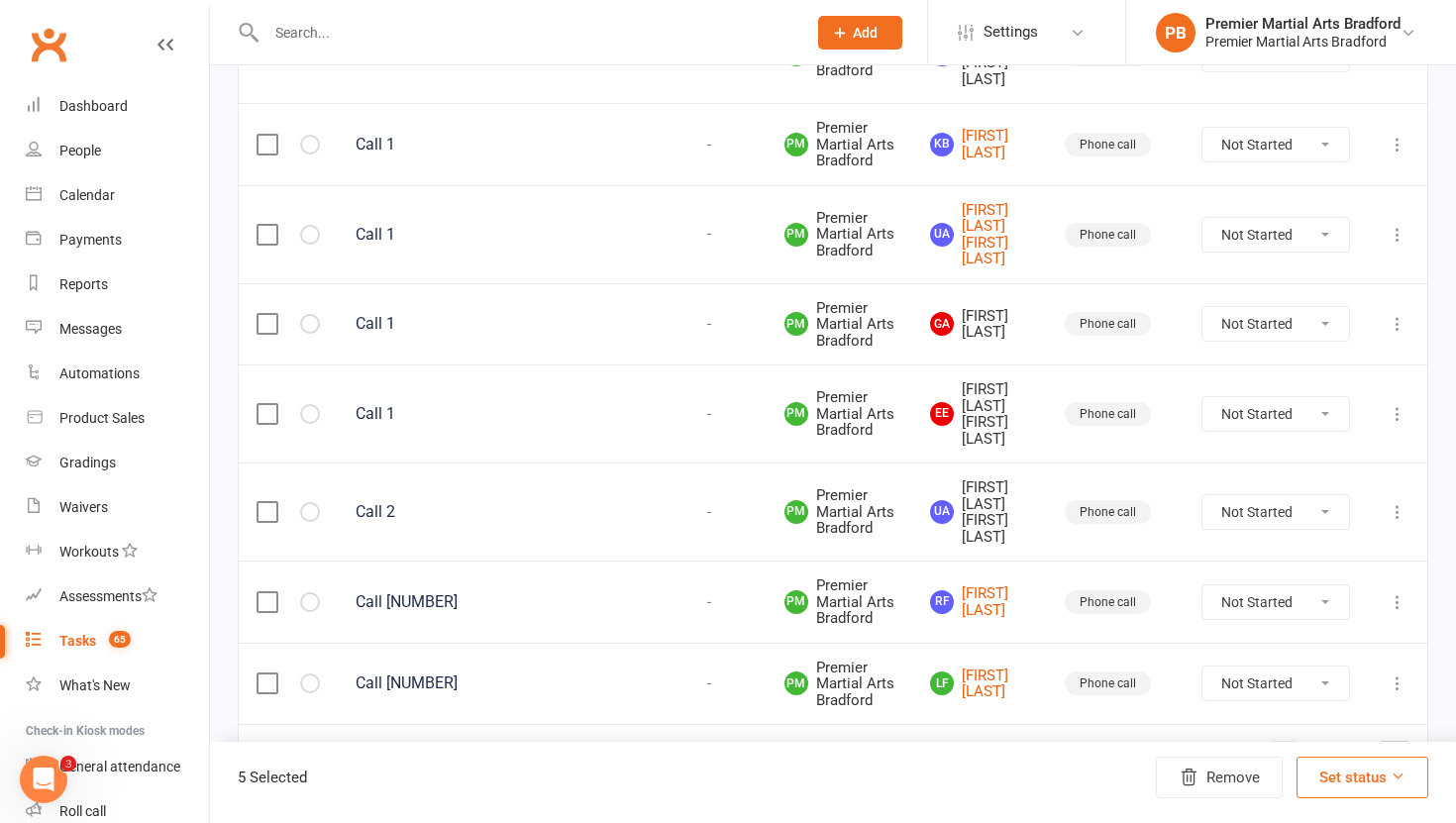 scroll, scrollTop: 1868, scrollLeft: 0, axis: vertical 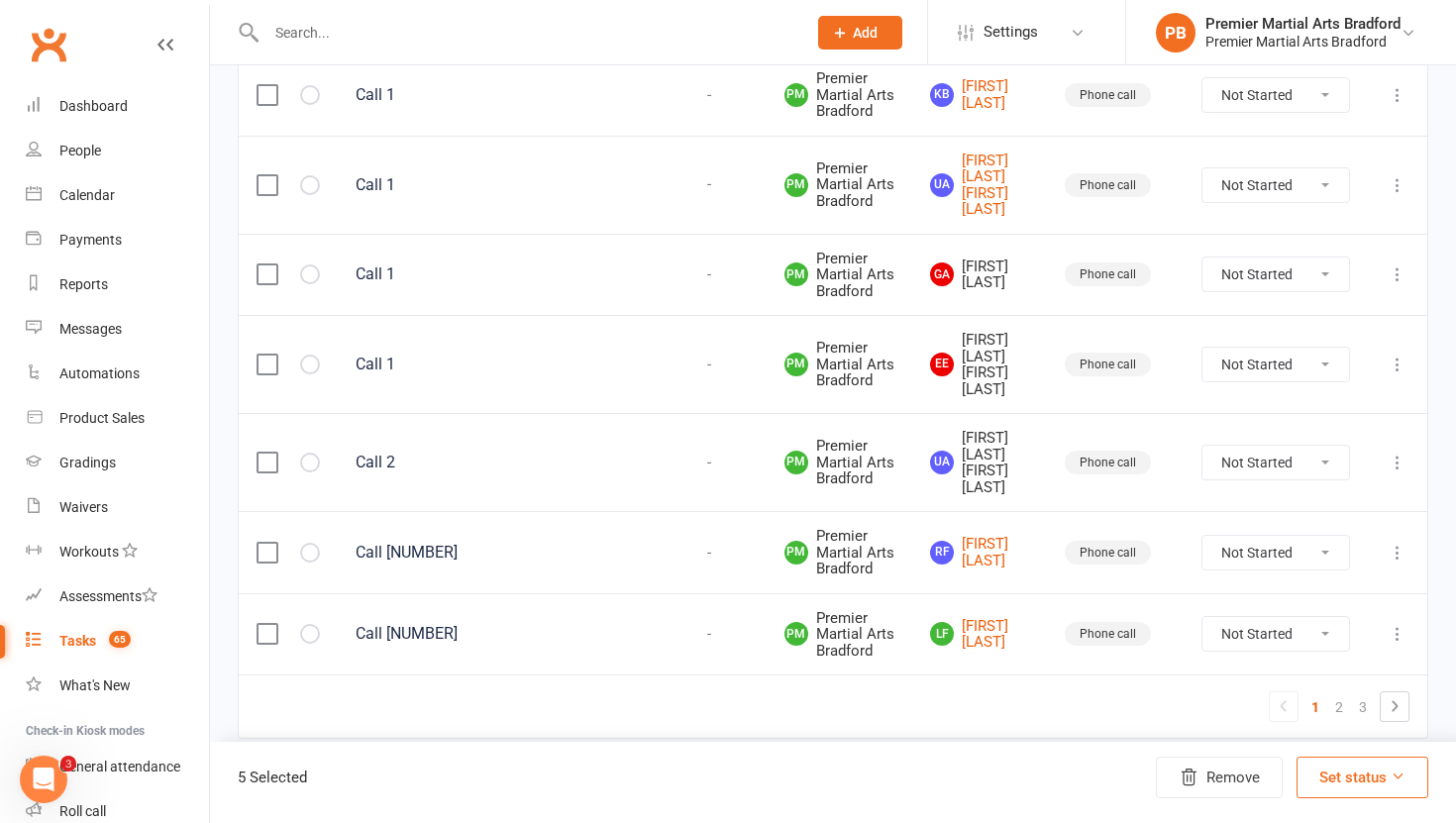 click at bounding box center [266, 274] 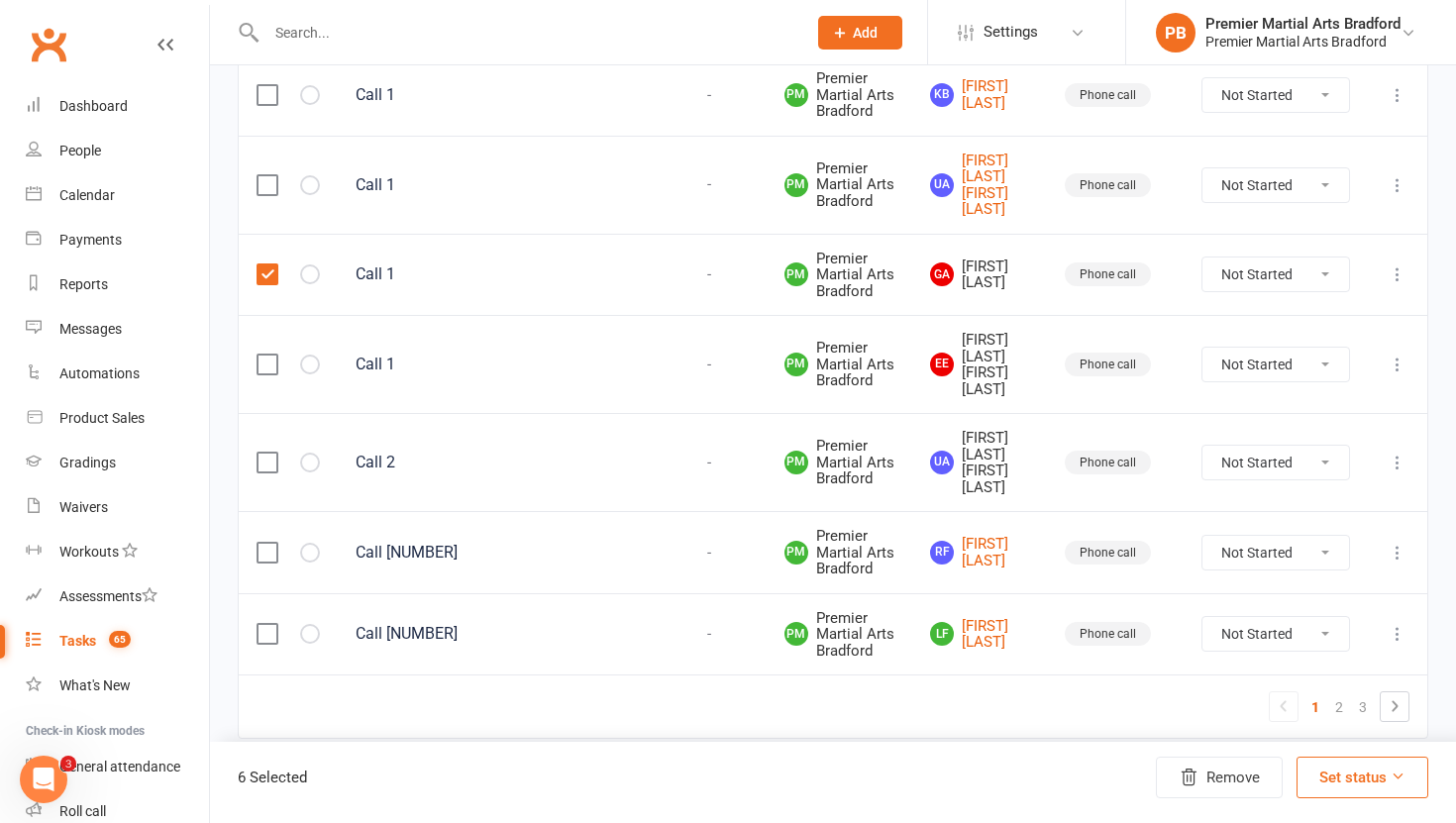 click at bounding box center (266, 364) 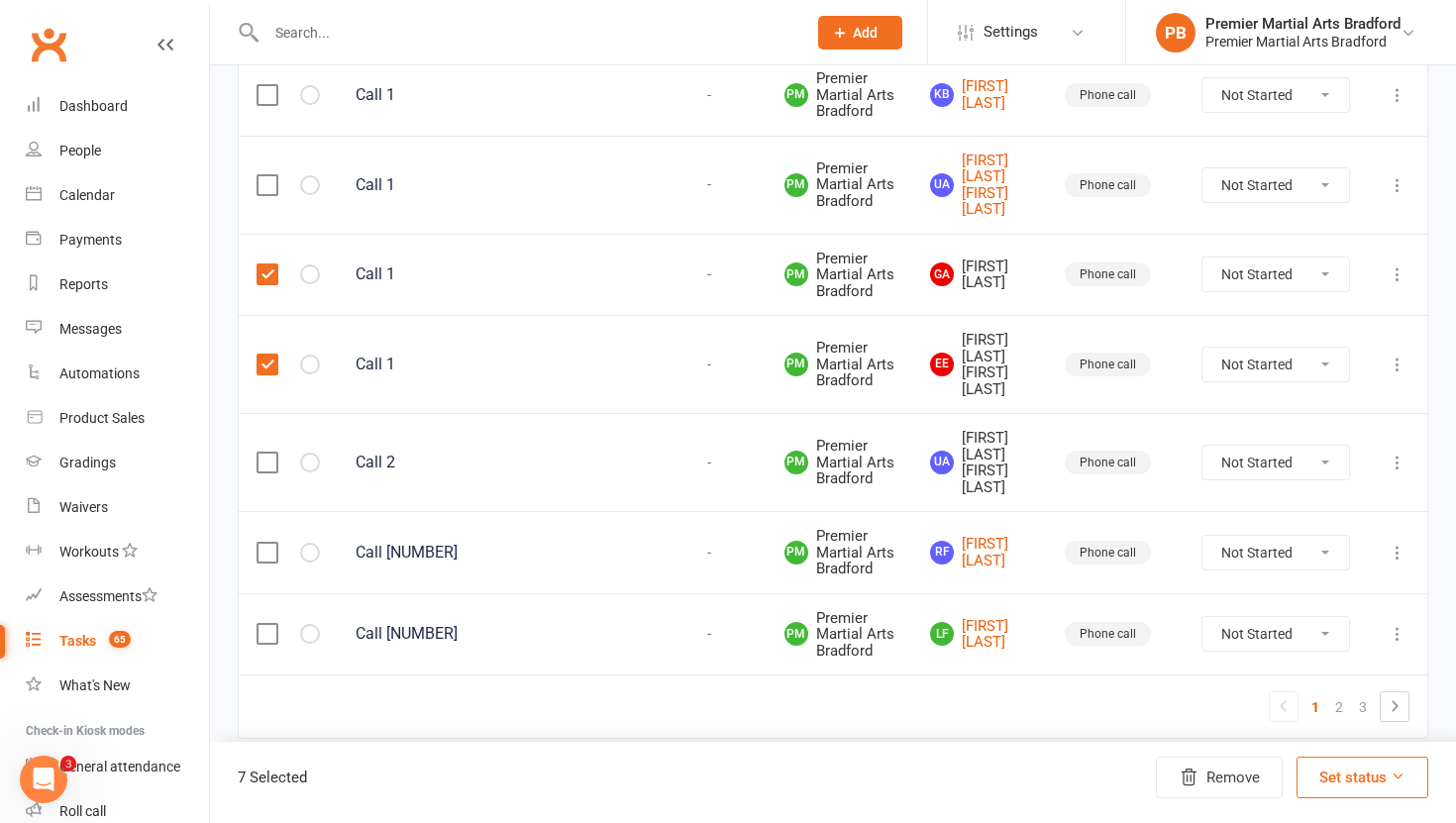 scroll, scrollTop: 1980, scrollLeft: 0, axis: vertical 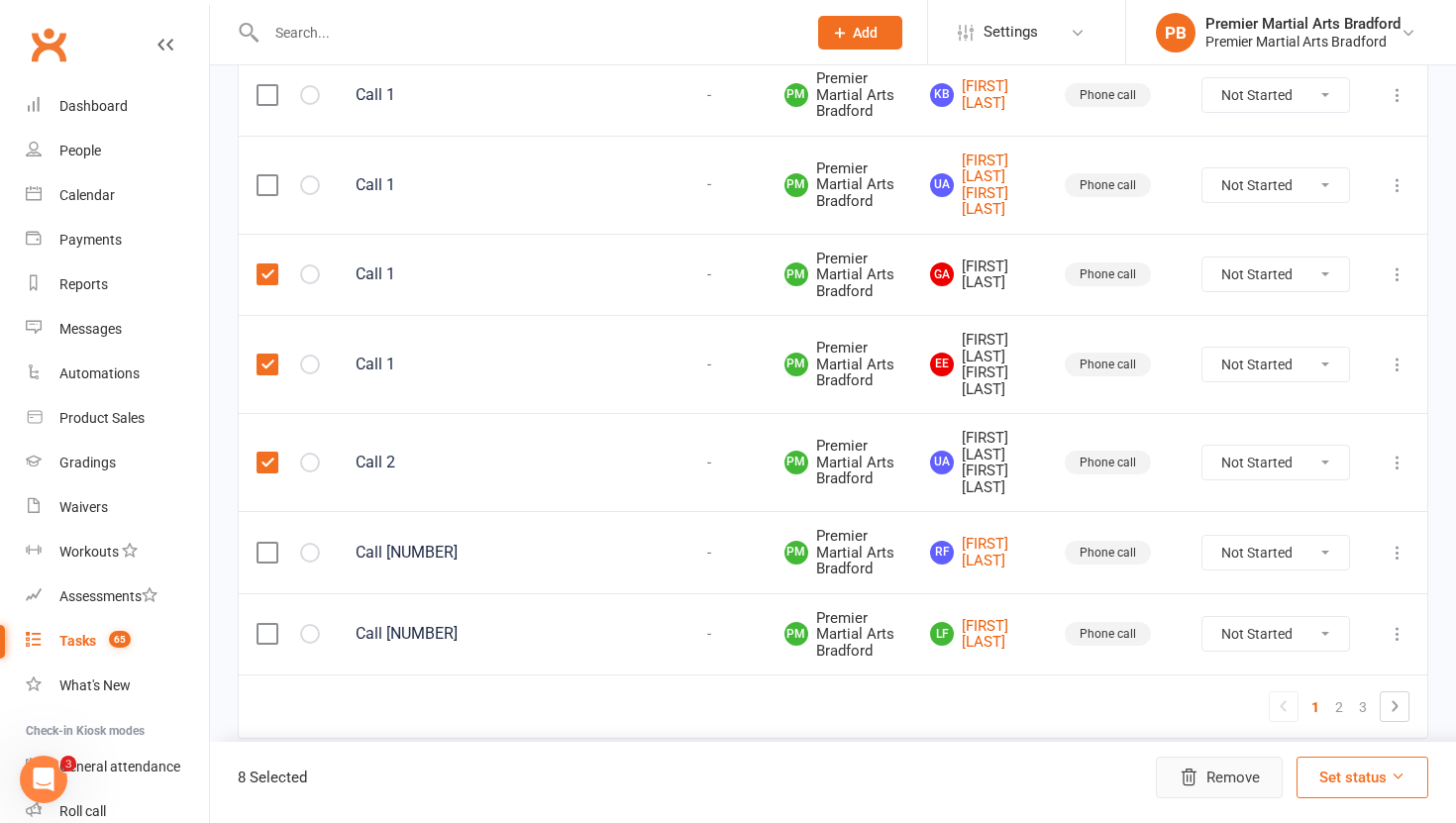 click on "Remove" at bounding box center [1219, 777] 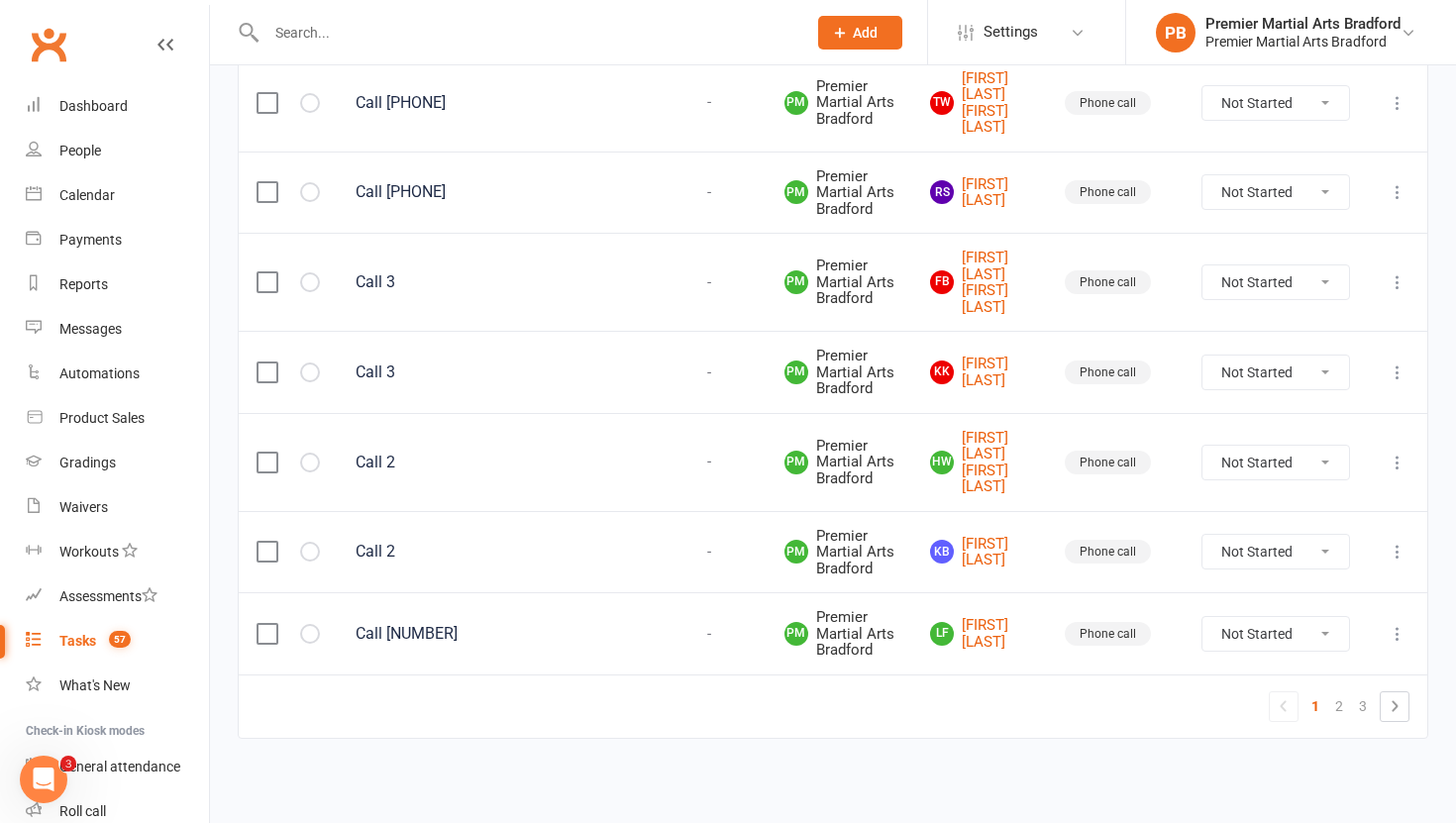 scroll, scrollTop: 2148, scrollLeft: 0, axis: vertical 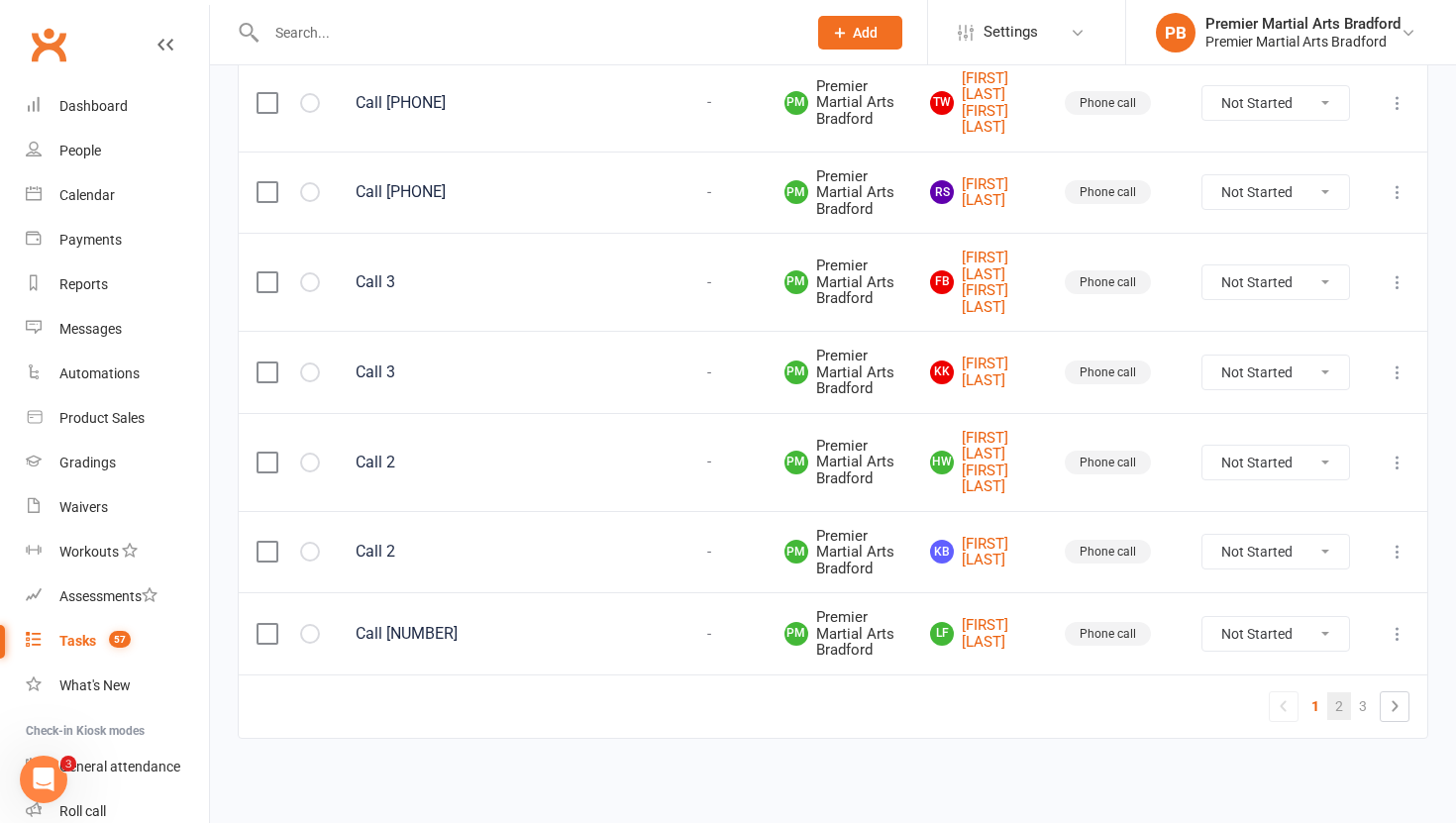 click on "2" at bounding box center (1339, 706) 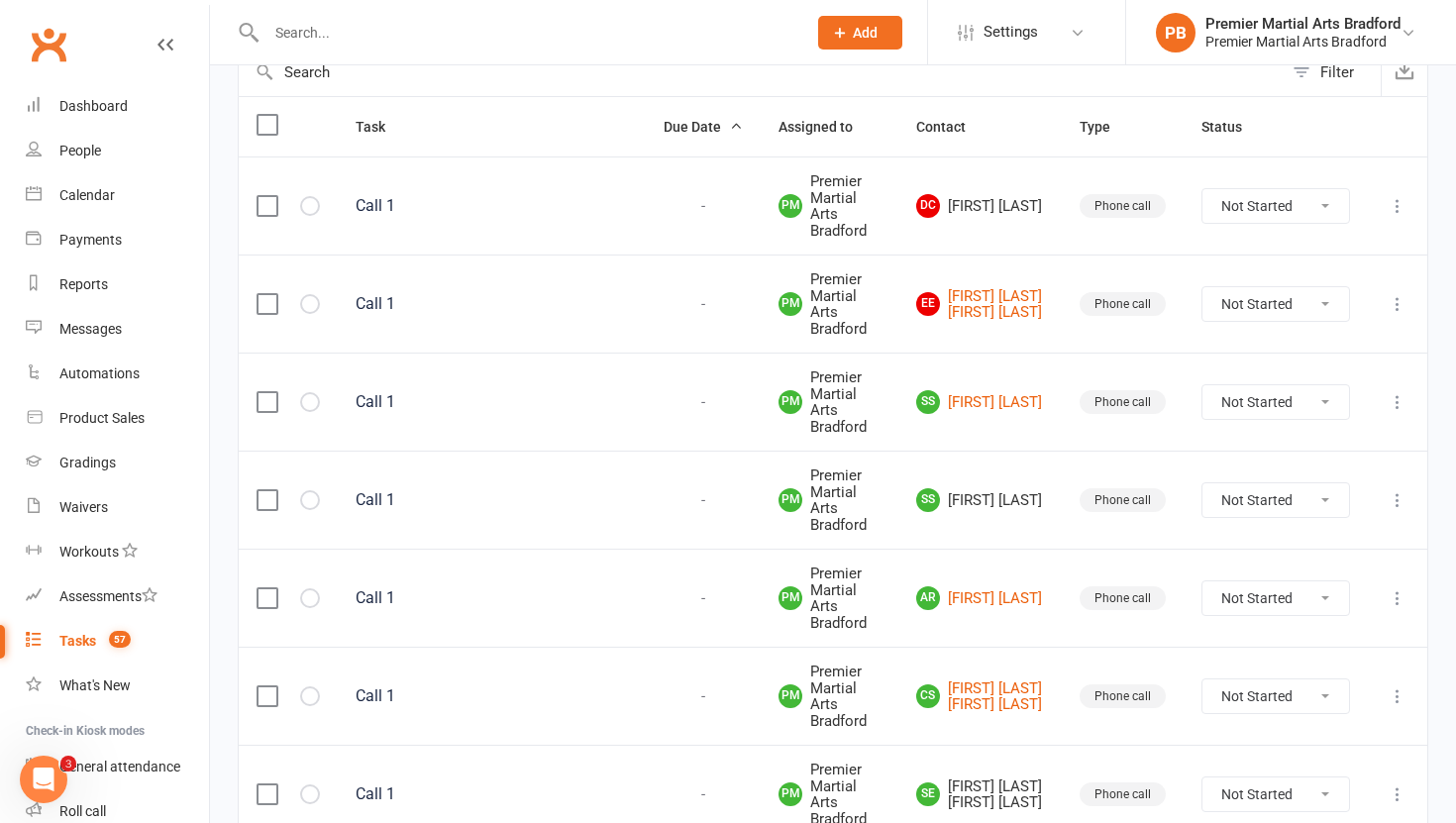 scroll, scrollTop: 0, scrollLeft: 0, axis: both 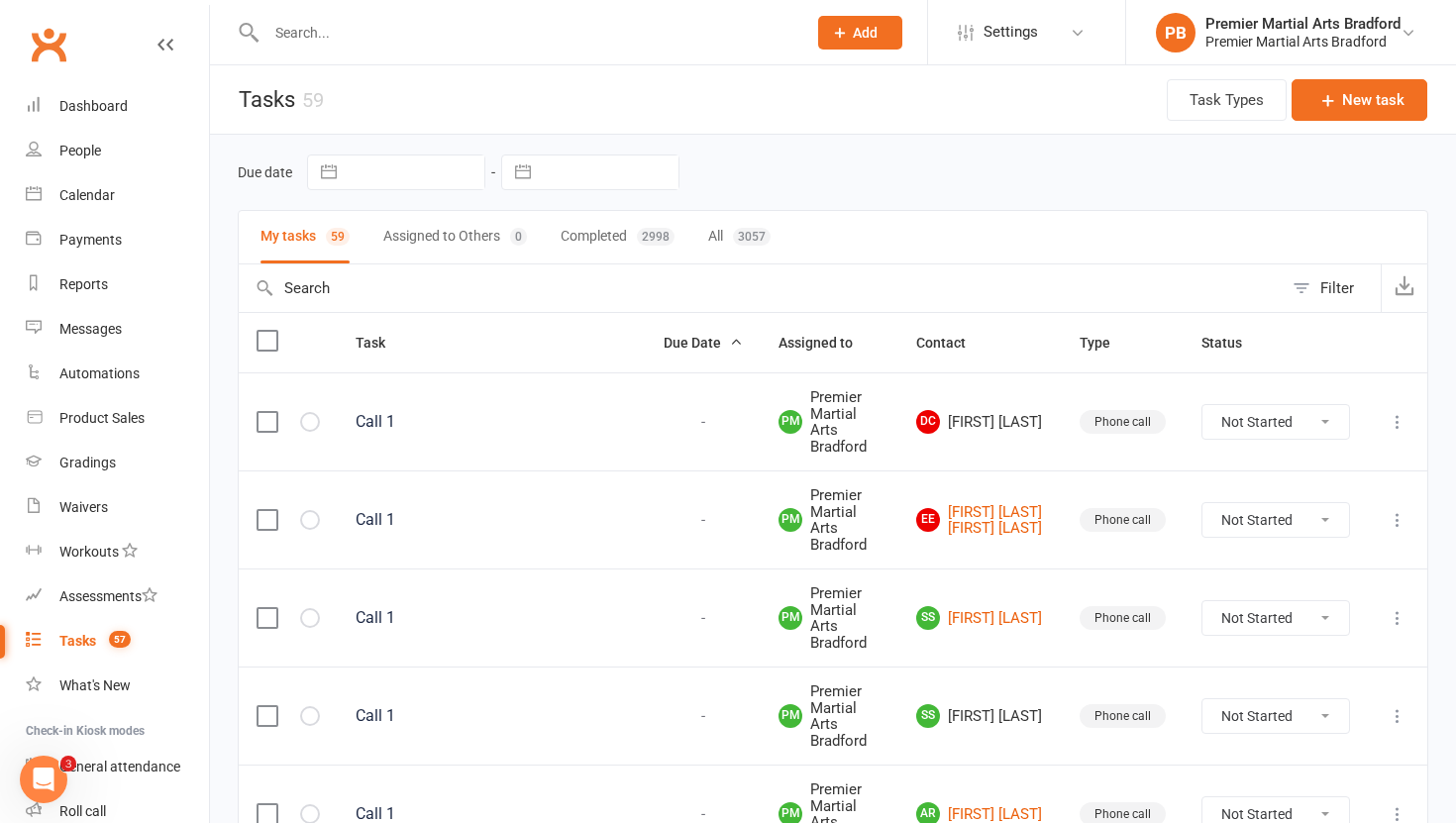 click at bounding box center [266, 422] 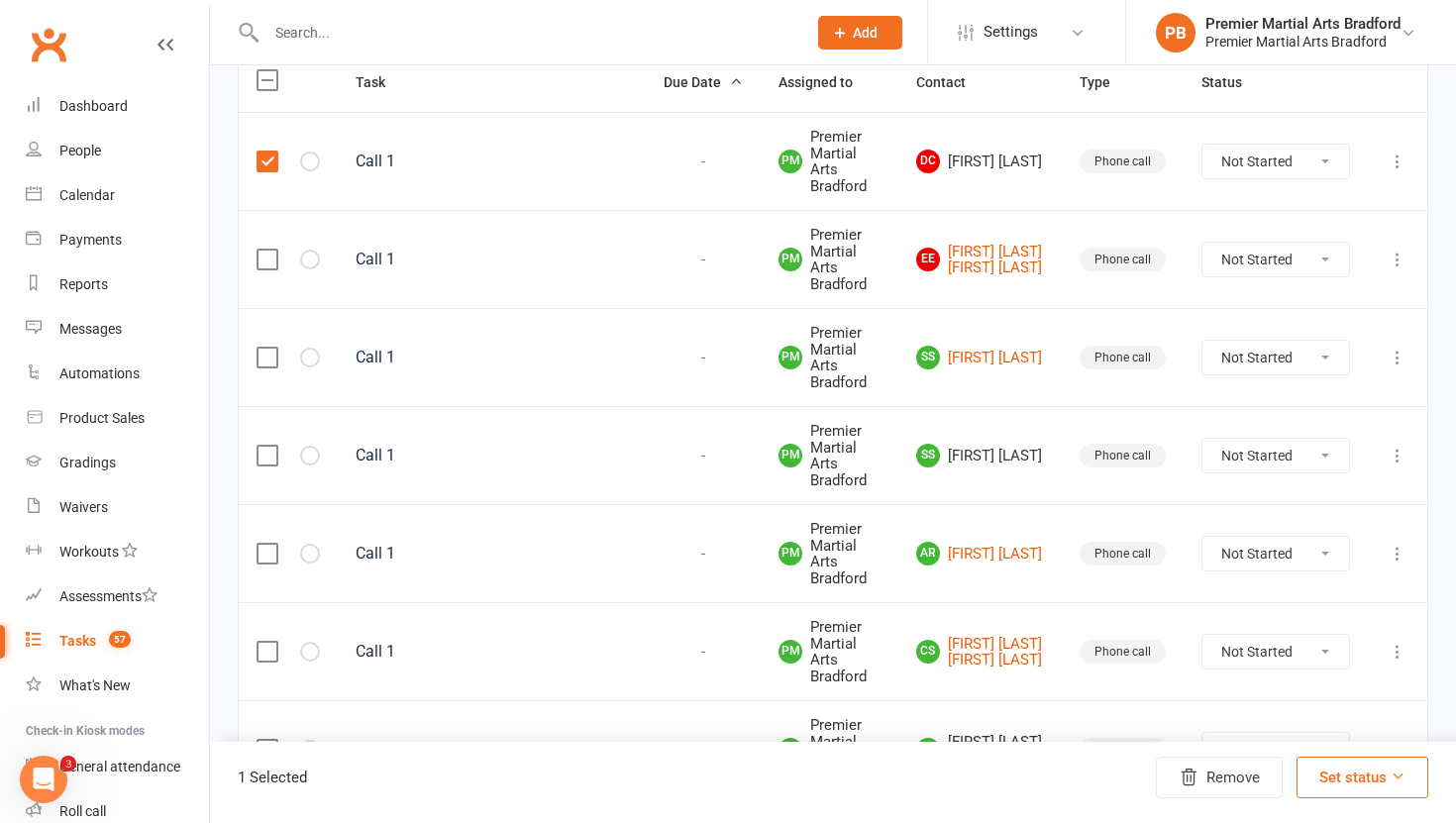 scroll, scrollTop: 268, scrollLeft: 0, axis: vertical 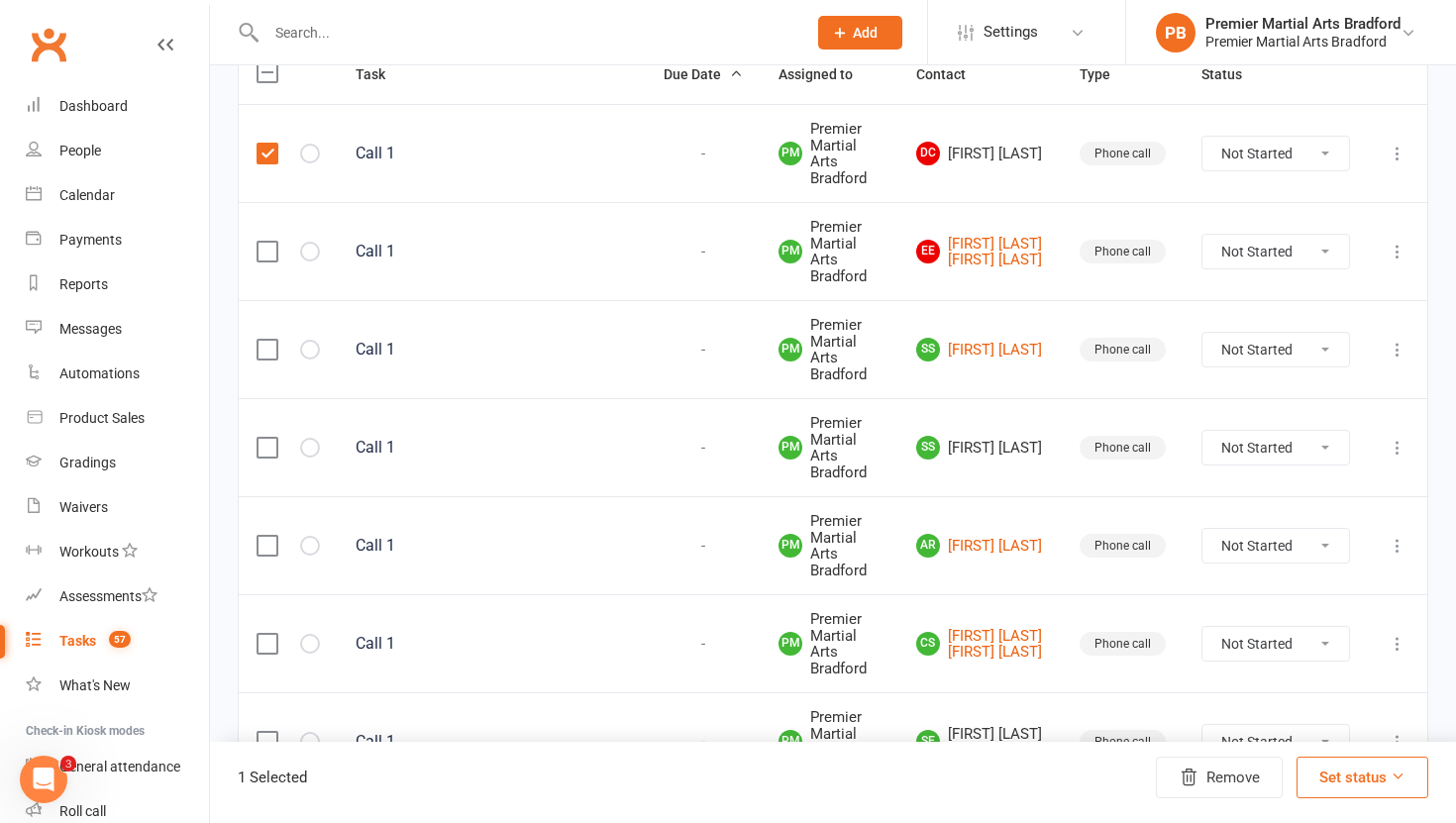 click at bounding box center [266, 448] 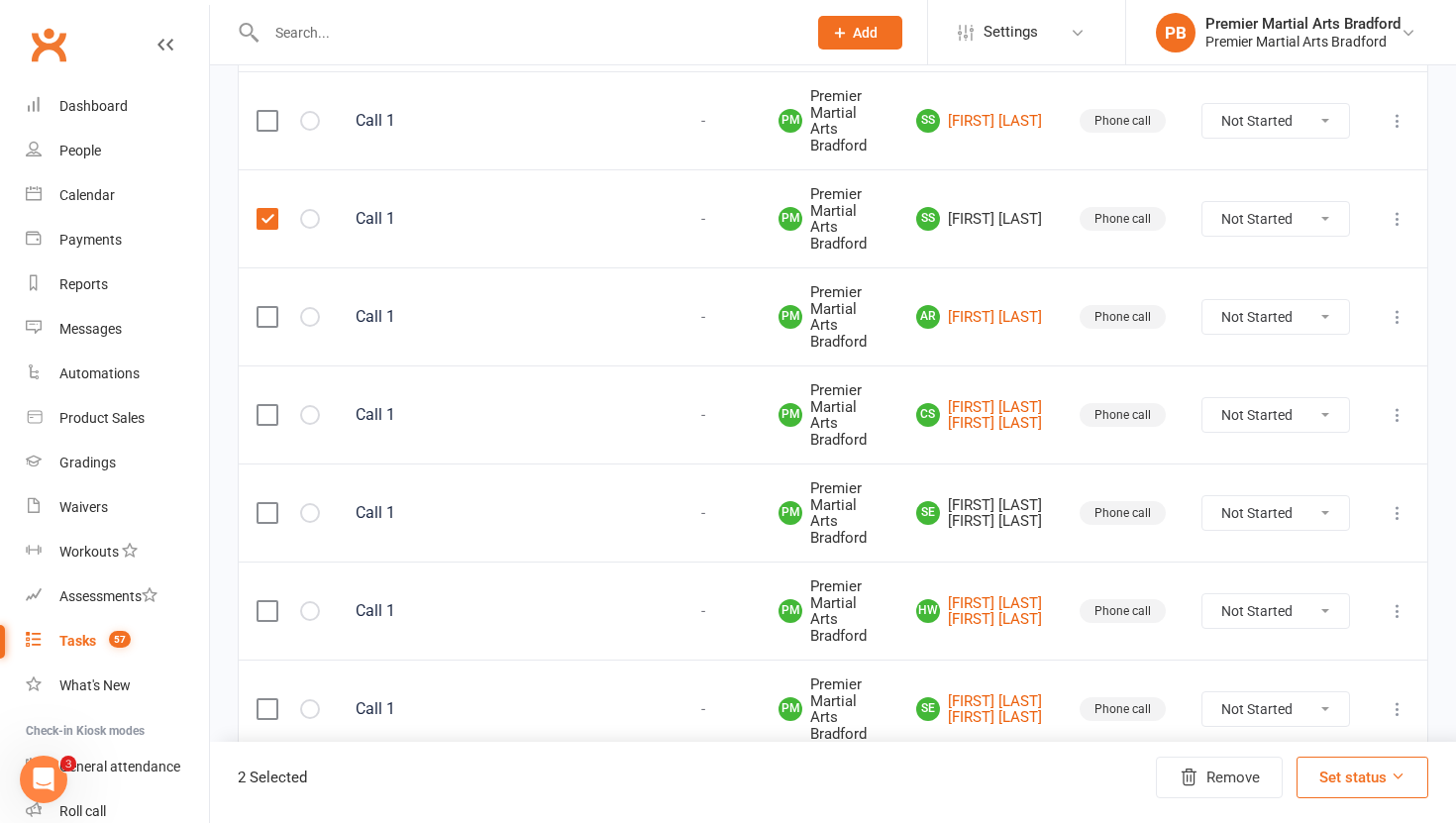 scroll, scrollTop: 571, scrollLeft: 0, axis: vertical 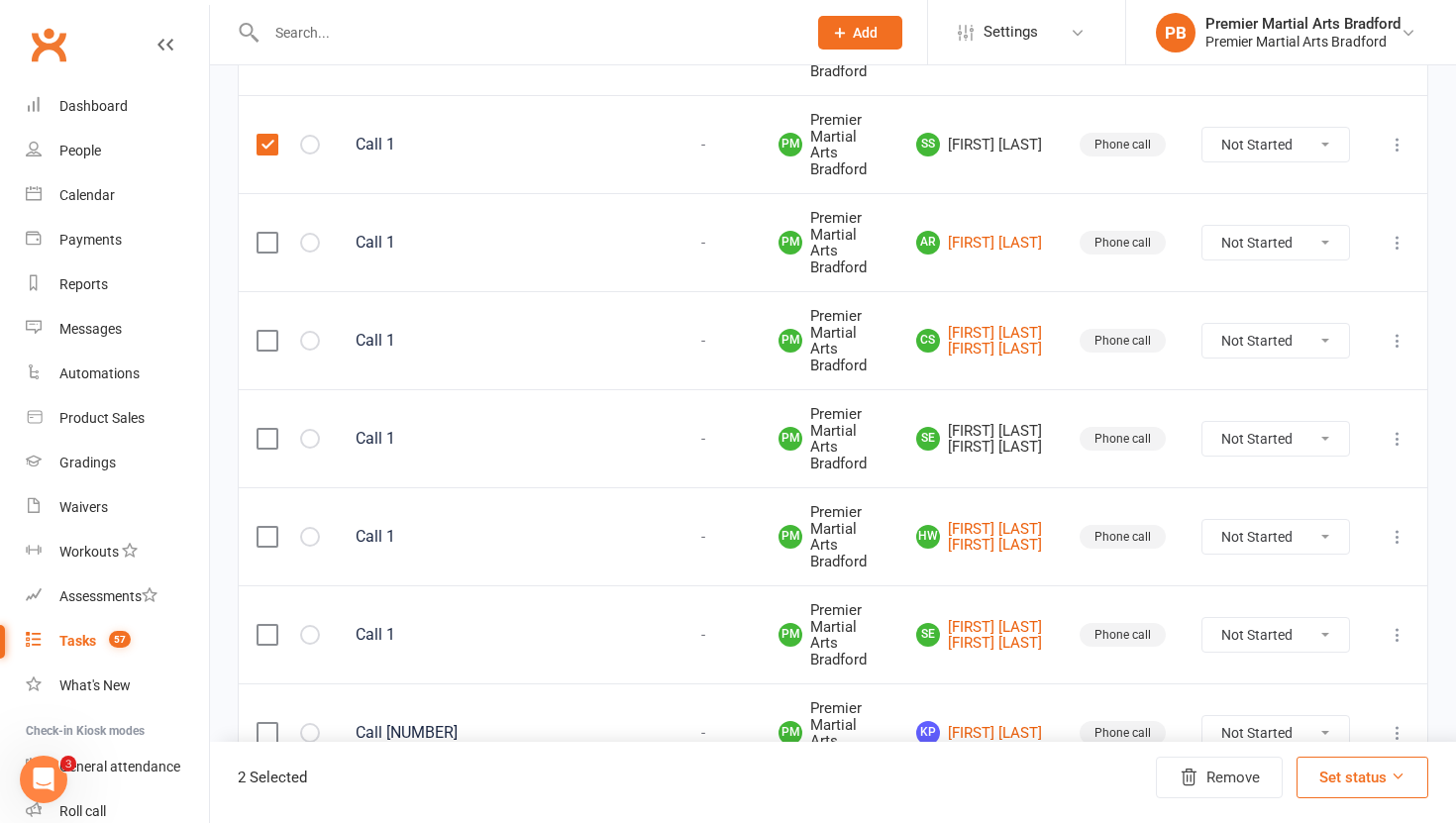 click at bounding box center (266, 439) 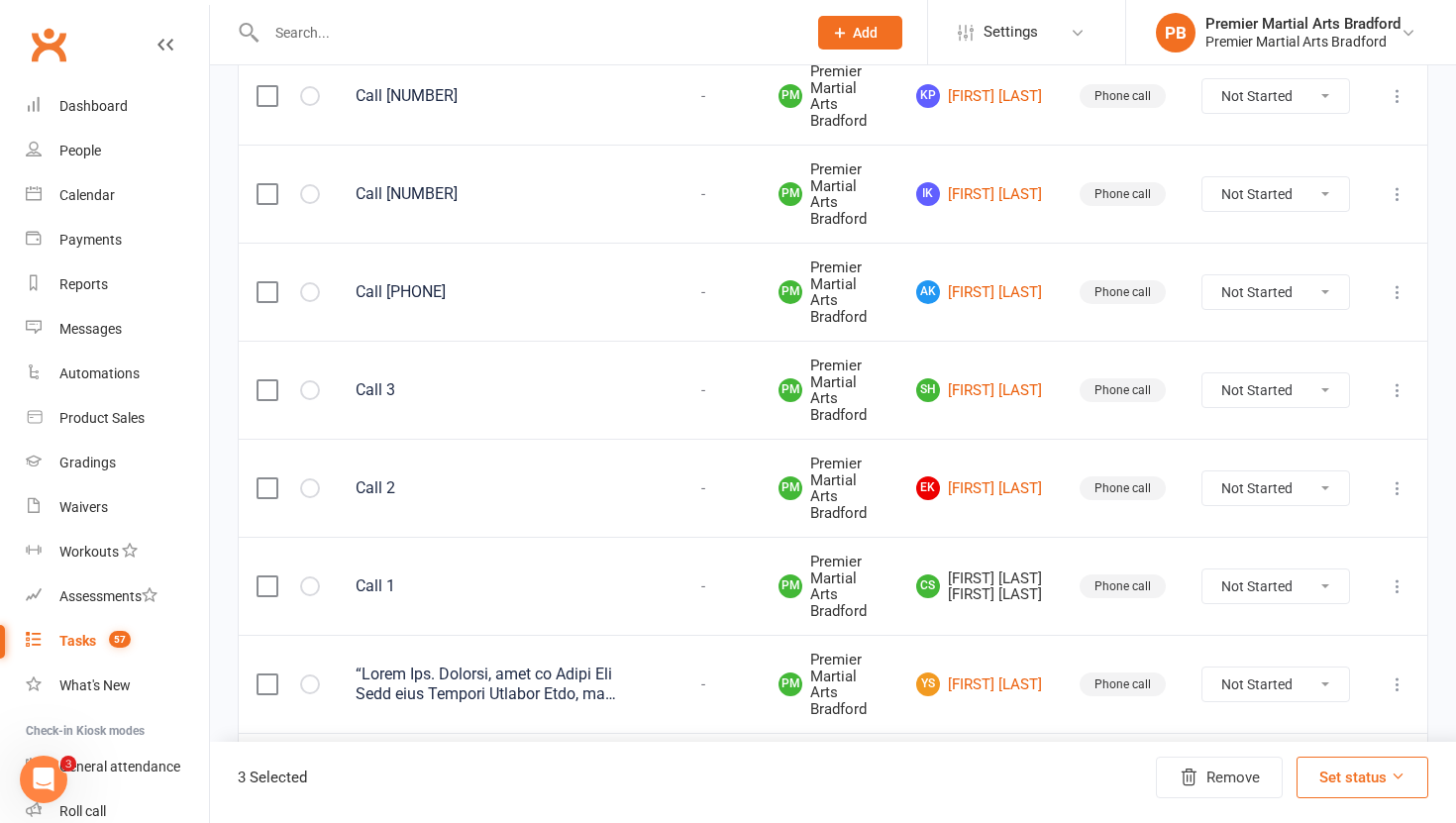 scroll, scrollTop: 1227, scrollLeft: 0, axis: vertical 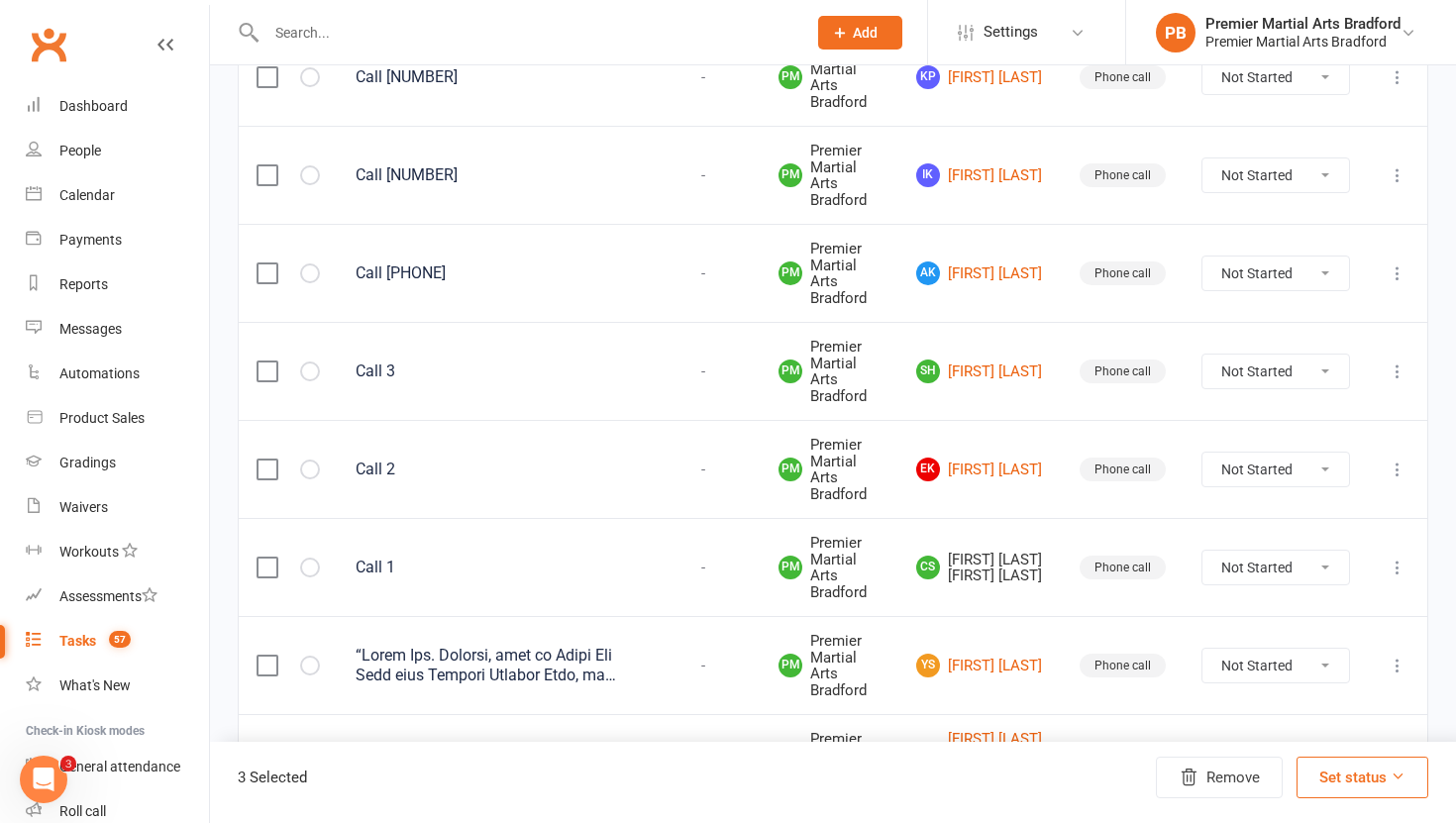 click at bounding box center (266, 567) 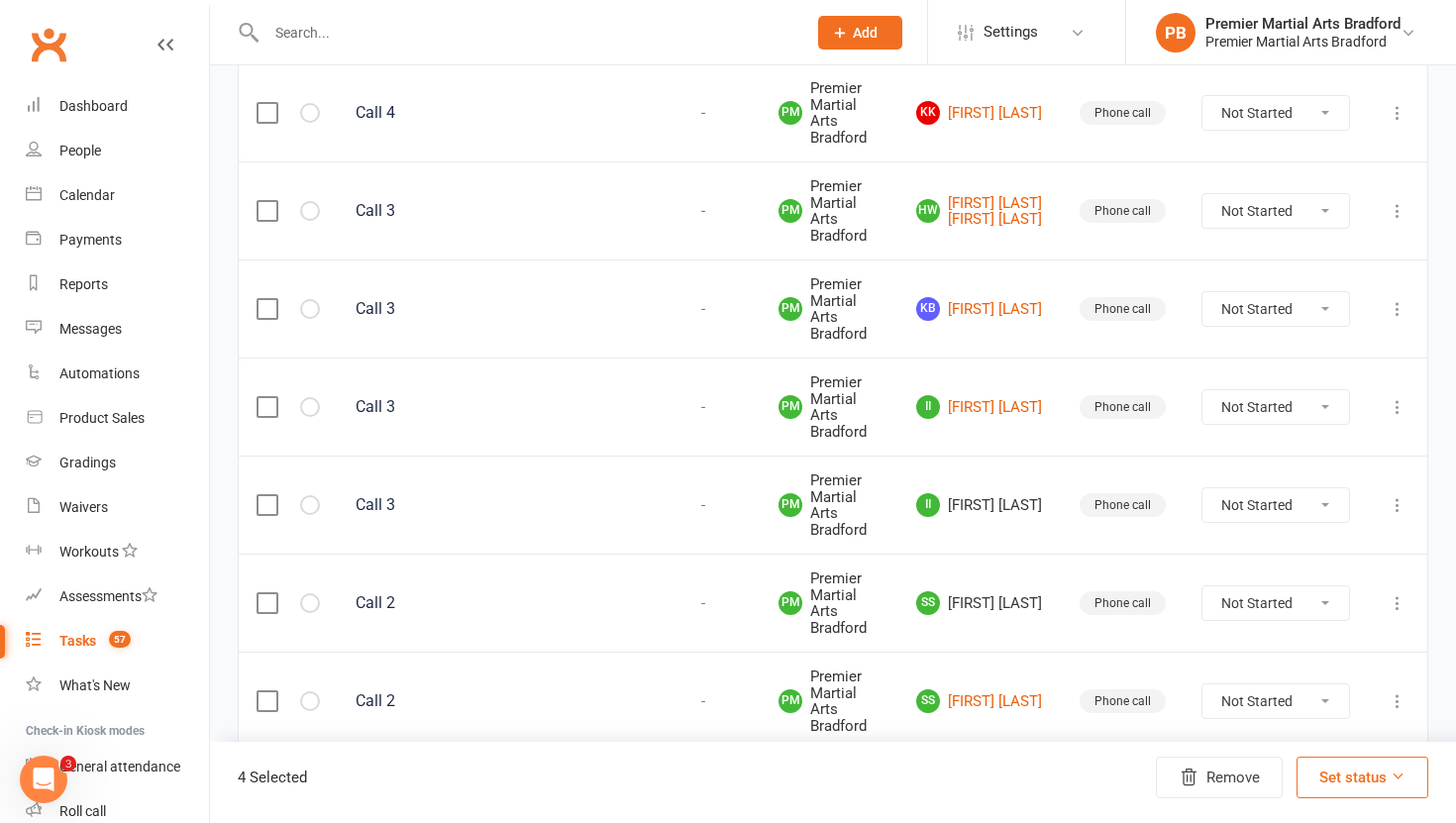 scroll, scrollTop: 2081, scrollLeft: 0, axis: vertical 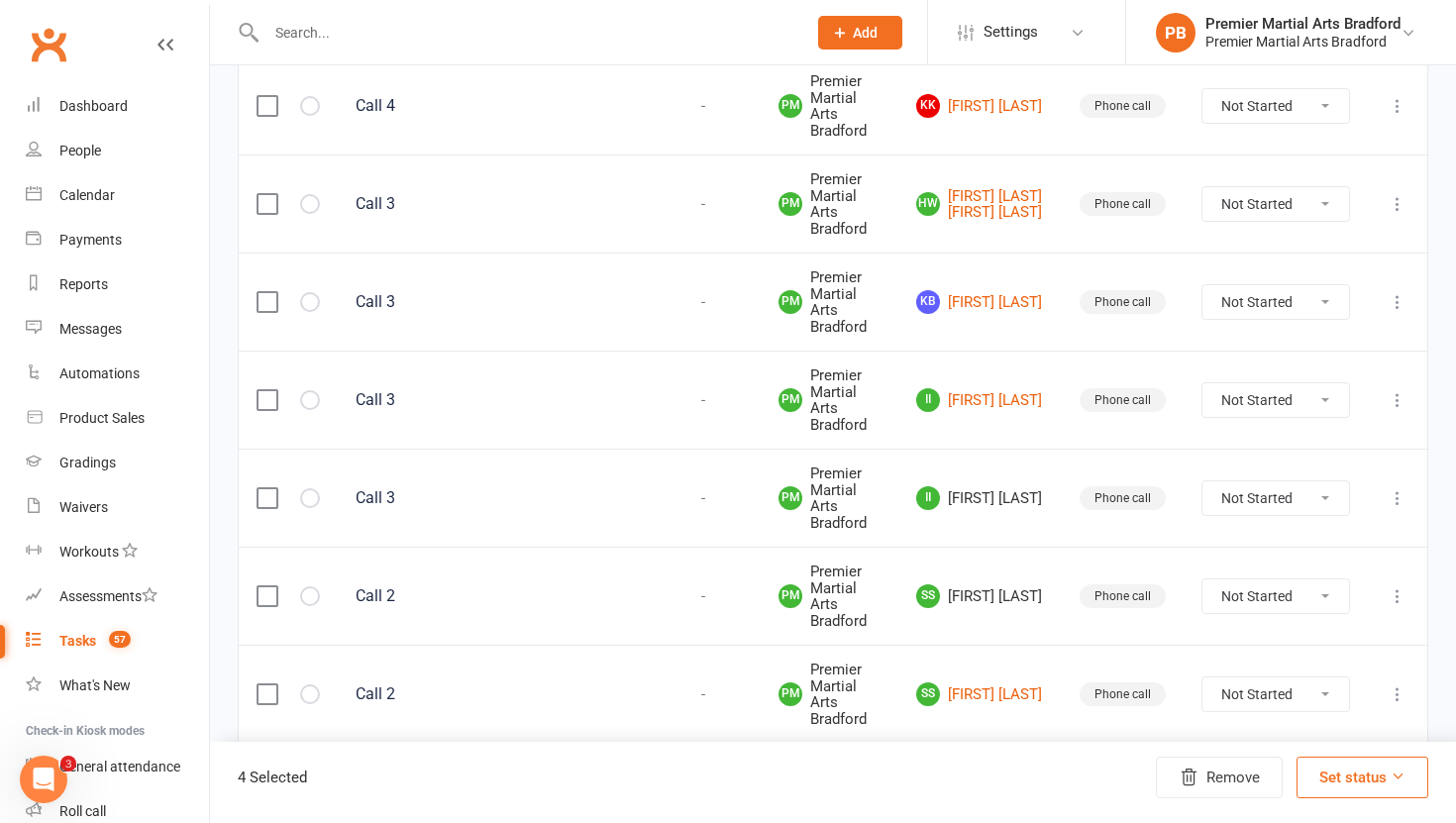 click at bounding box center [266, 498] 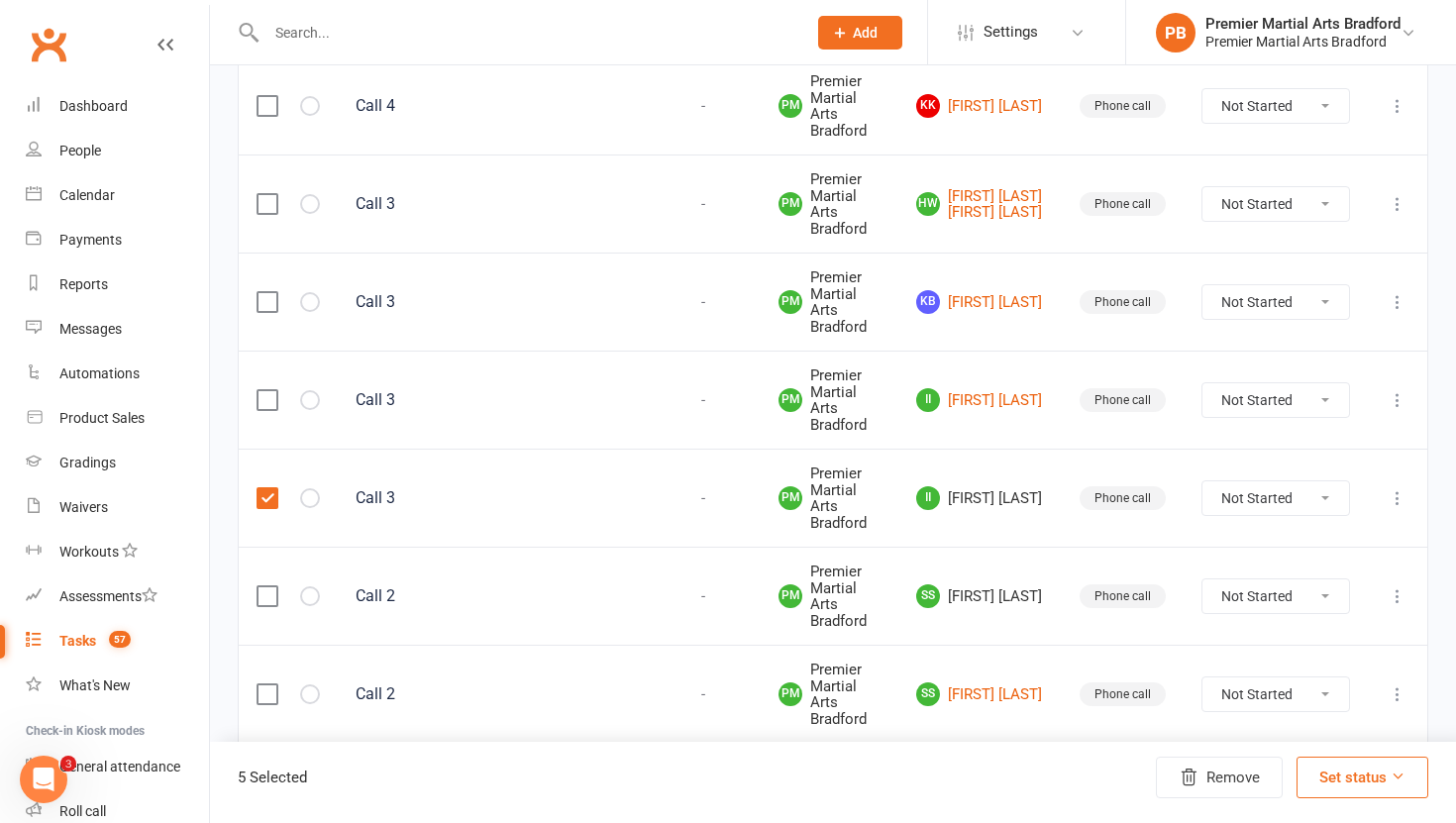 click at bounding box center (266, 596) 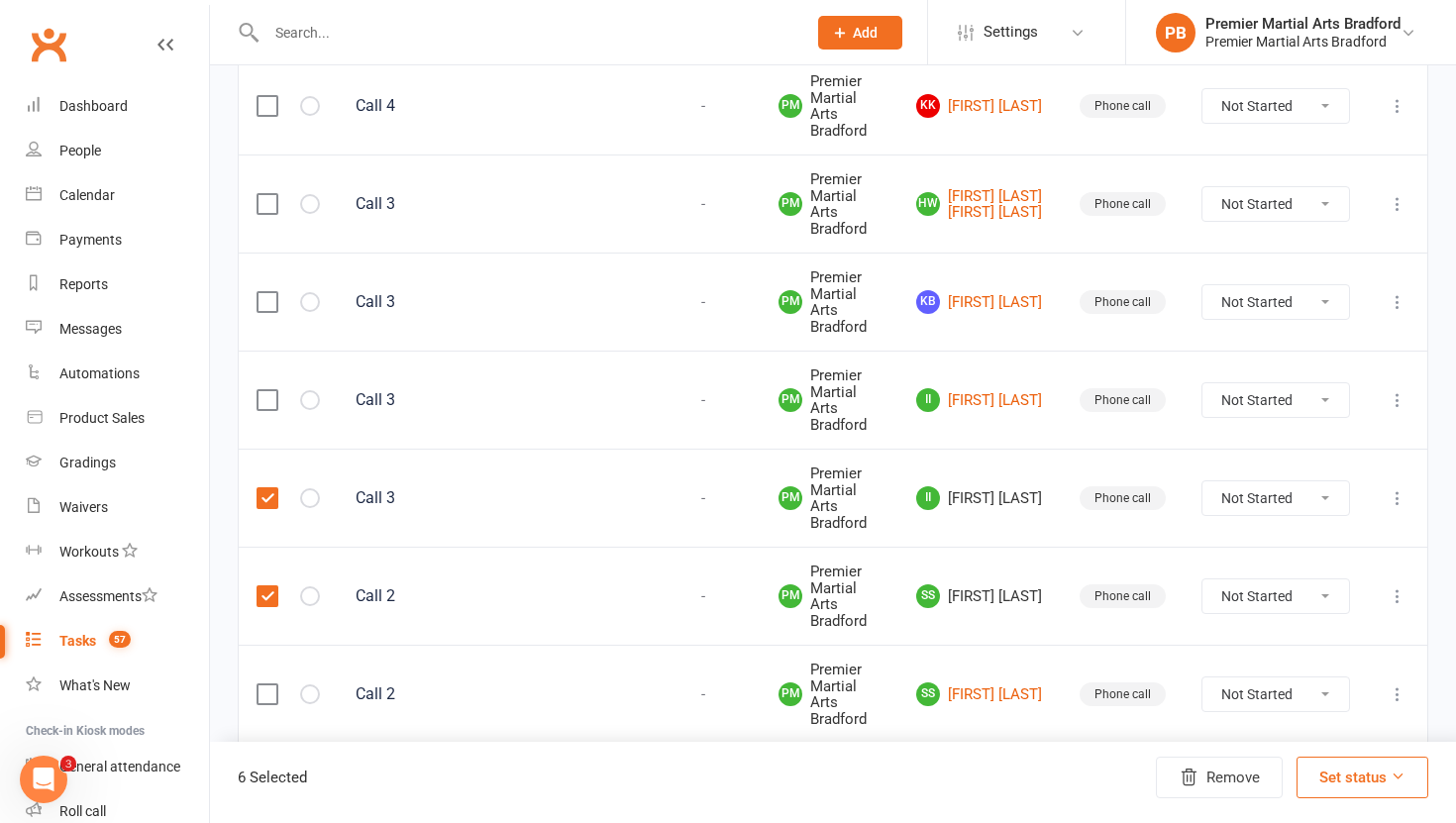 scroll, scrollTop: 2148, scrollLeft: 0, axis: vertical 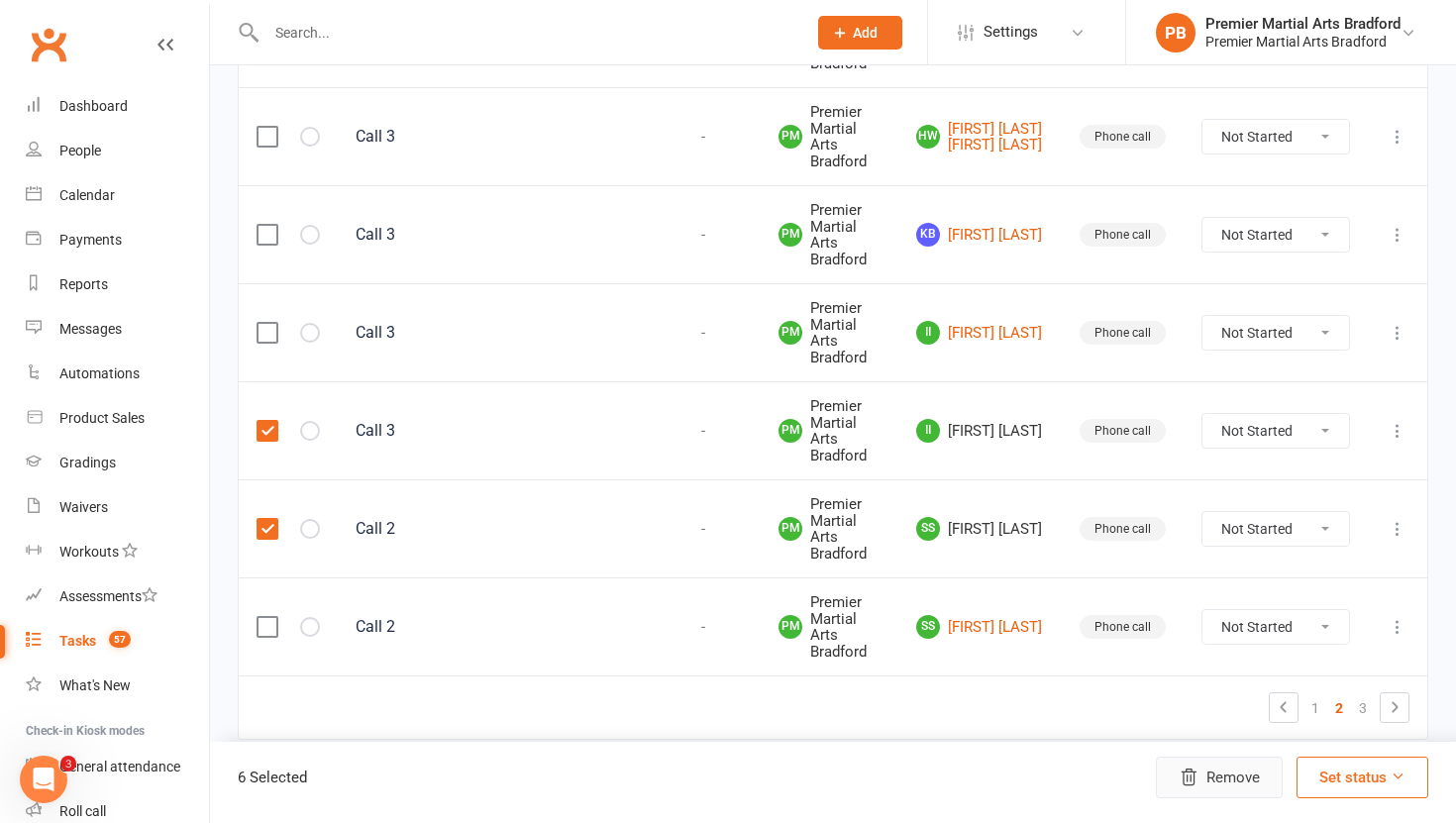 click on "Remove" at bounding box center (1219, 777) 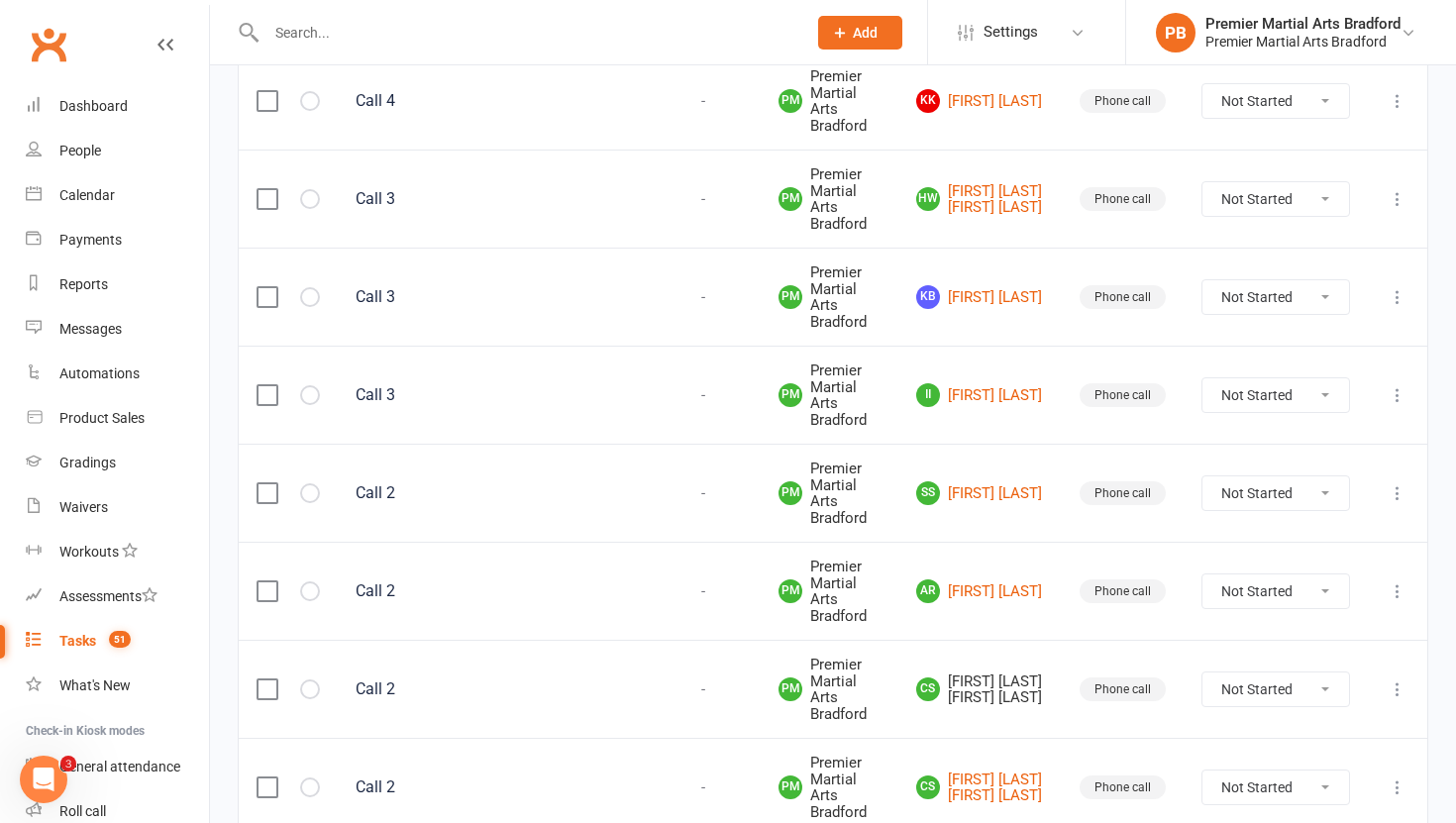 scroll, scrollTop: 1806, scrollLeft: 0, axis: vertical 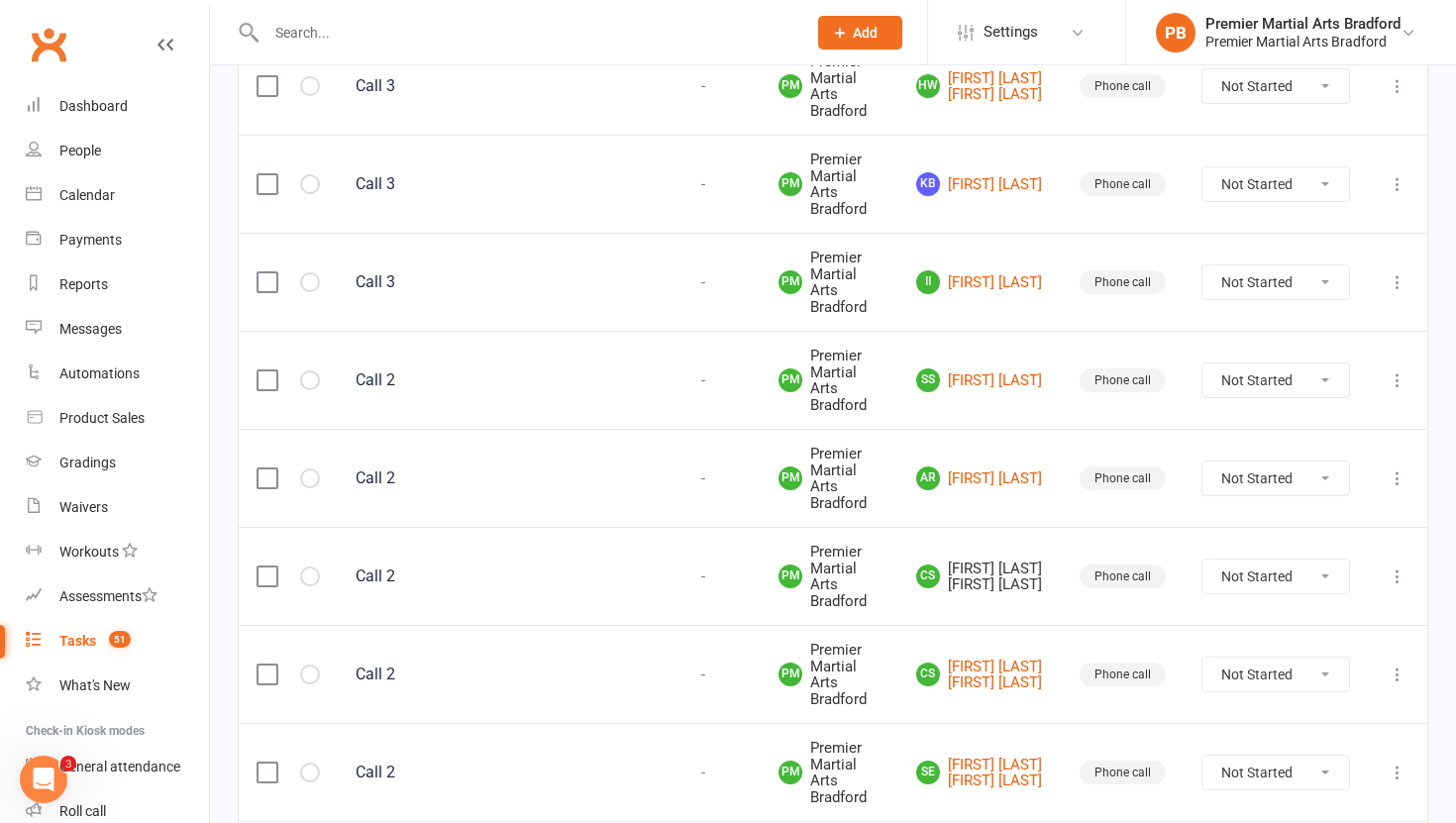 click at bounding box center (266, 576) 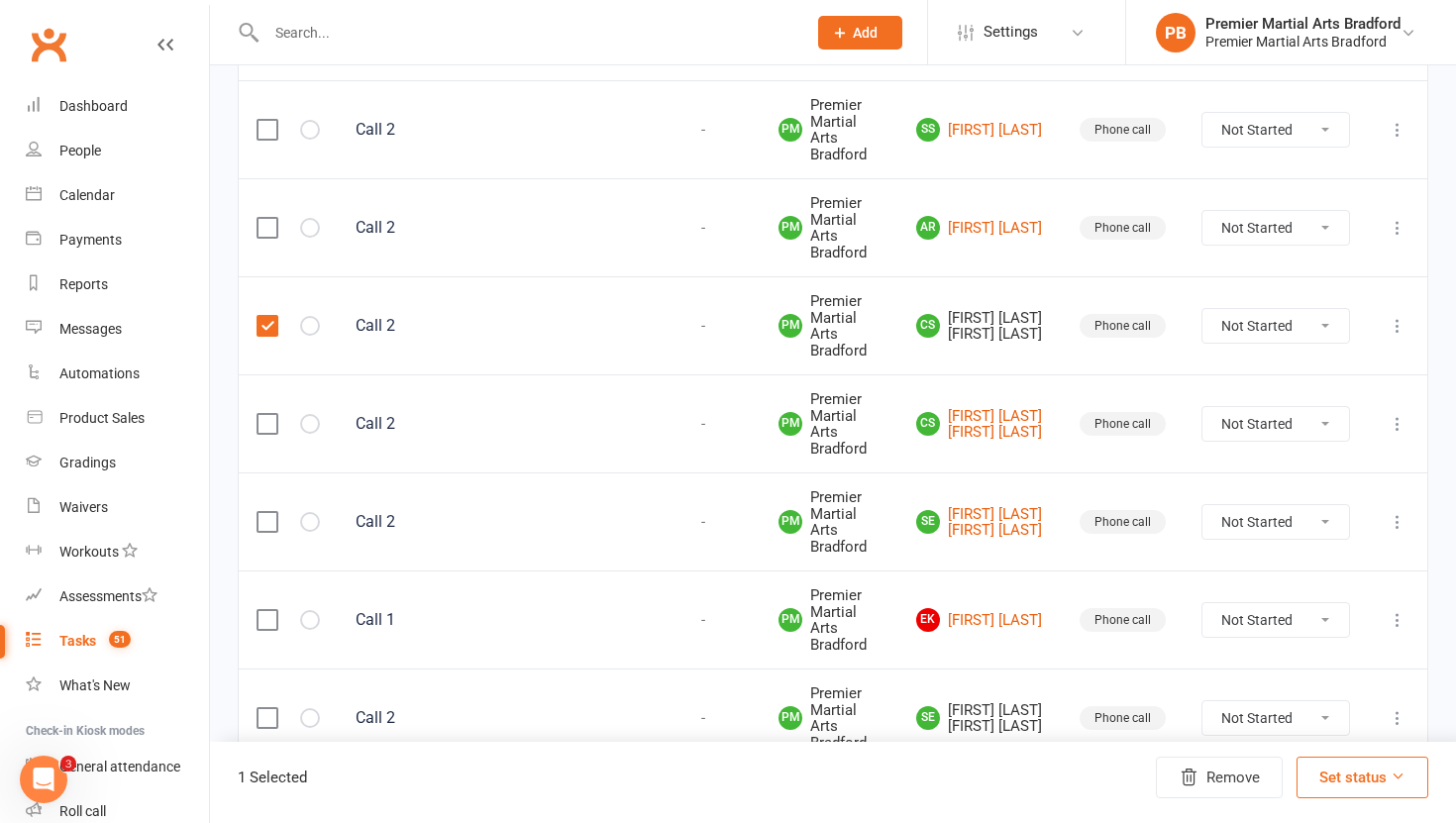 scroll, scrollTop: 2148, scrollLeft: 0, axis: vertical 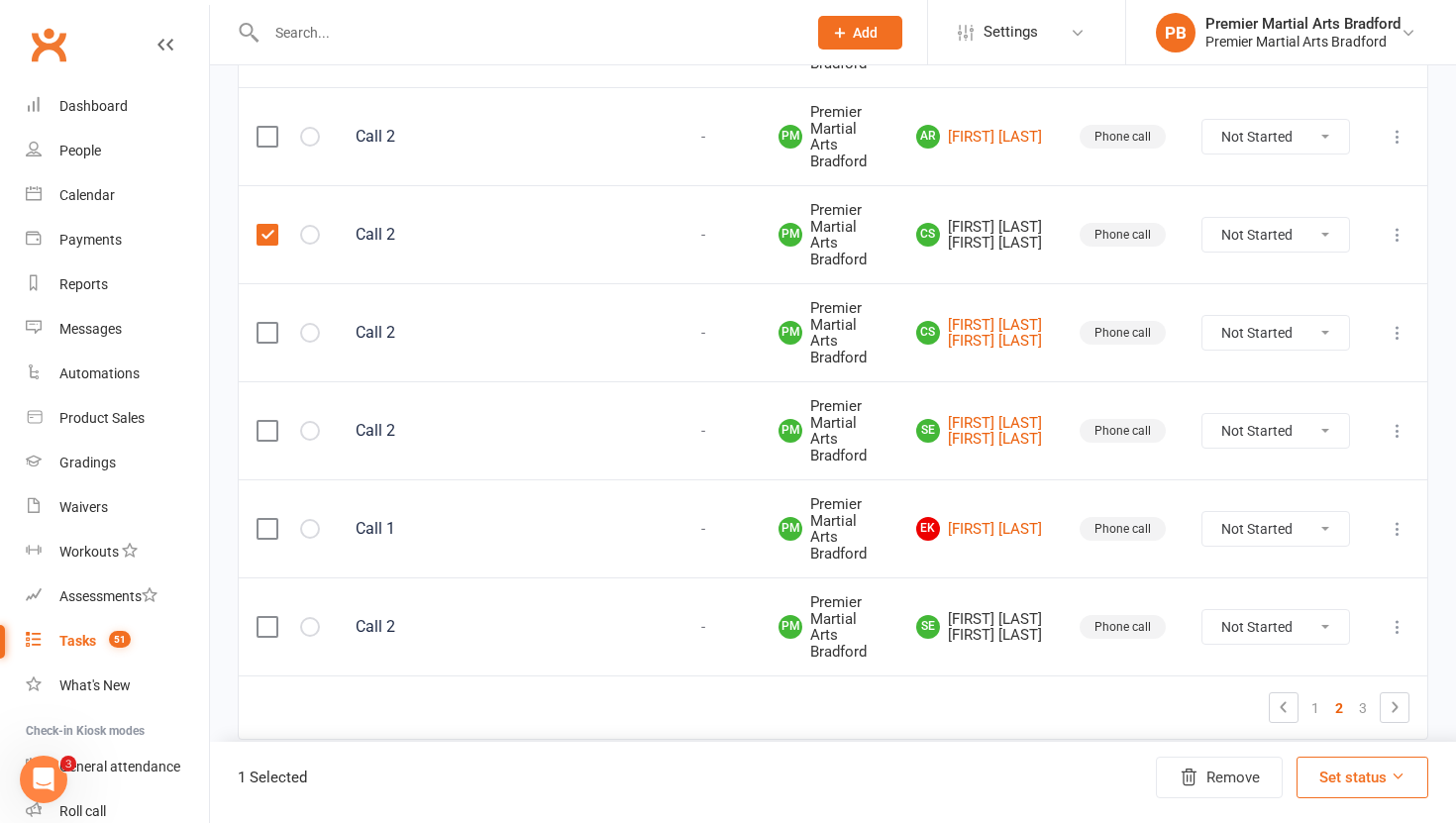 click at bounding box center (266, 627) 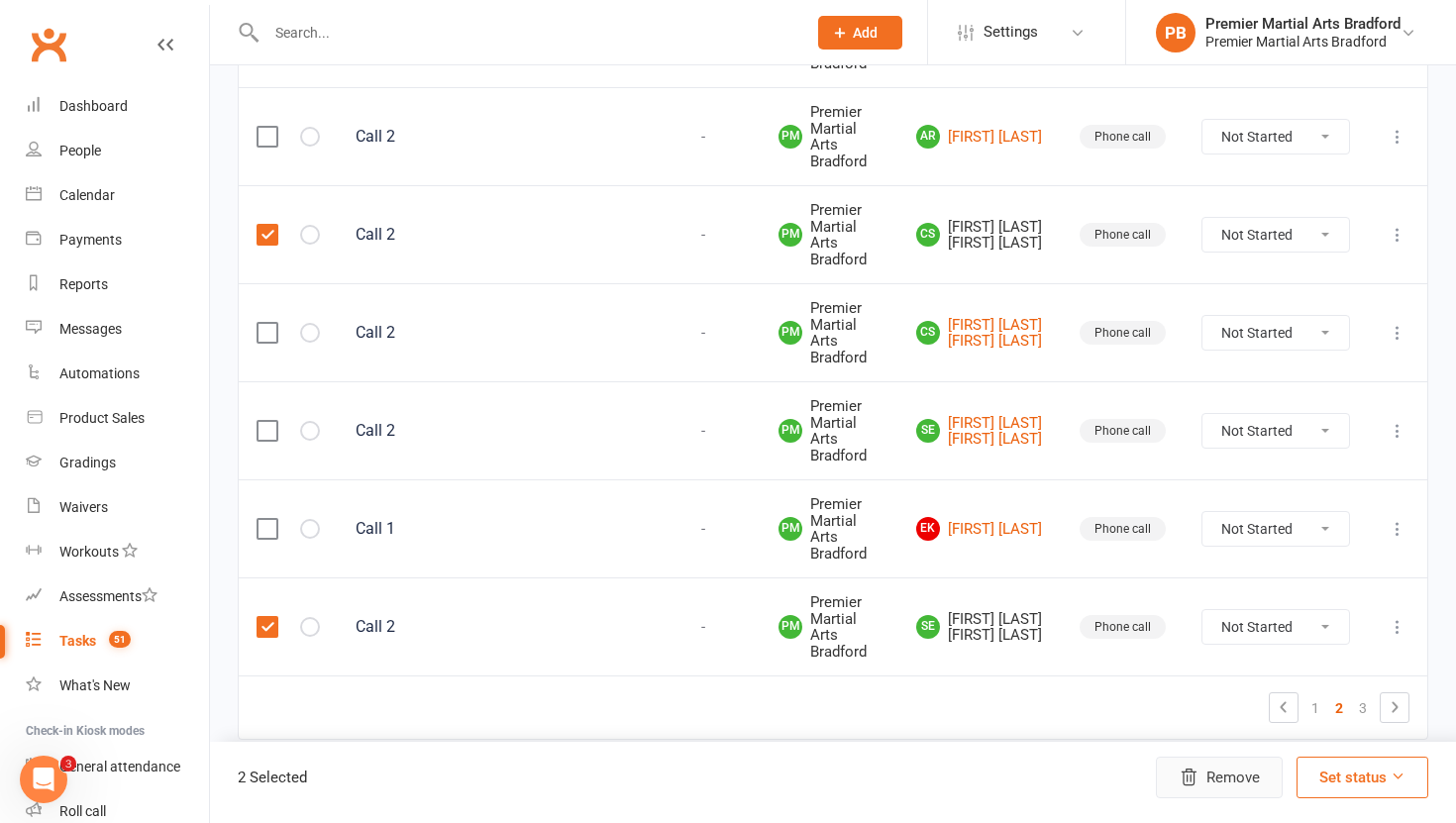 click on "Remove" at bounding box center [1219, 777] 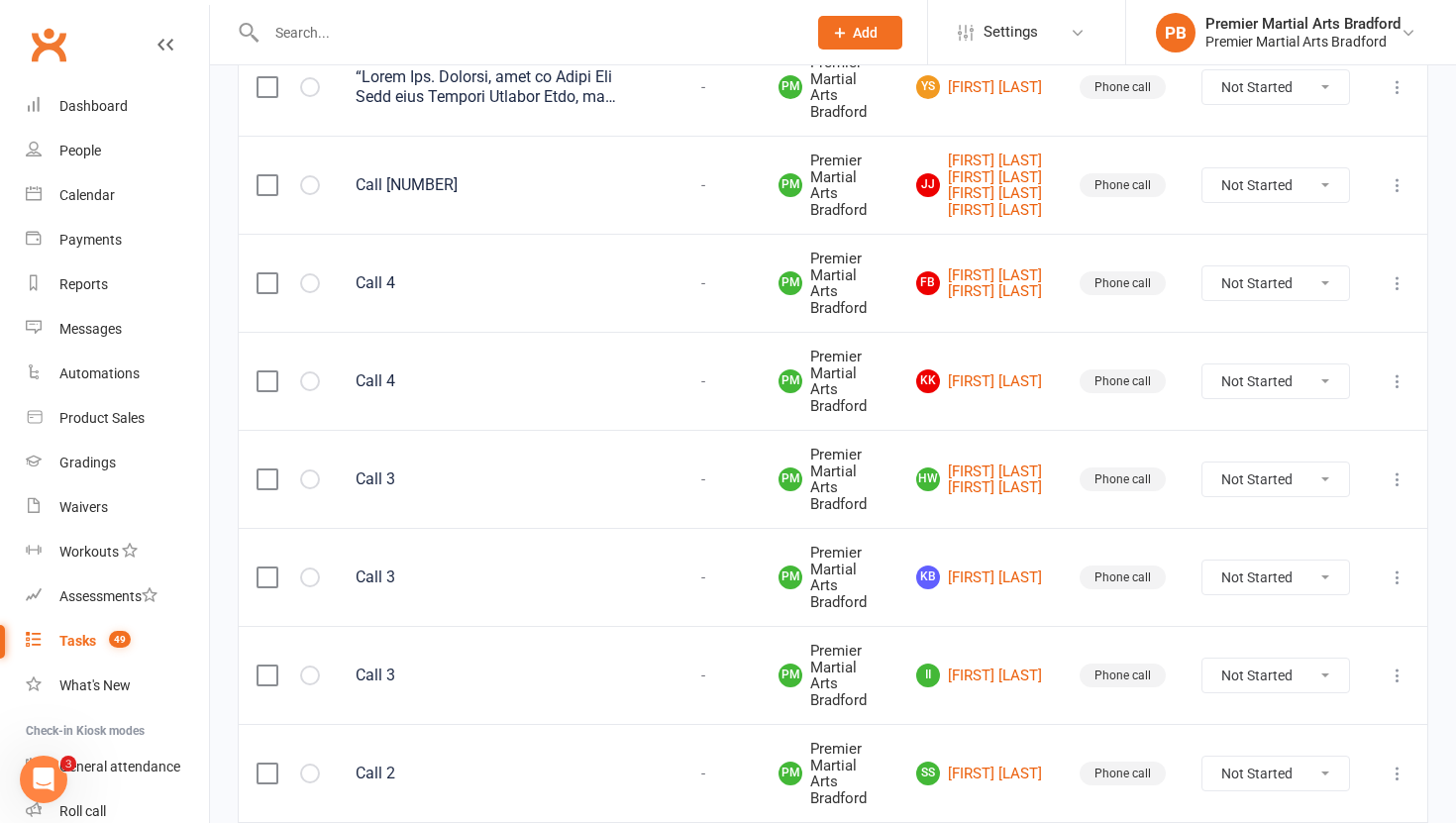 scroll, scrollTop: 2148, scrollLeft: 0, axis: vertical 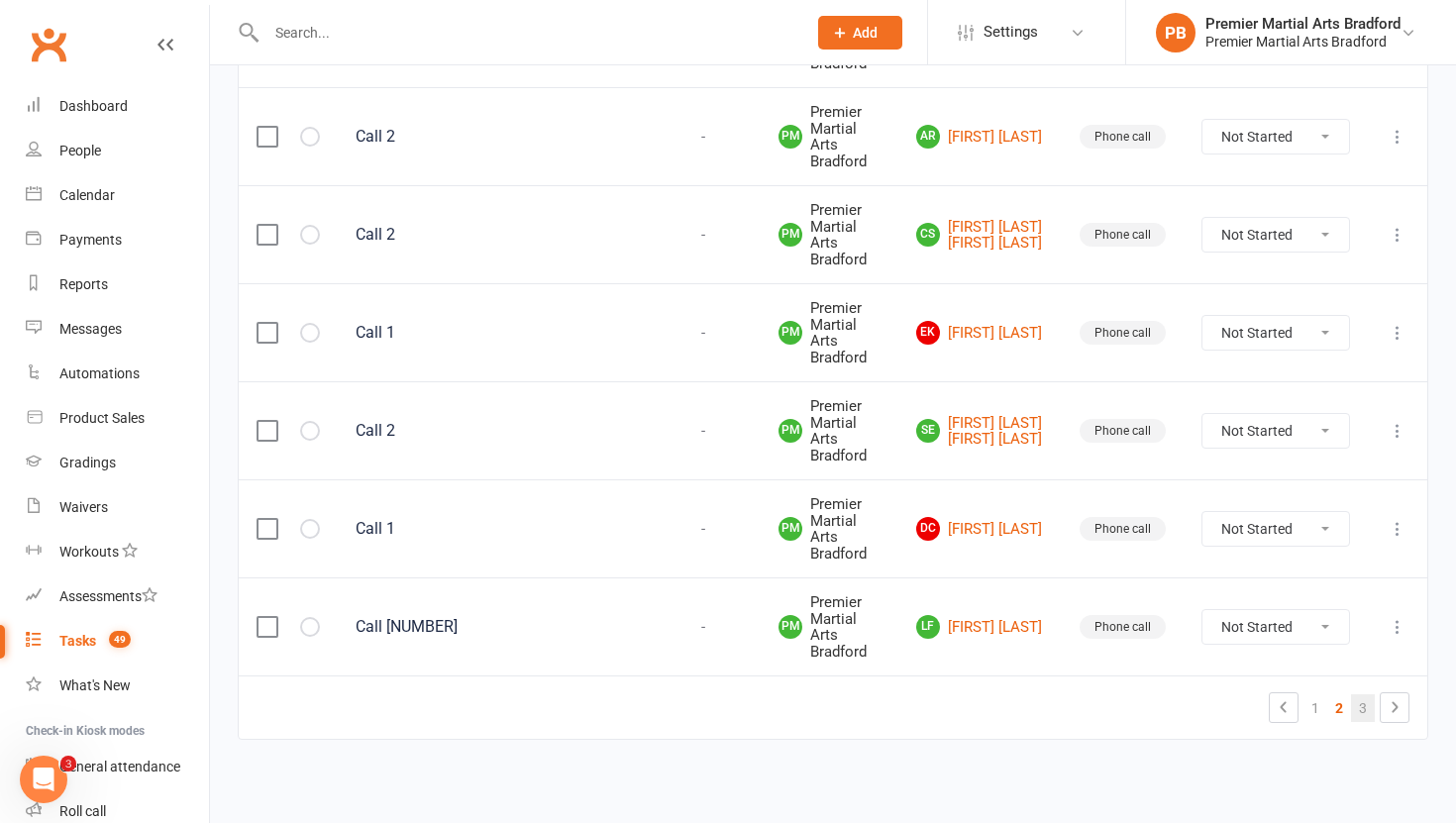 click on "3" at bounding box center [1363, 708] 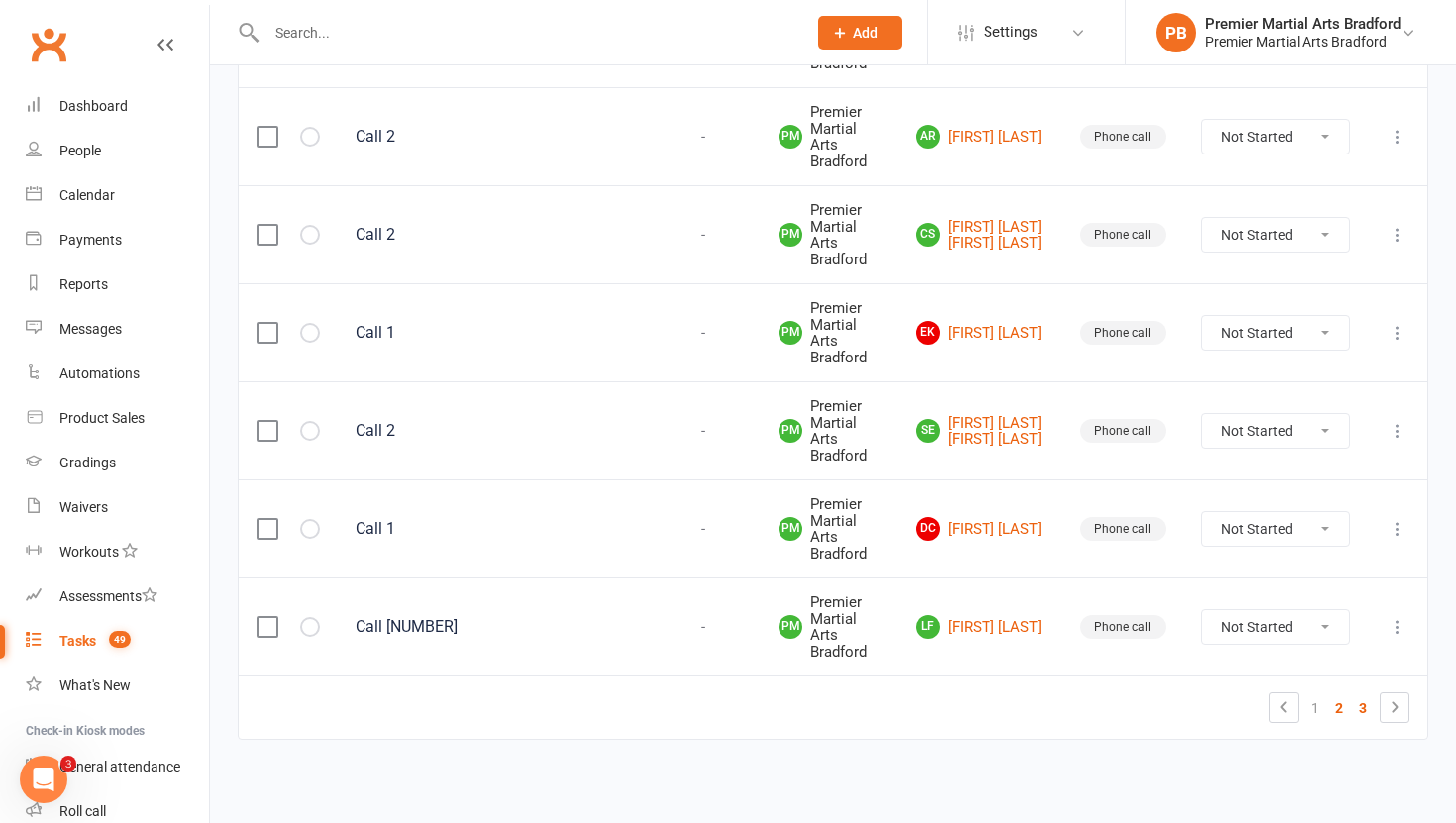 scroll, scrollTop: 0, scrollLeft: 0, axis: both 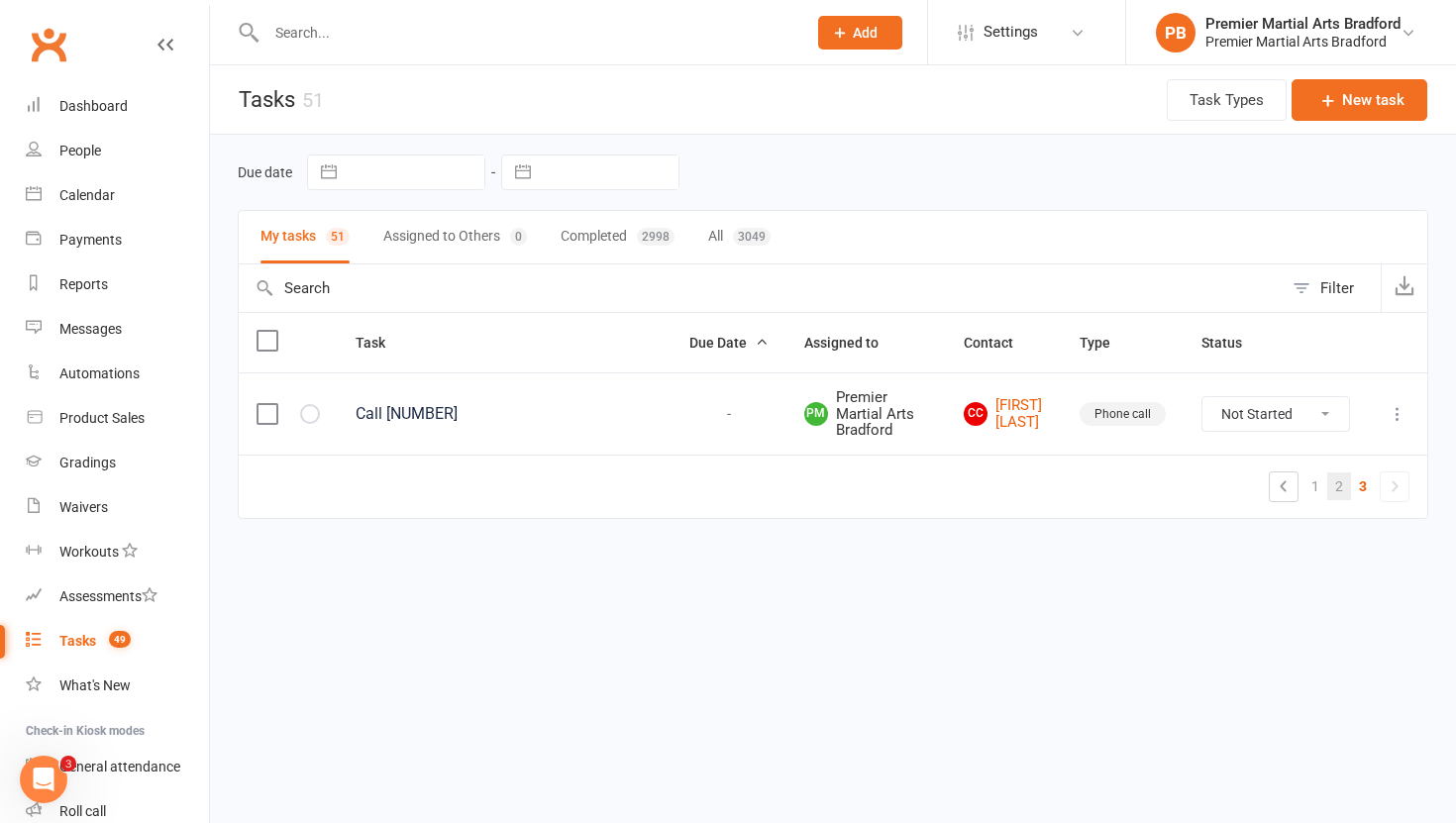 click on "2" at bounding box center [1339, 486] 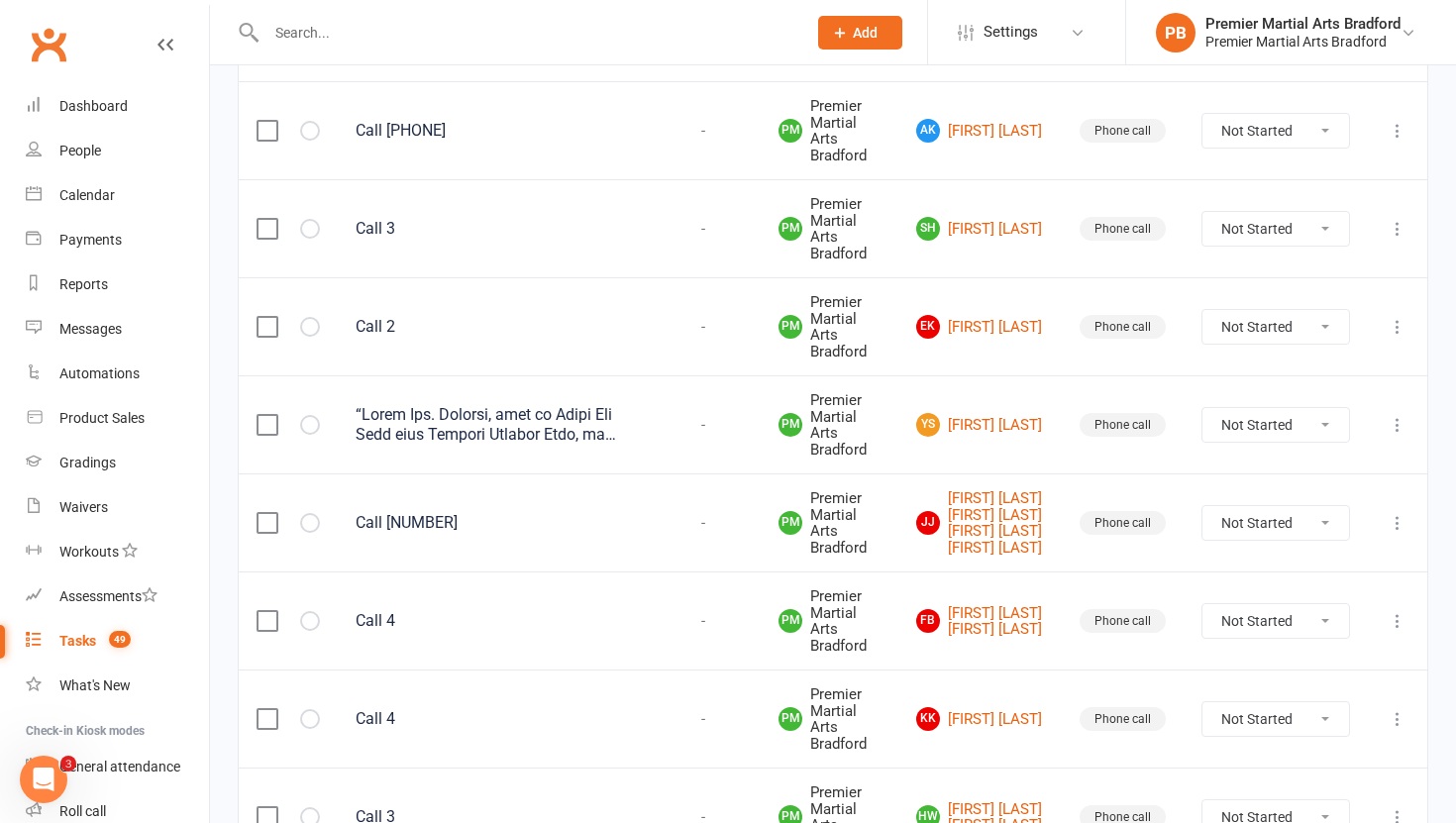 scroll, scrollTop: 1065, scrollLeft: 0, axis: vertical 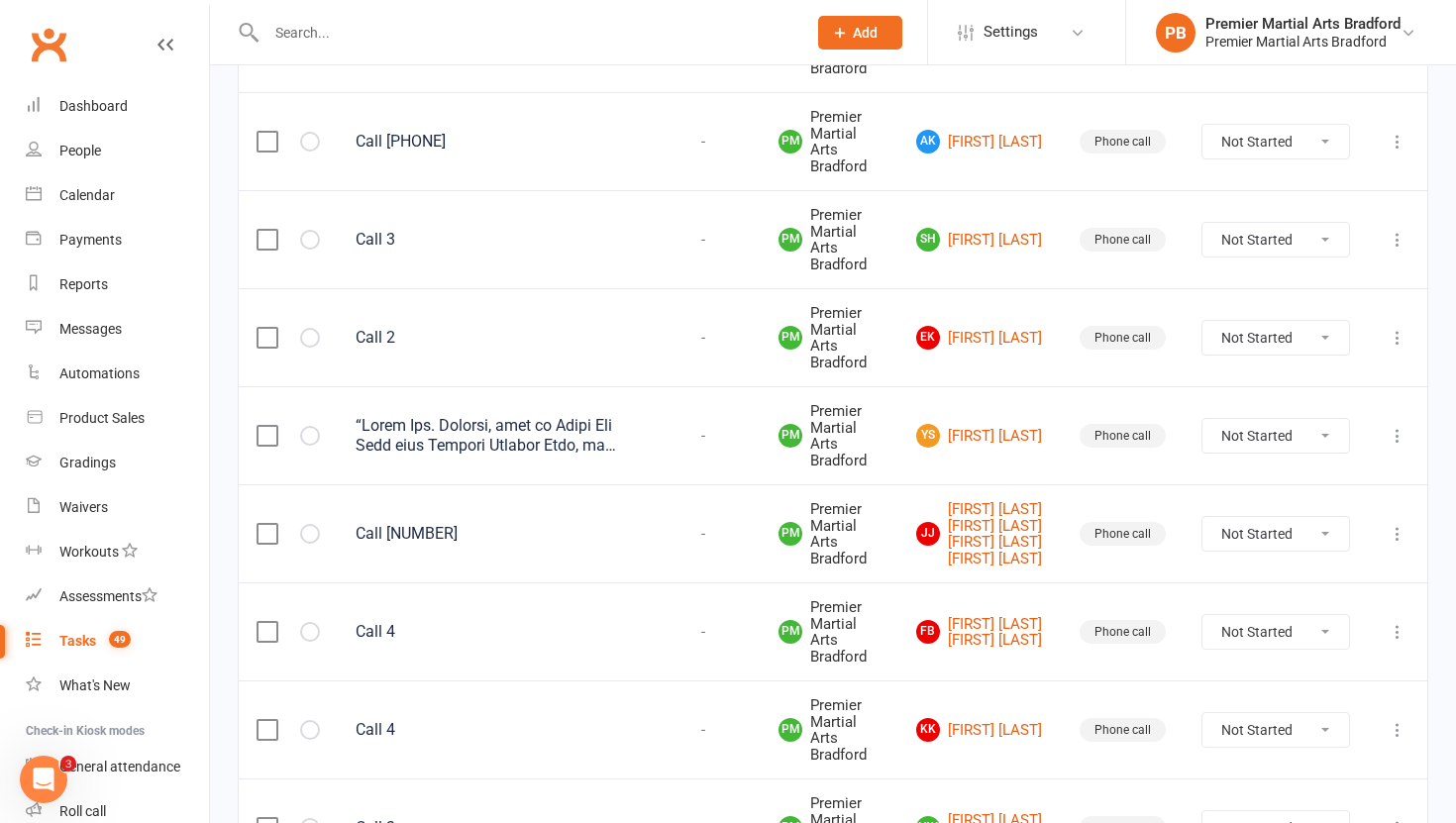click on "Not Started In Progress Waiting Complete" at bounding box center [1276, 436] 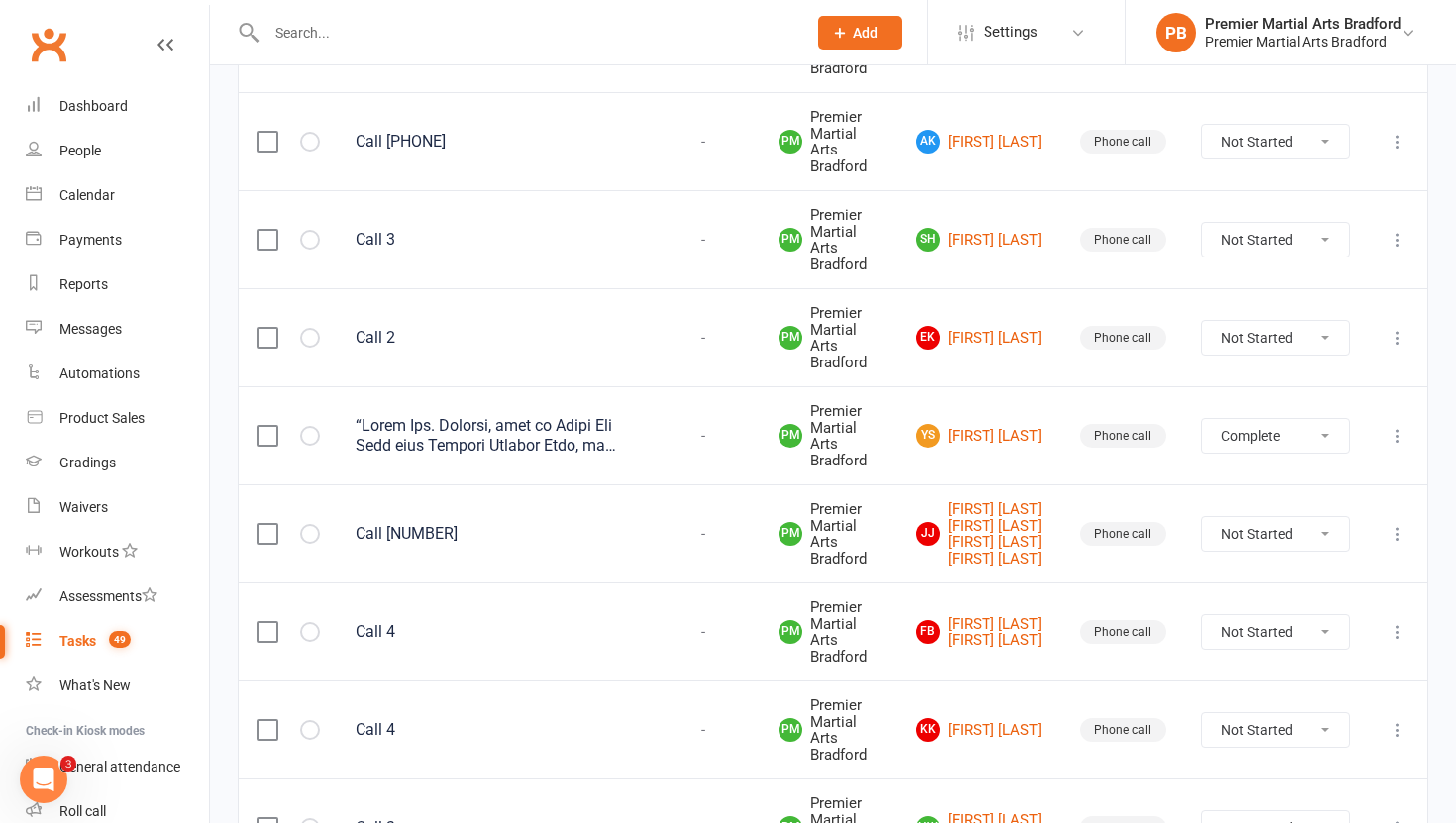 select on "unstarted" 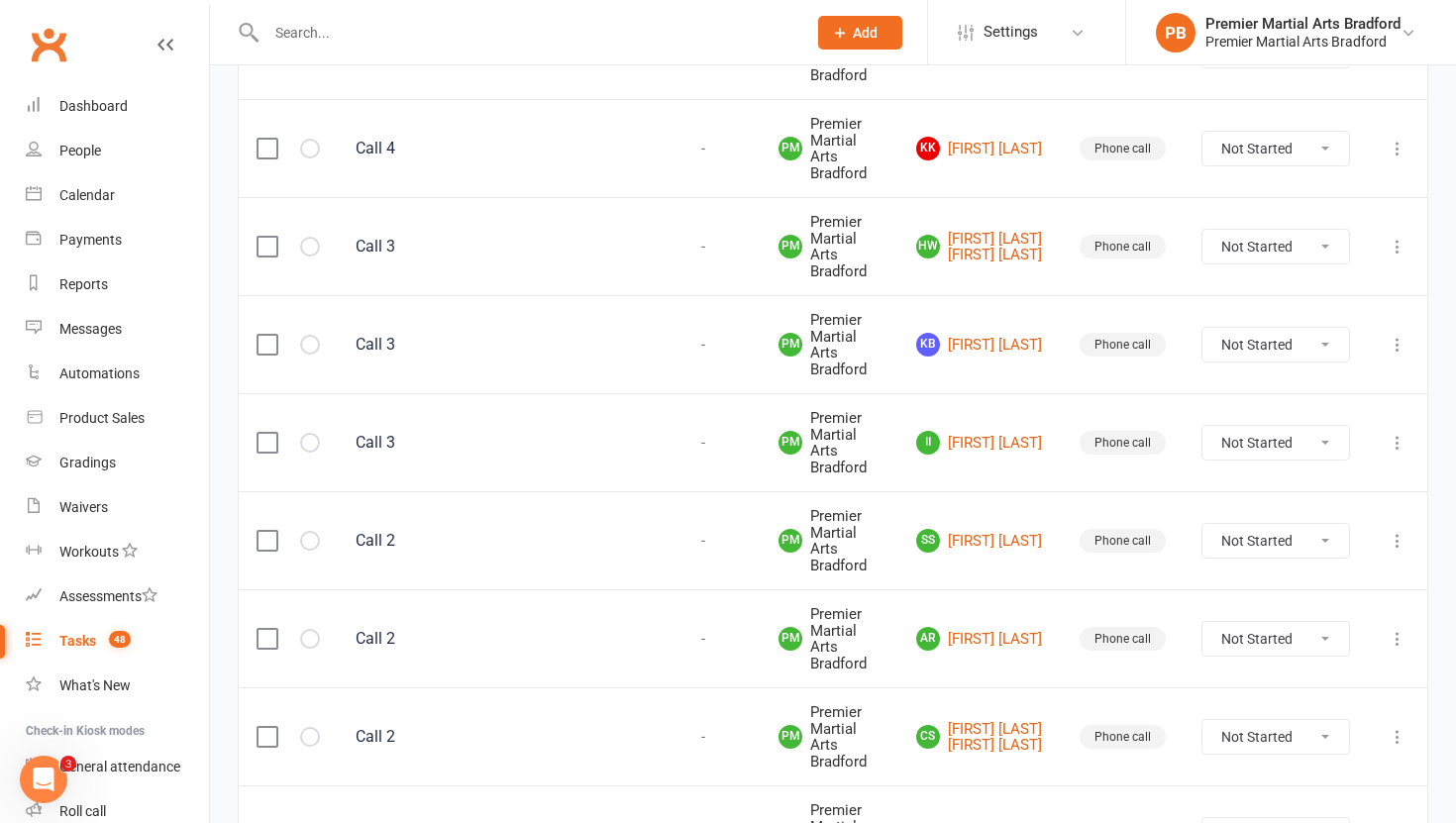 scroll, scrollTop: 2148, scrollLeft: 0, axis: vertical 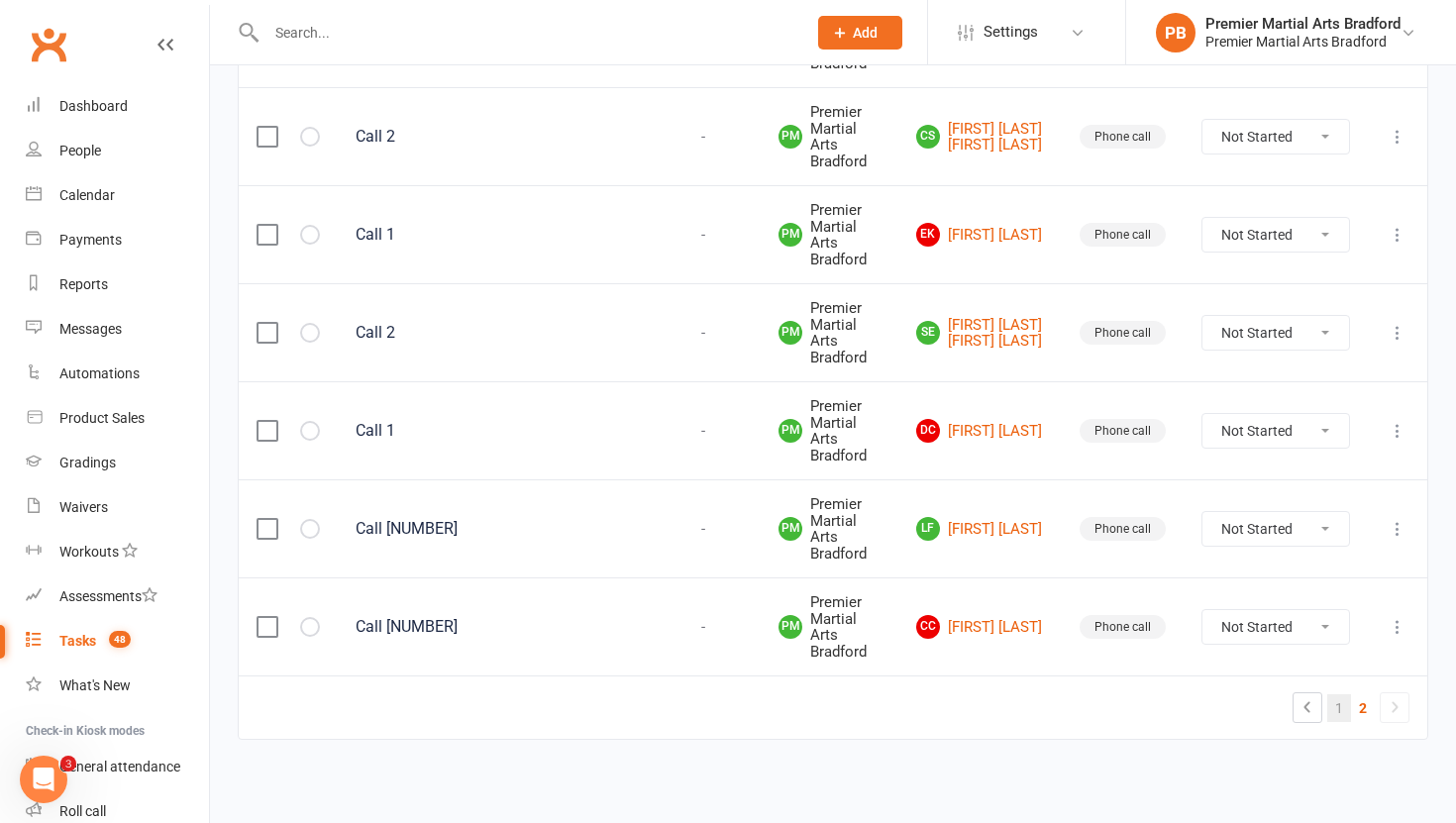 click on "1" at bounding box center (1339, 708) 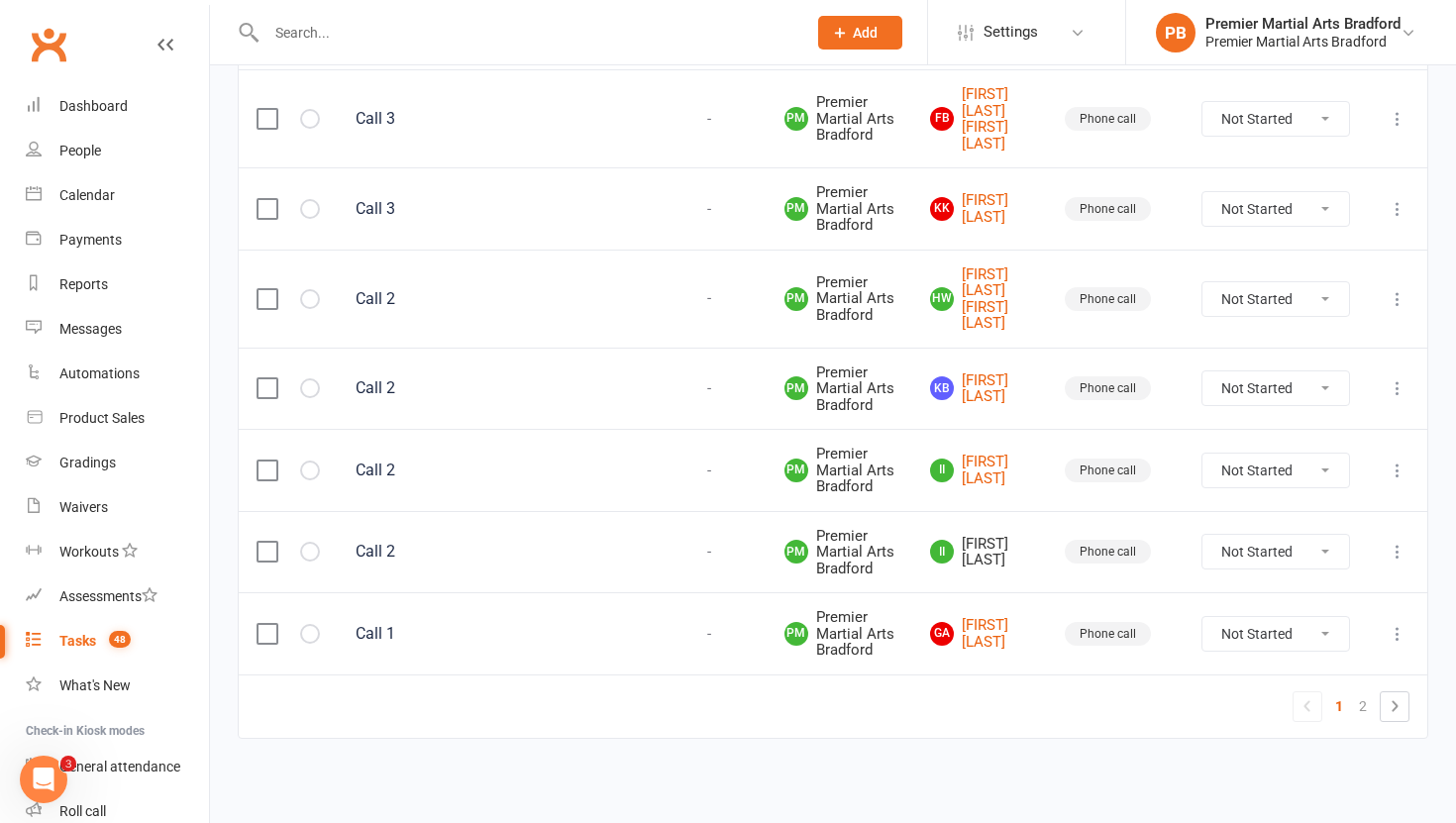 click at bounding box center (1398, 552) 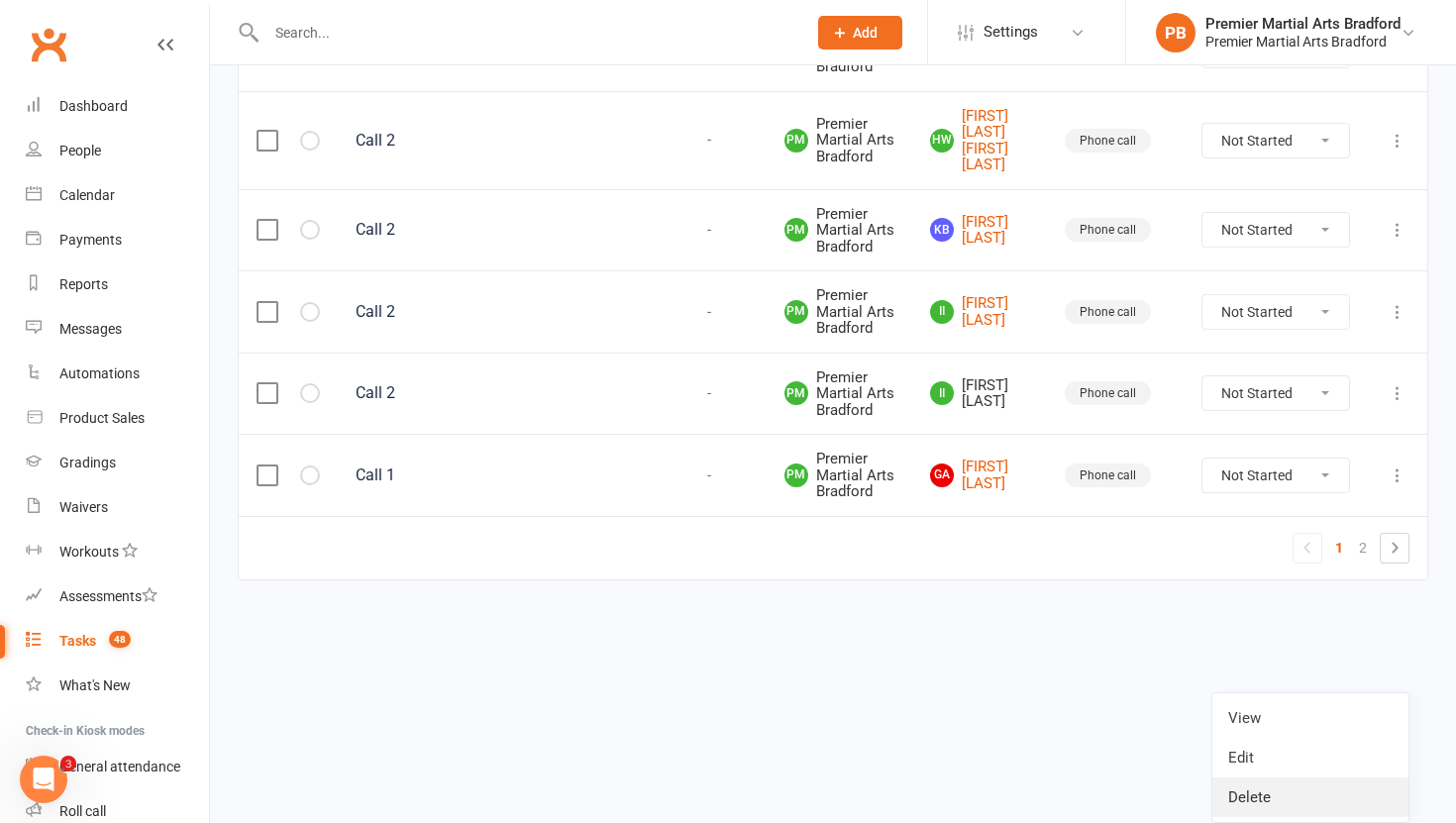 click on "Delete" at bounding box center (1310, 797) 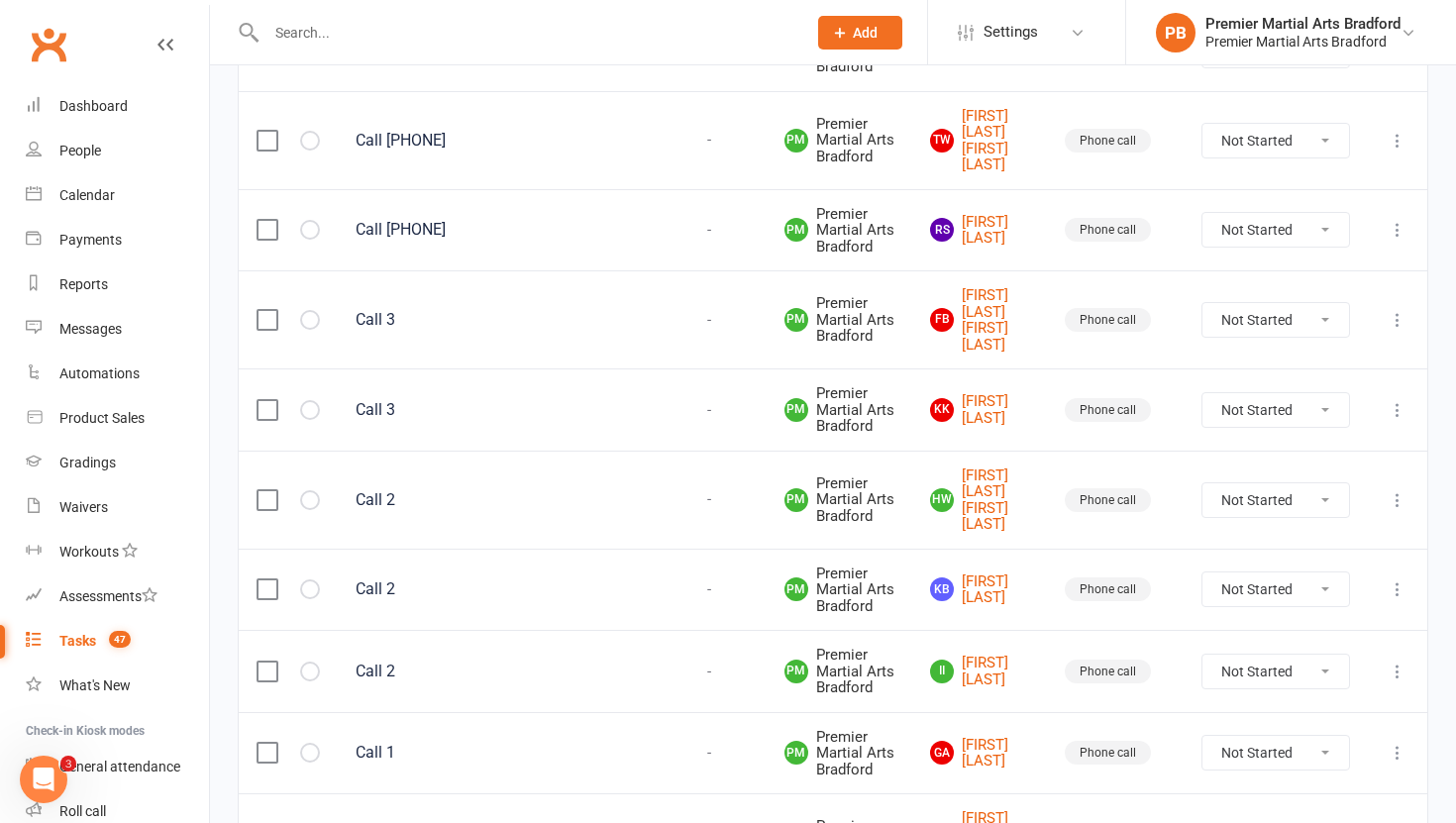 scroll, scrollTop: 2148, scrollLeft: 0, axis: vertical 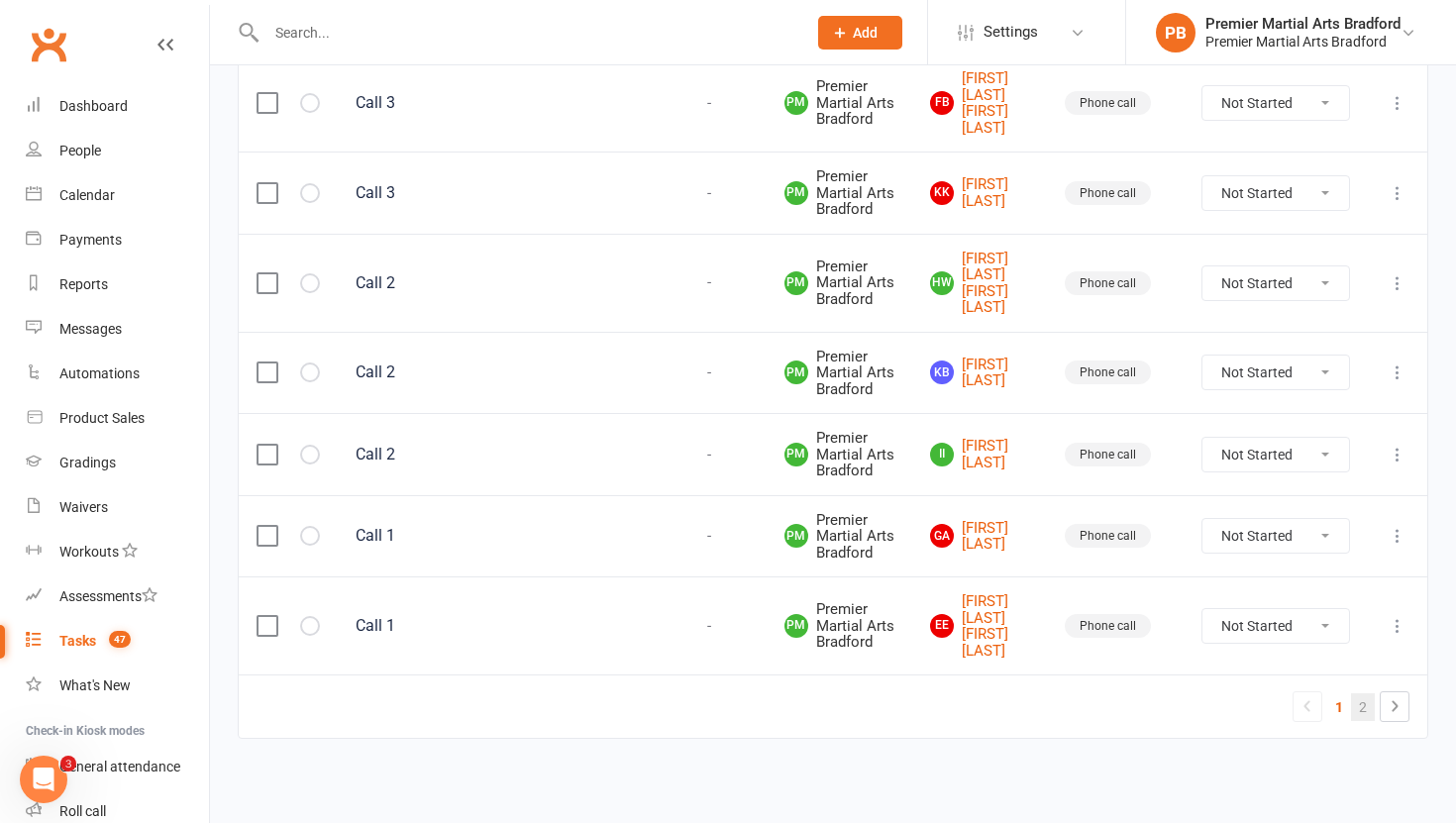 click on "2" at bounding box center (1363, 707) 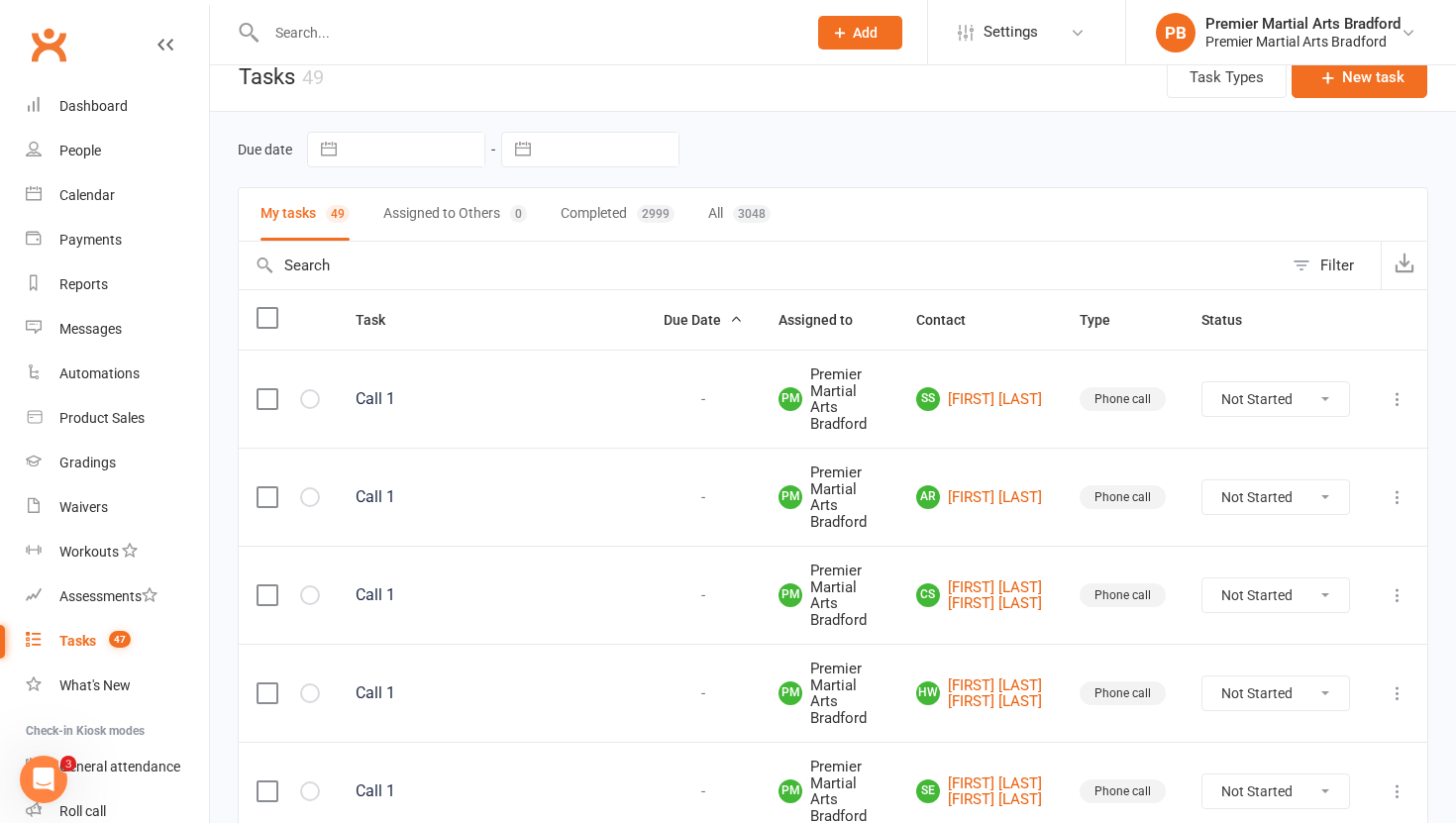 scroll, scrollTop: 0, scrollLeft: 0, axis: both 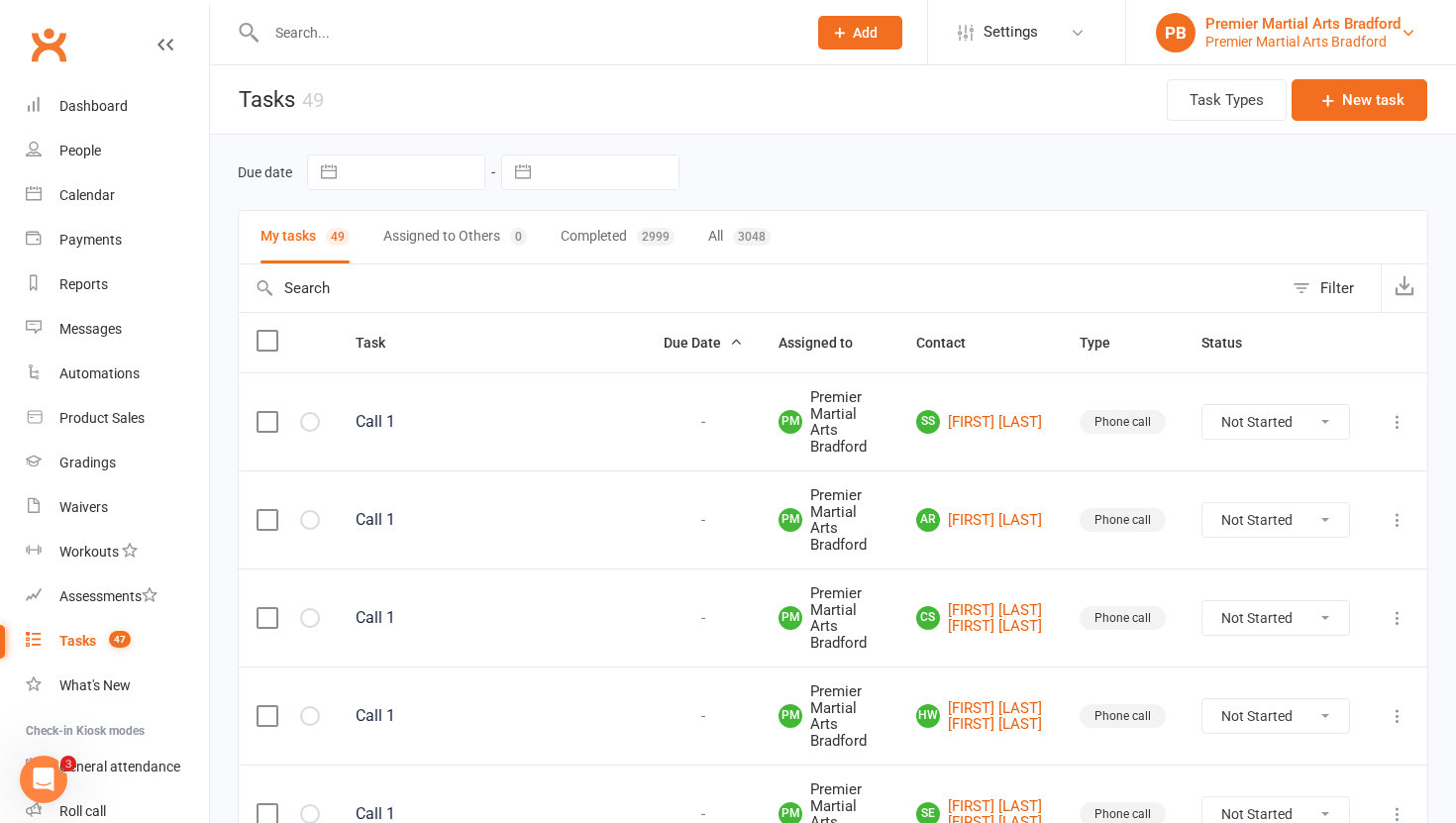 click on "Premier Martial Arts Bradford" at bounding box center (1302, 42) 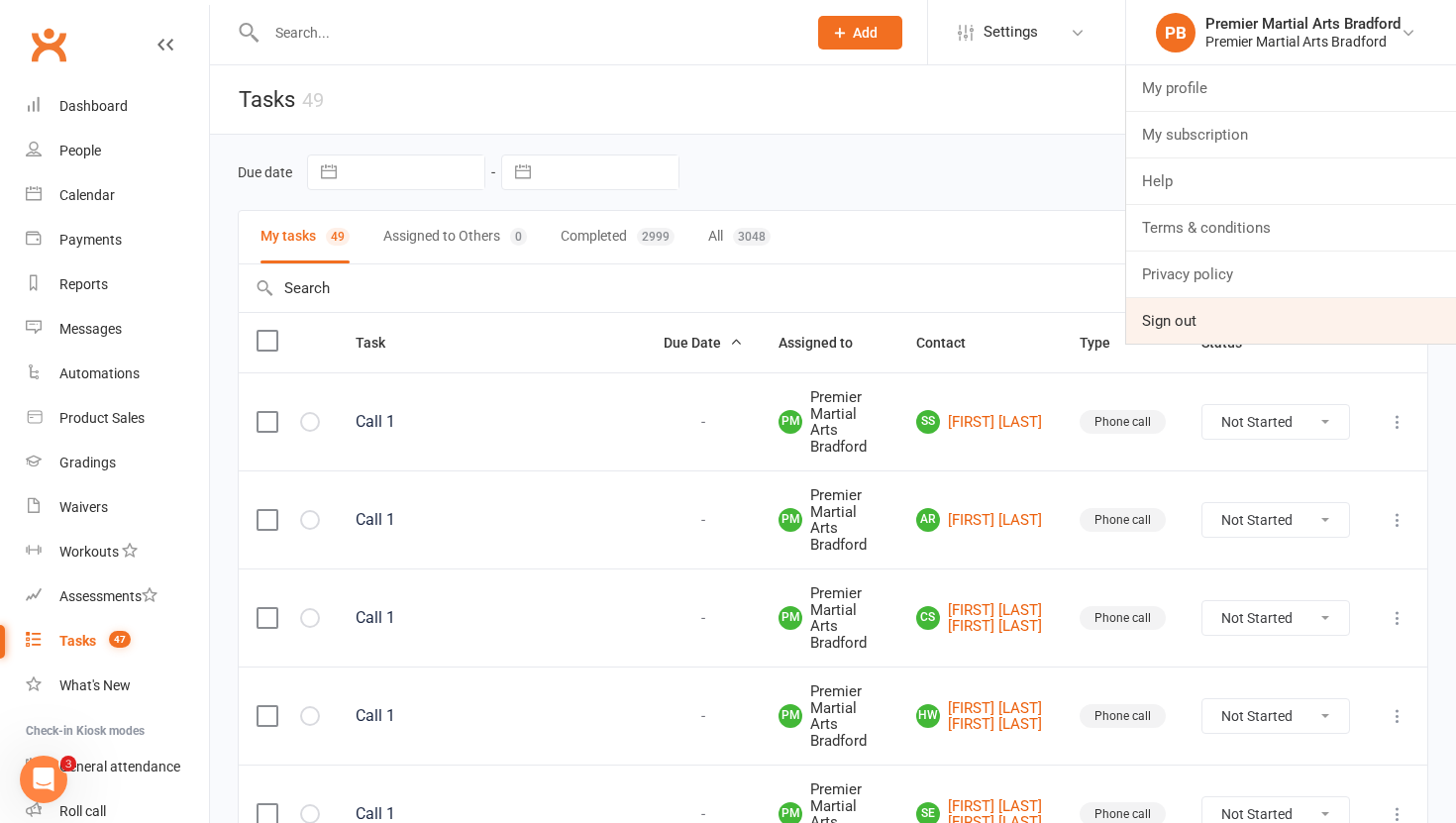 click on "Sign out" at bounding box center [1291, 321] 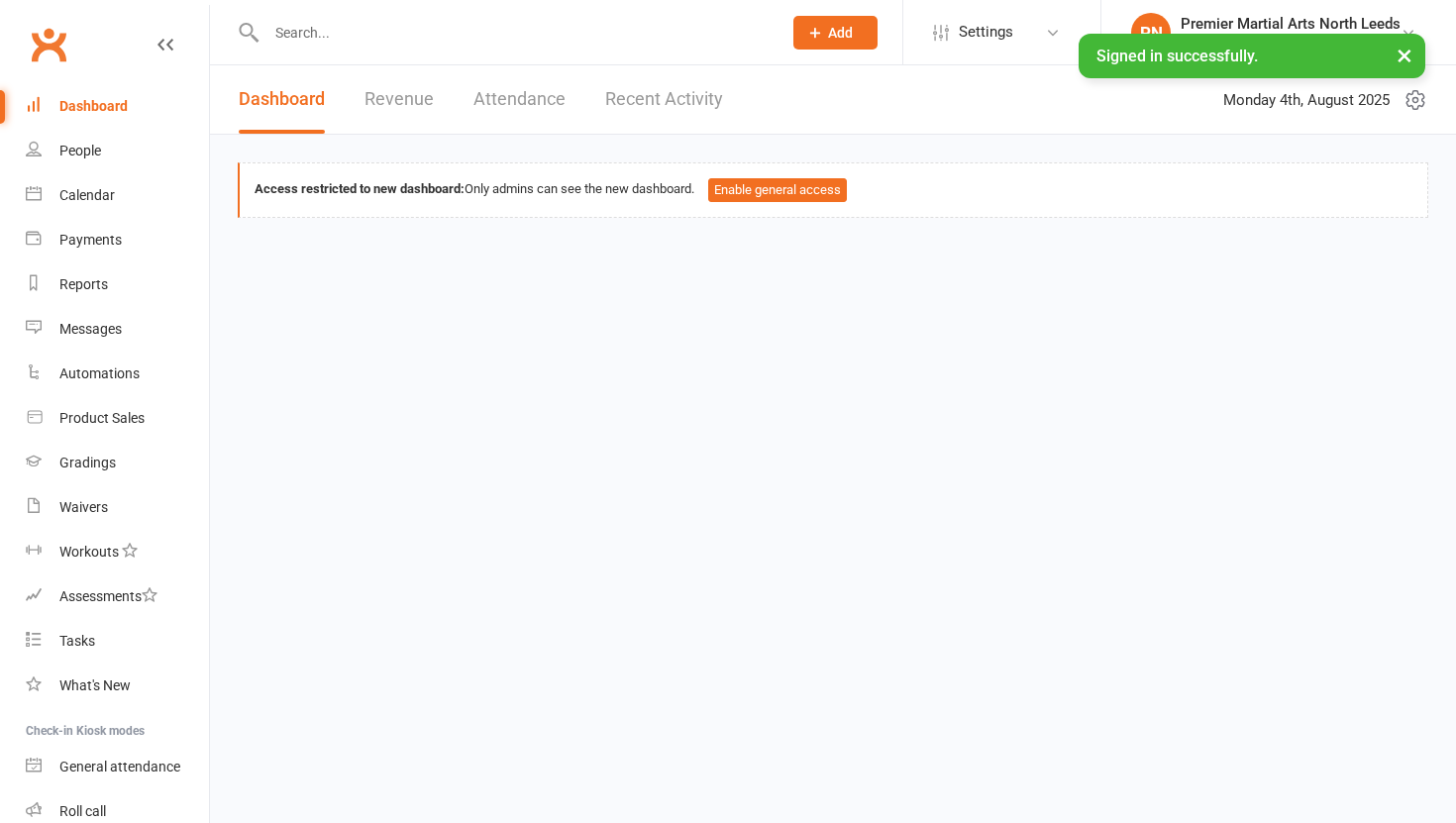 scroll, scrollTop: 0, scrollLeft: 0, axis: both 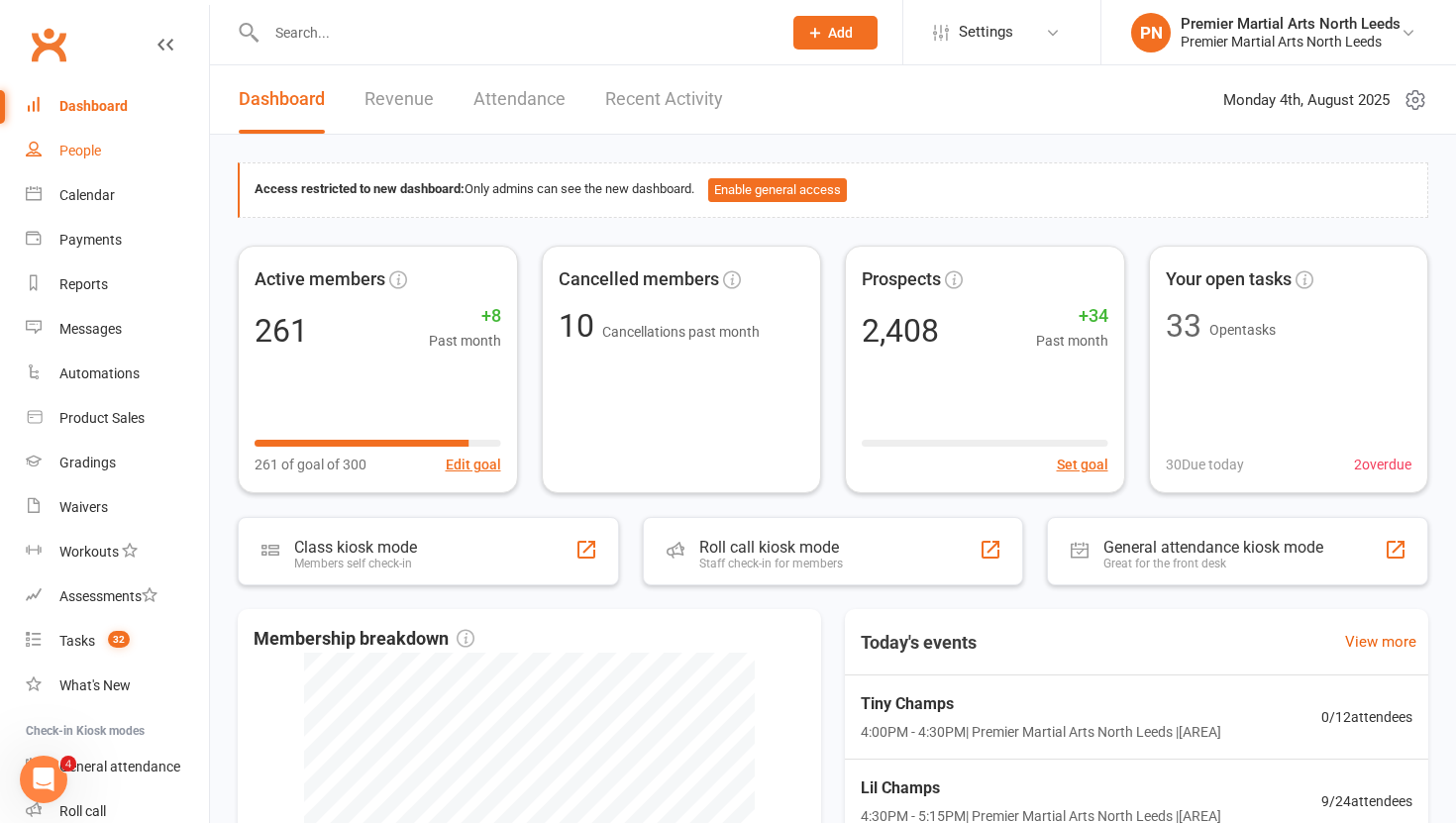 click on "People" at bounding box center [80, 151] 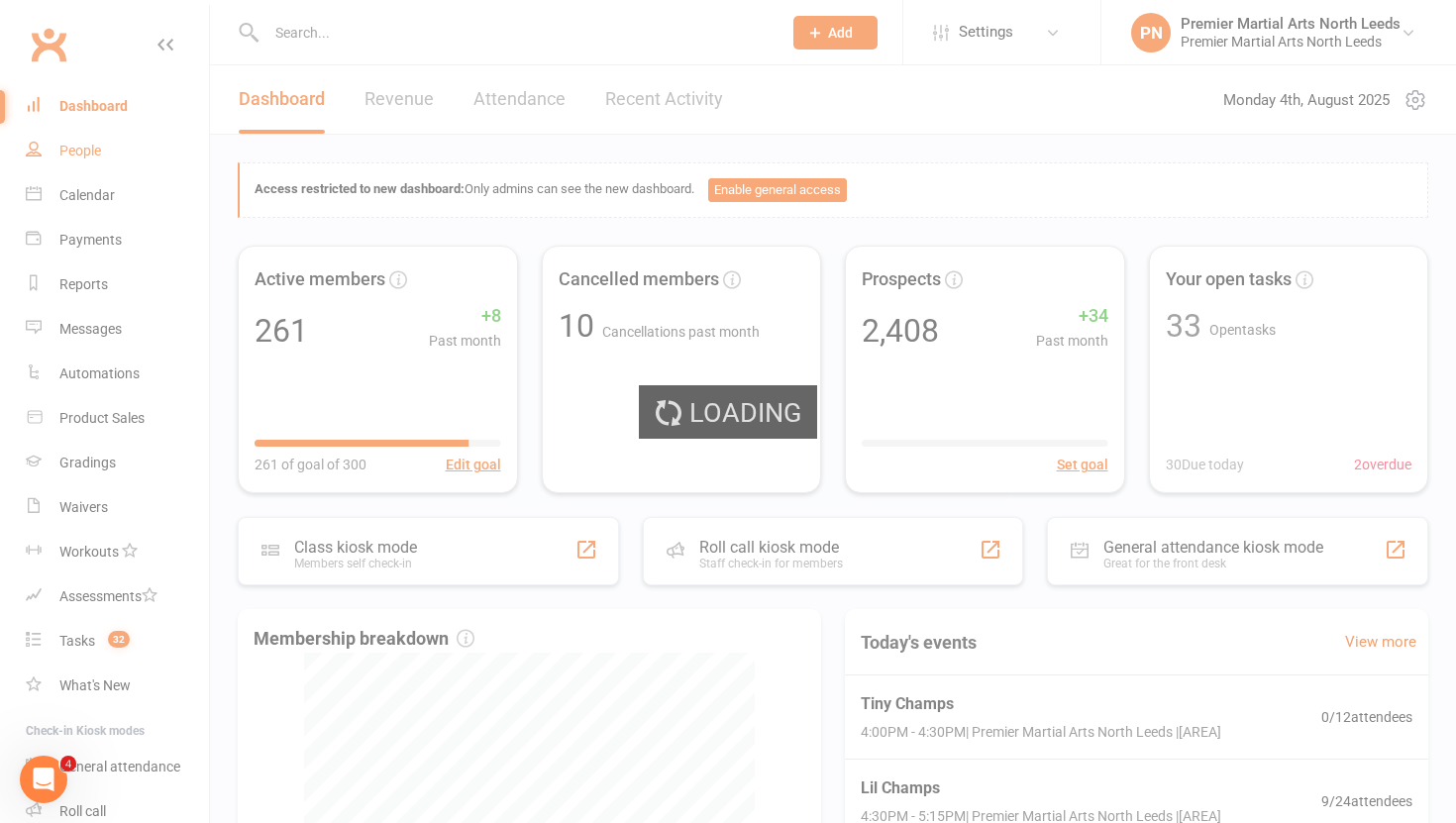 select on "100" 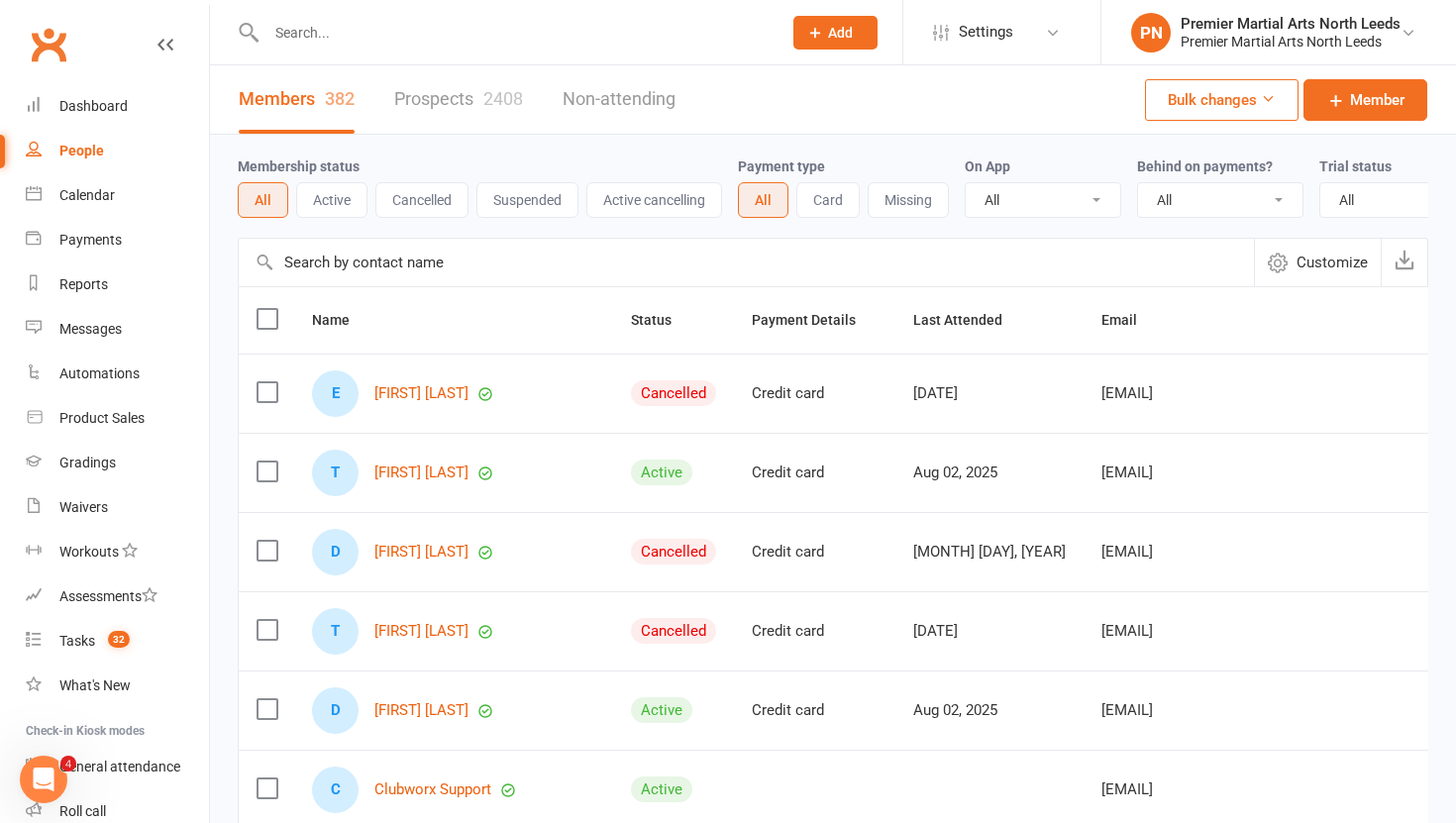 click on "Prospects 2408" at bounding box center (459, 99) 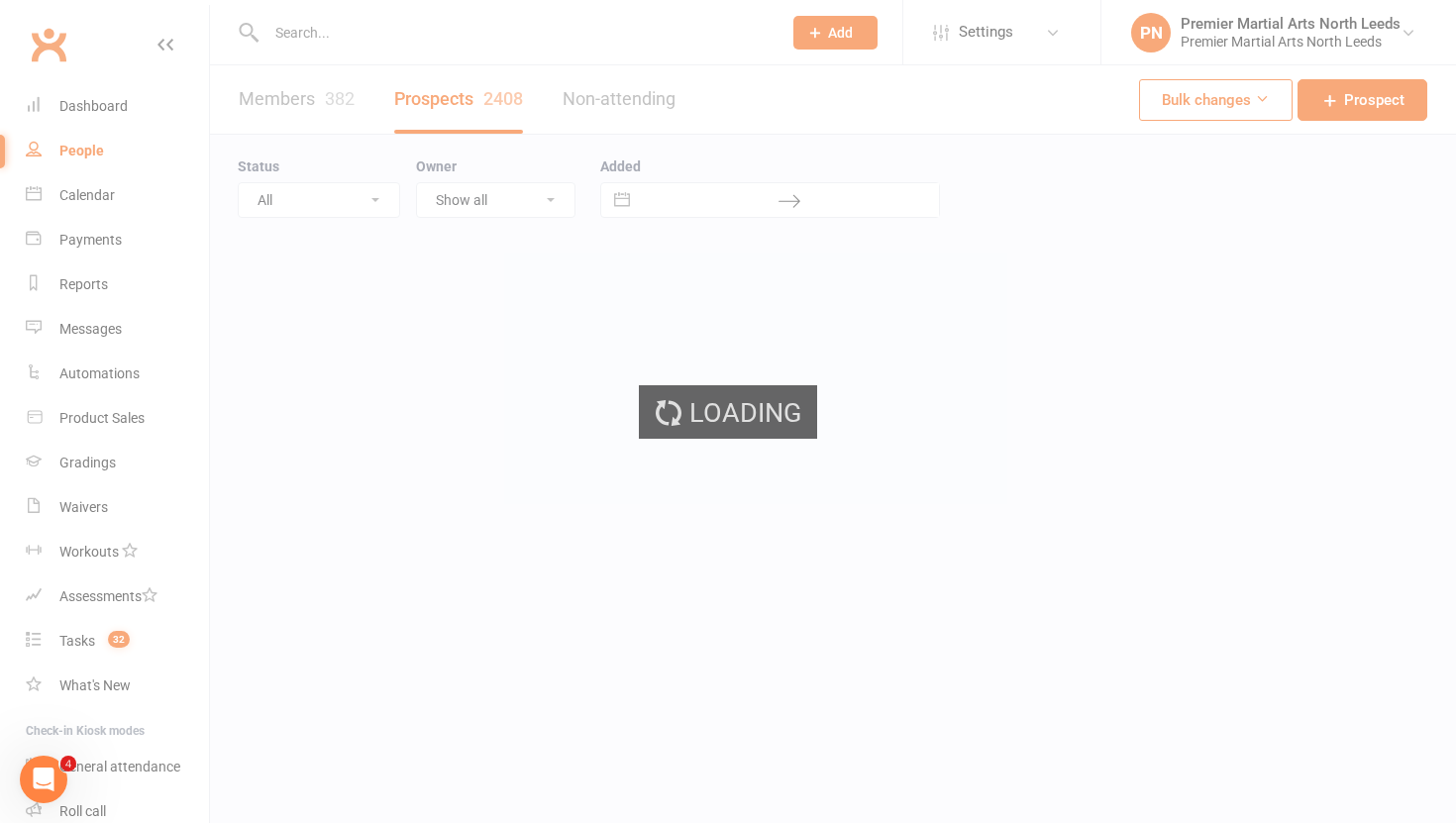 select on "100" 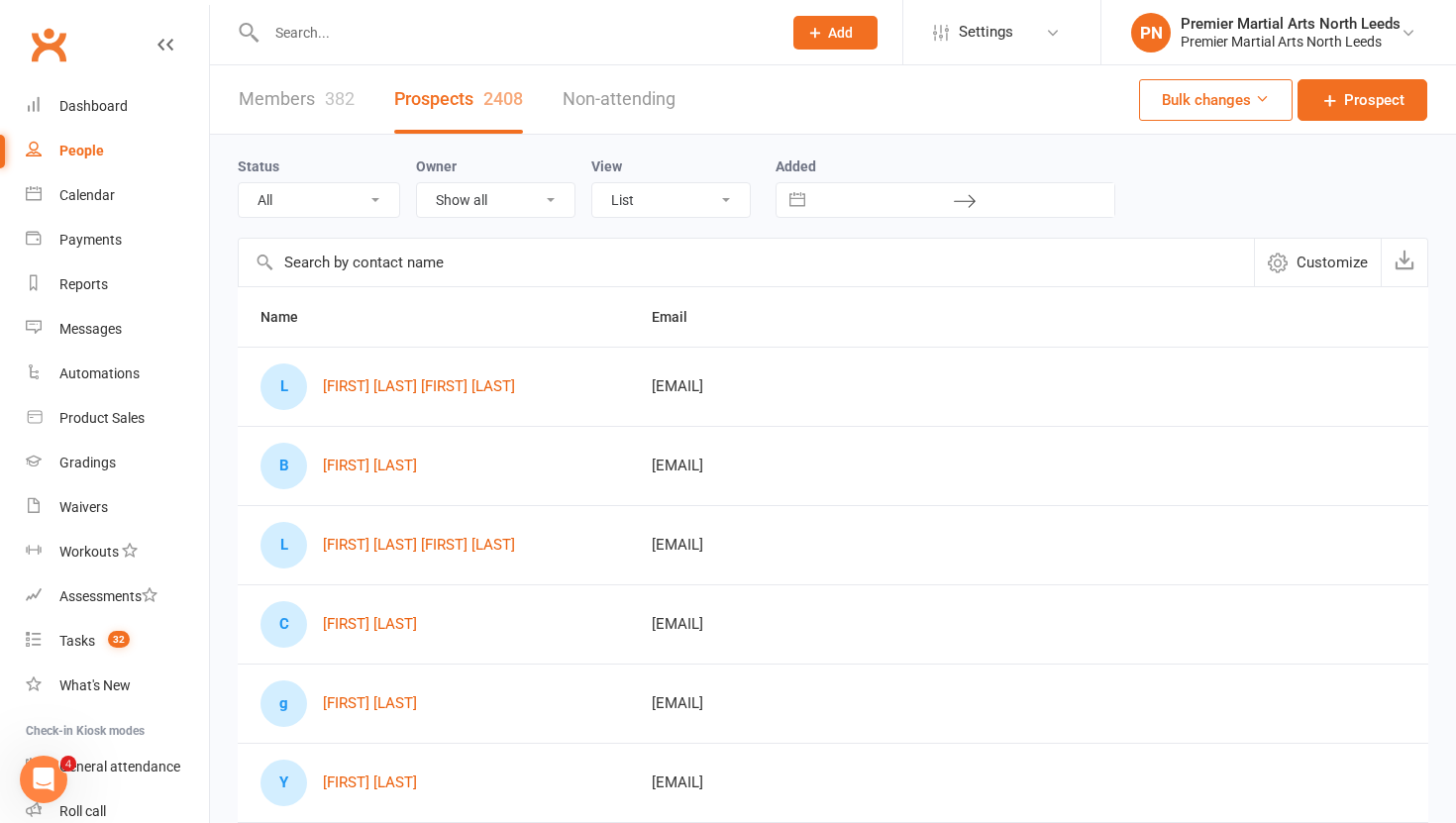 scroll, scrollTop: 0, scrollLeft: 39, axis: horizontal 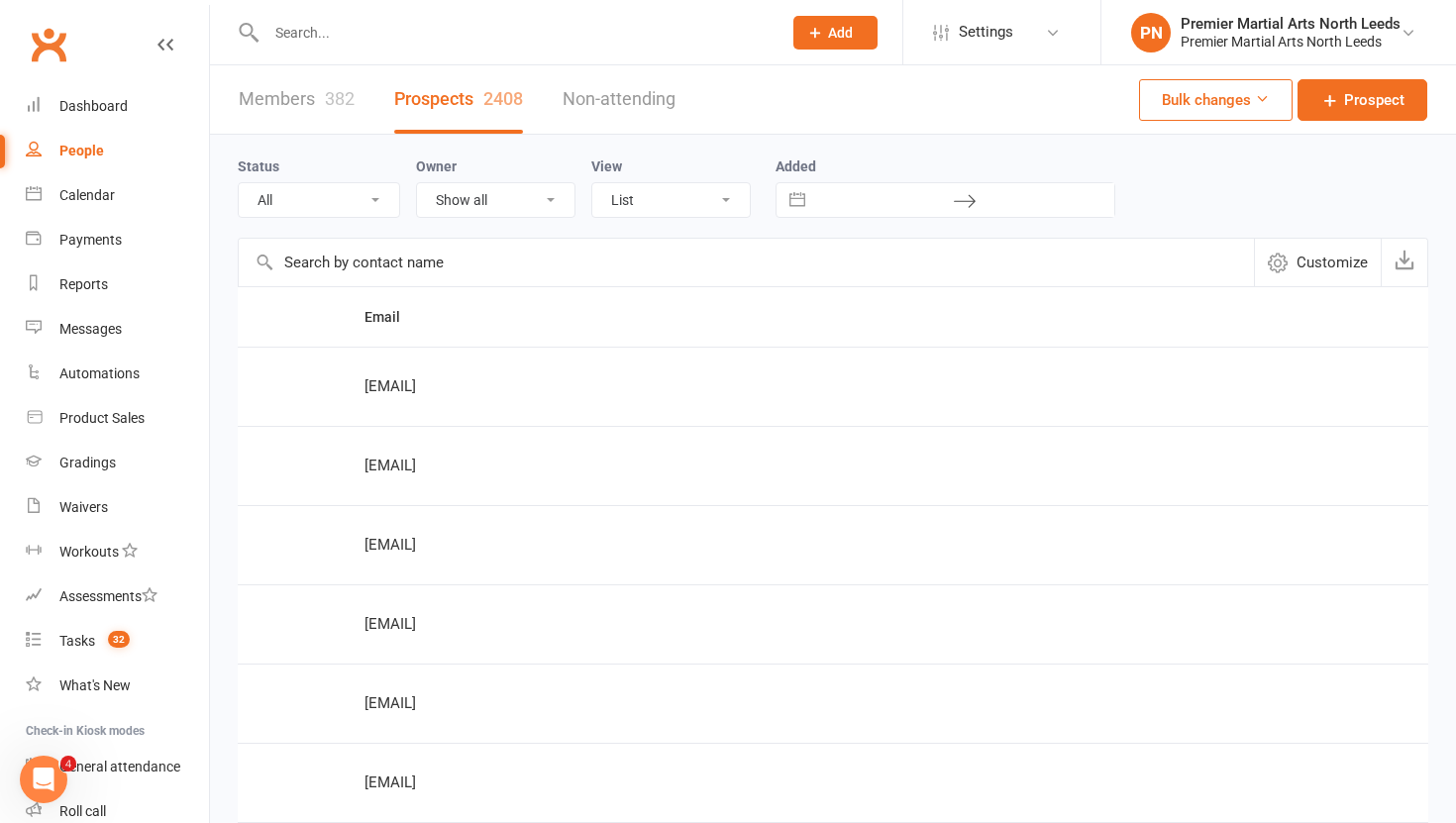 click on "Select status" at bounding box center (3322, 466) 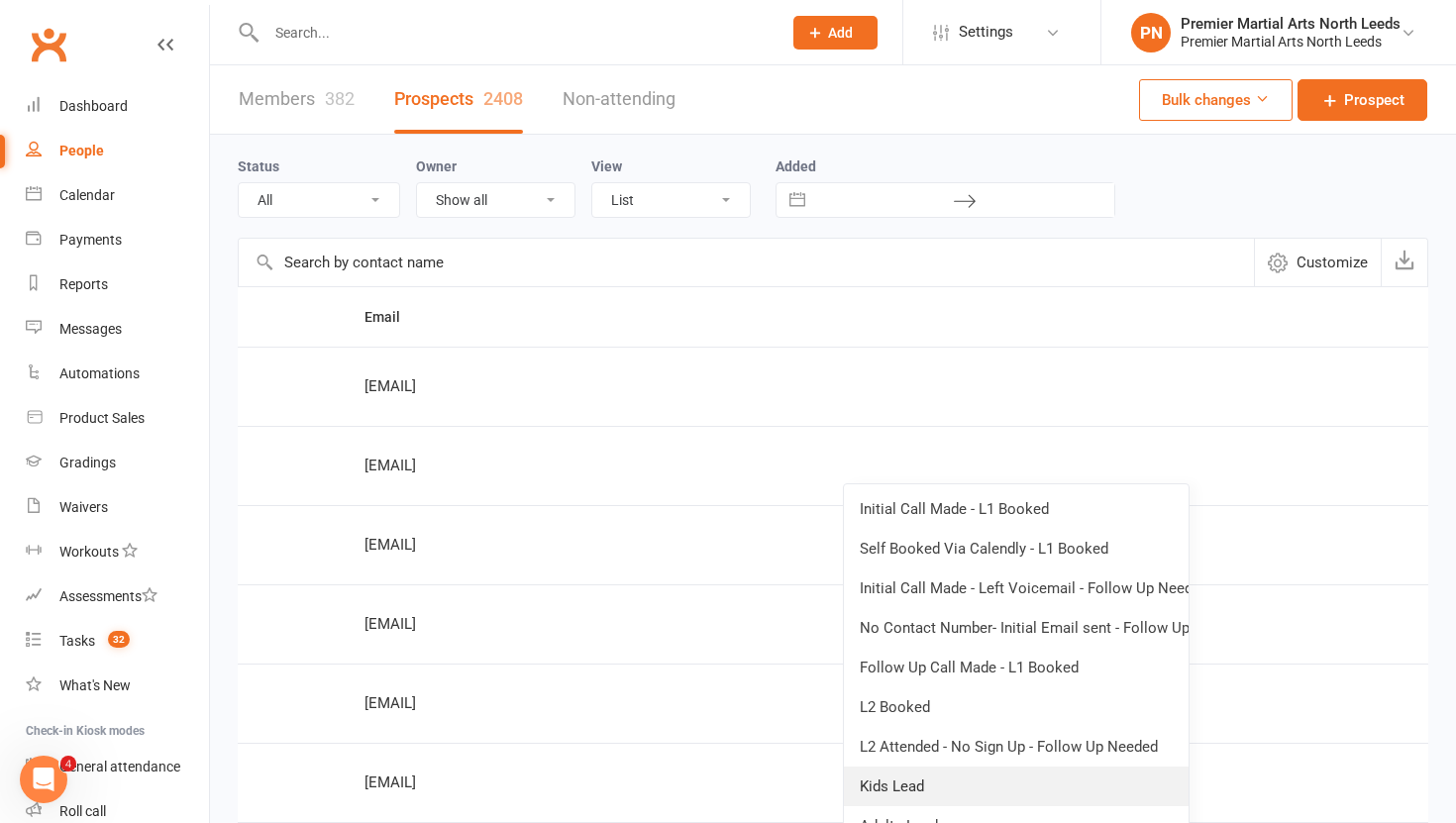 click on "Kids Lead" at bounding box center [1016, 786] 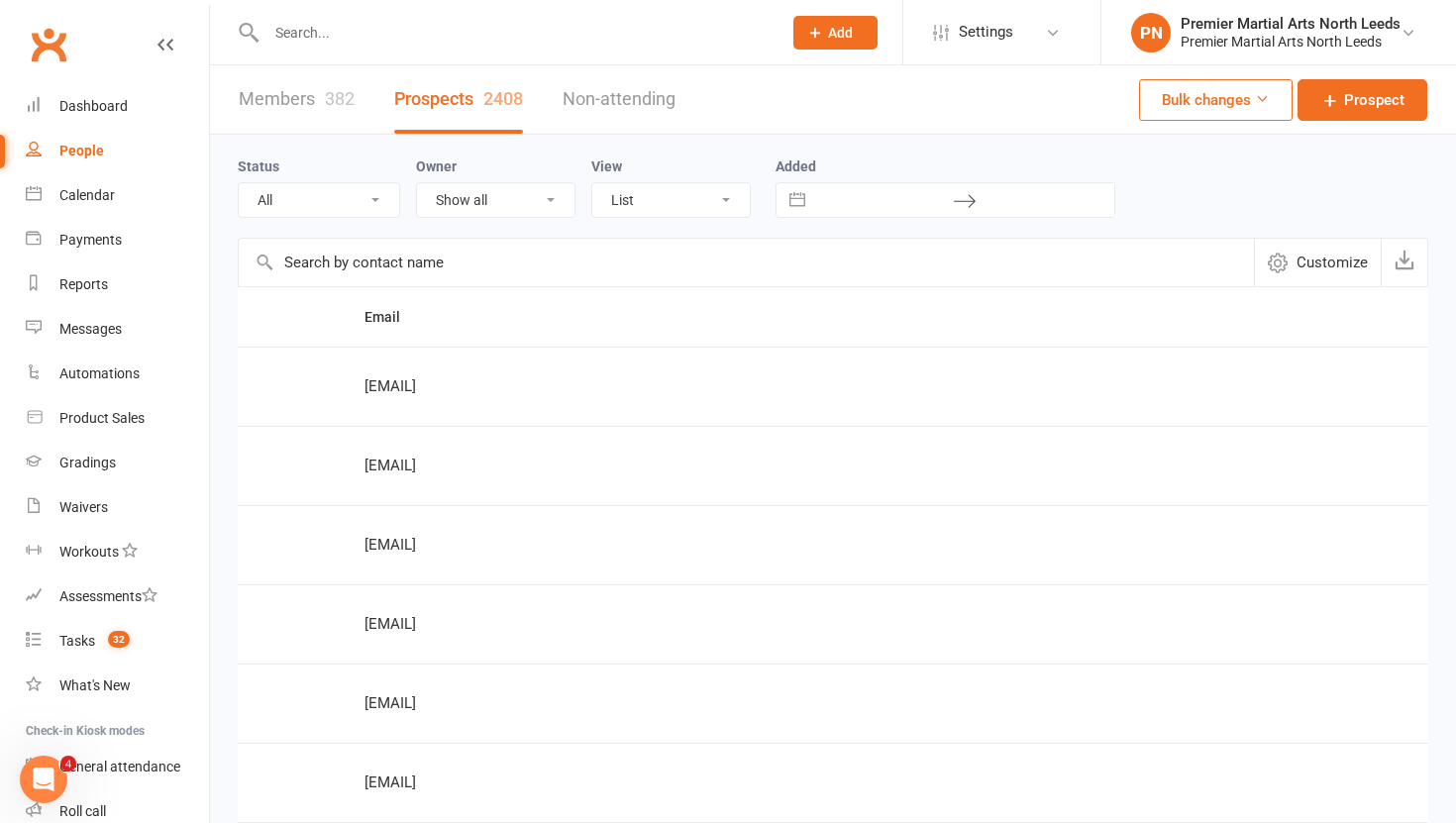 click at bounding box center (514, 33) 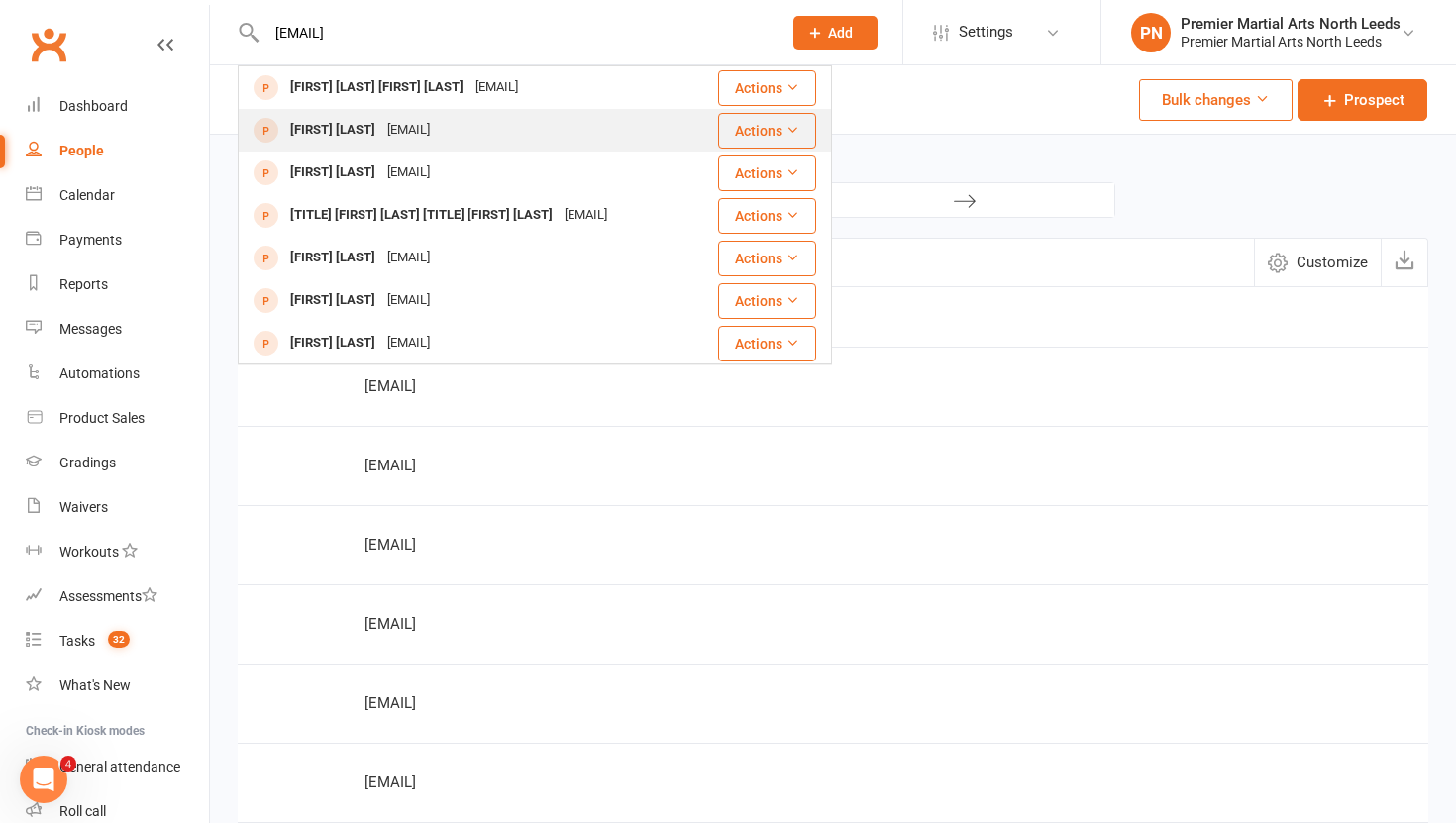 type on "lovesajous054@gmail.com" 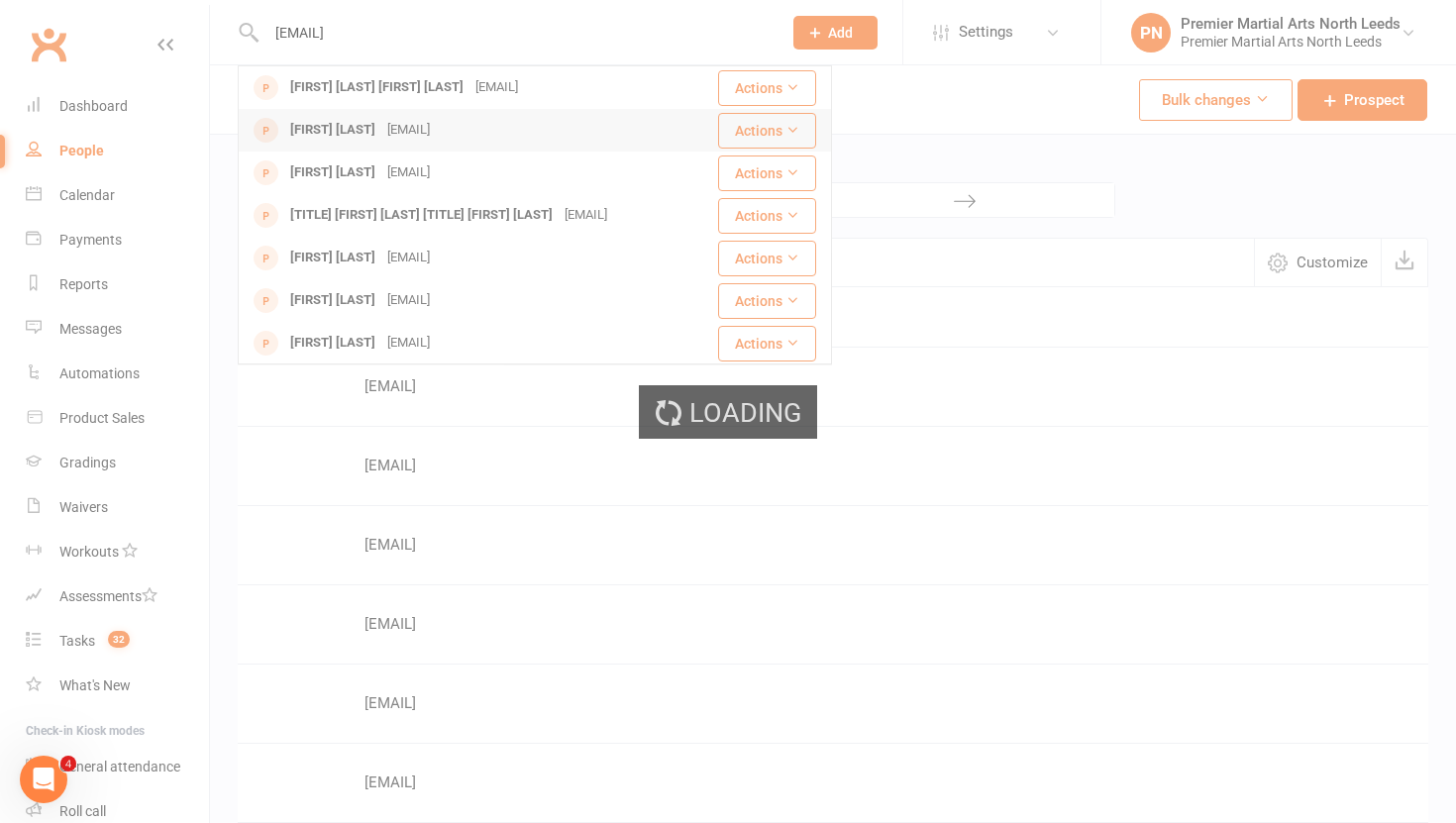 type 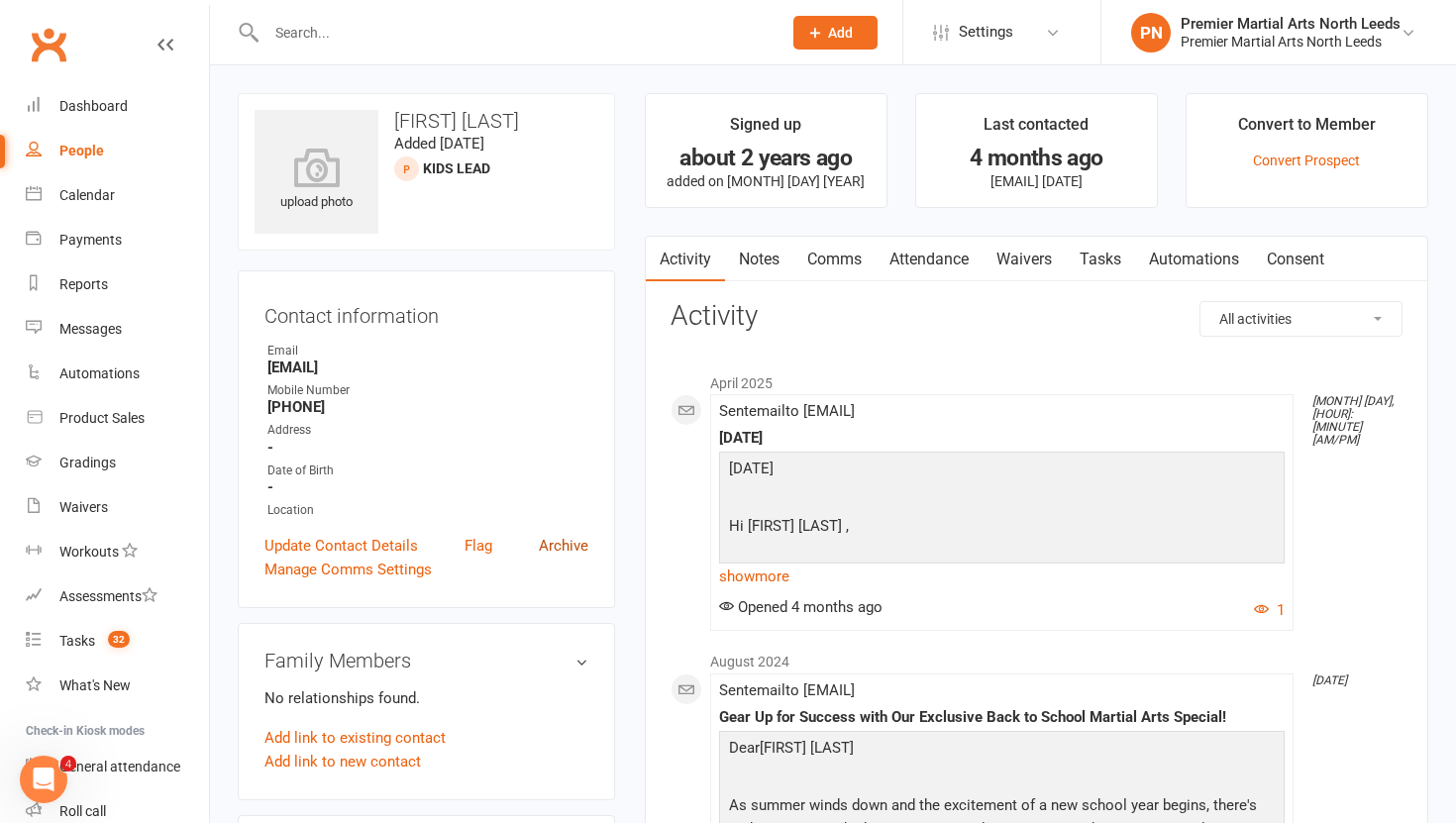 click on "Archive" at bounding box center (564, 546) 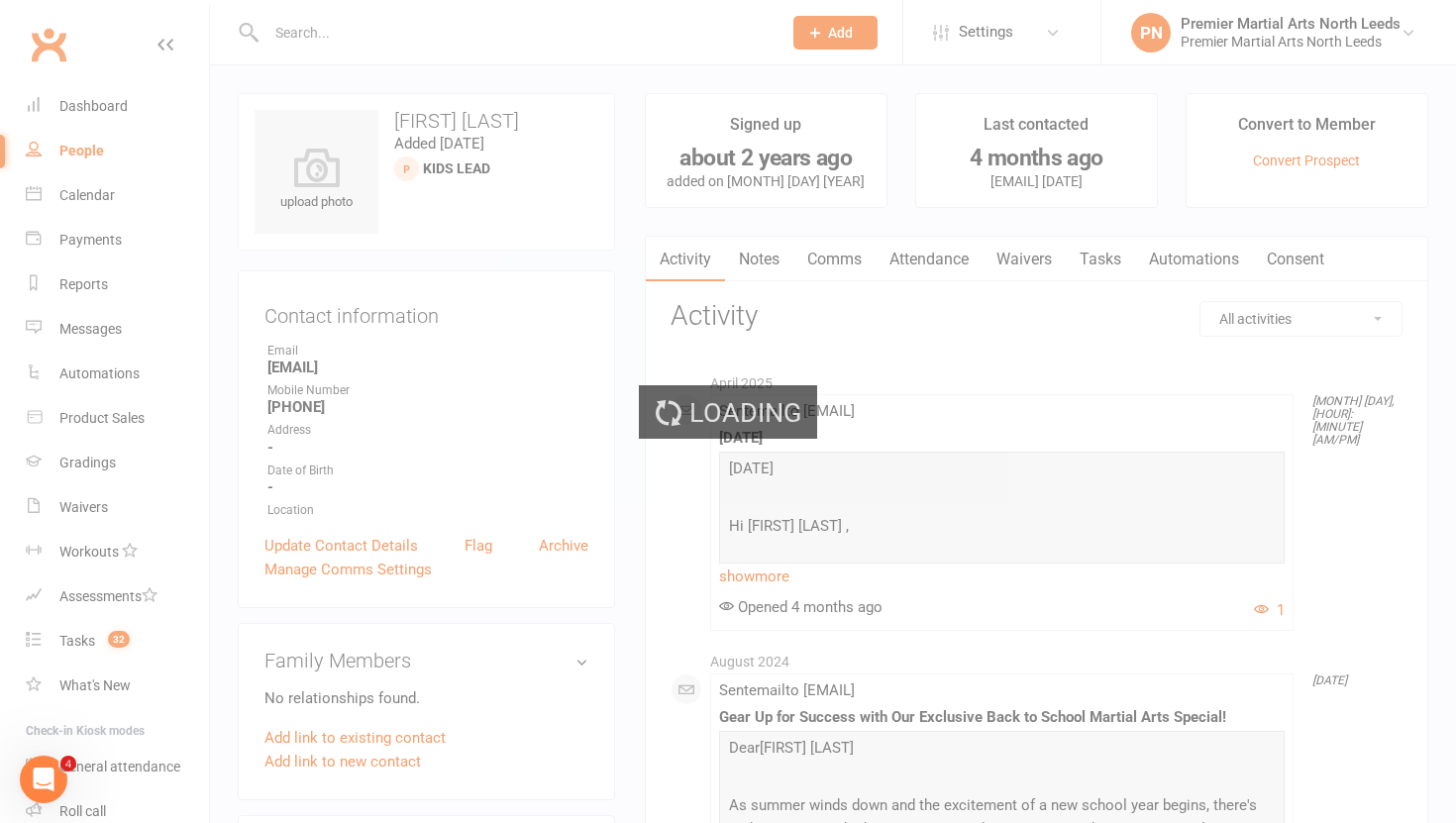 select on "100" 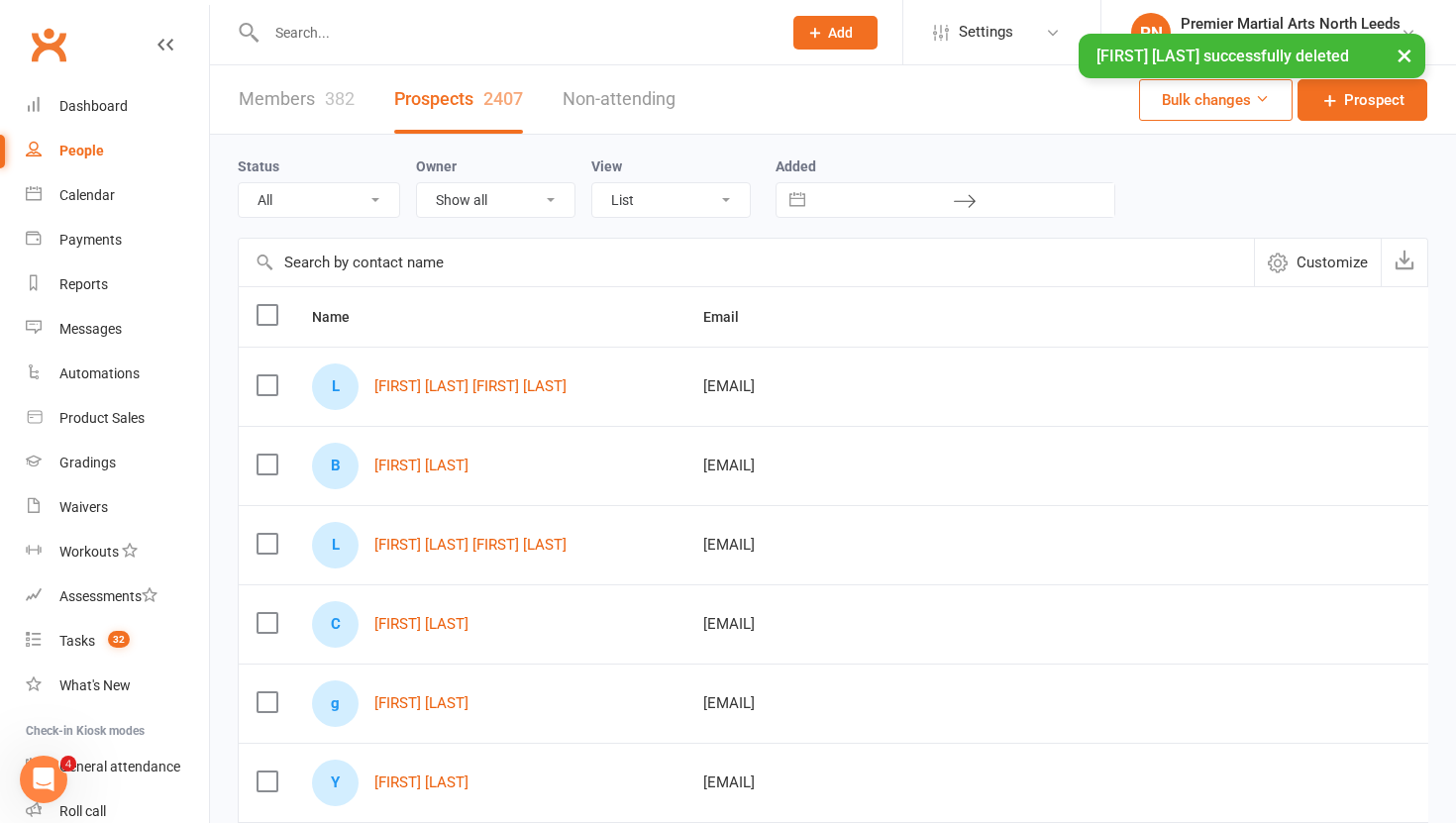 click at bounding box center [514, 33] 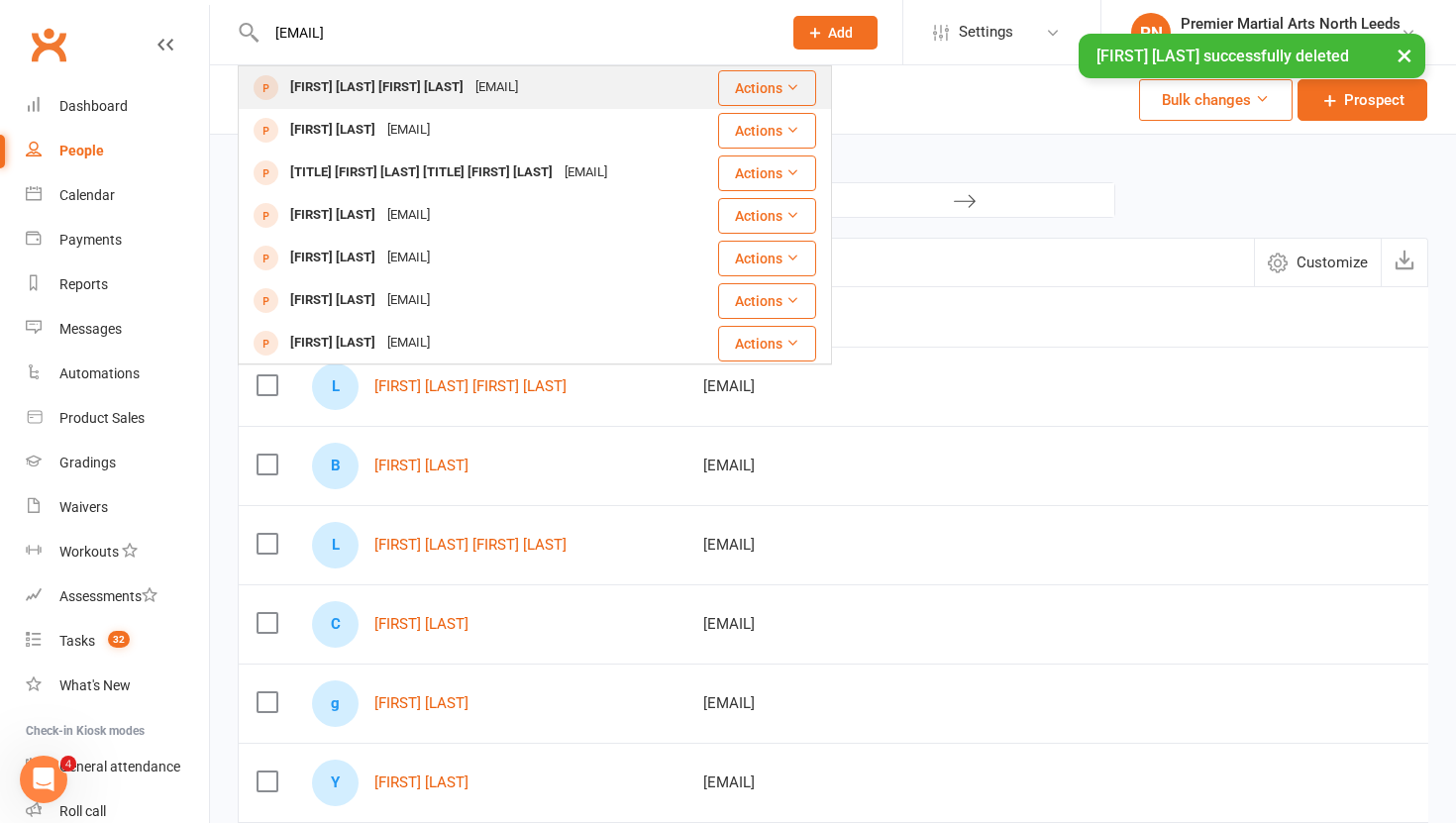 type on "lovesajous054@gmail.com" 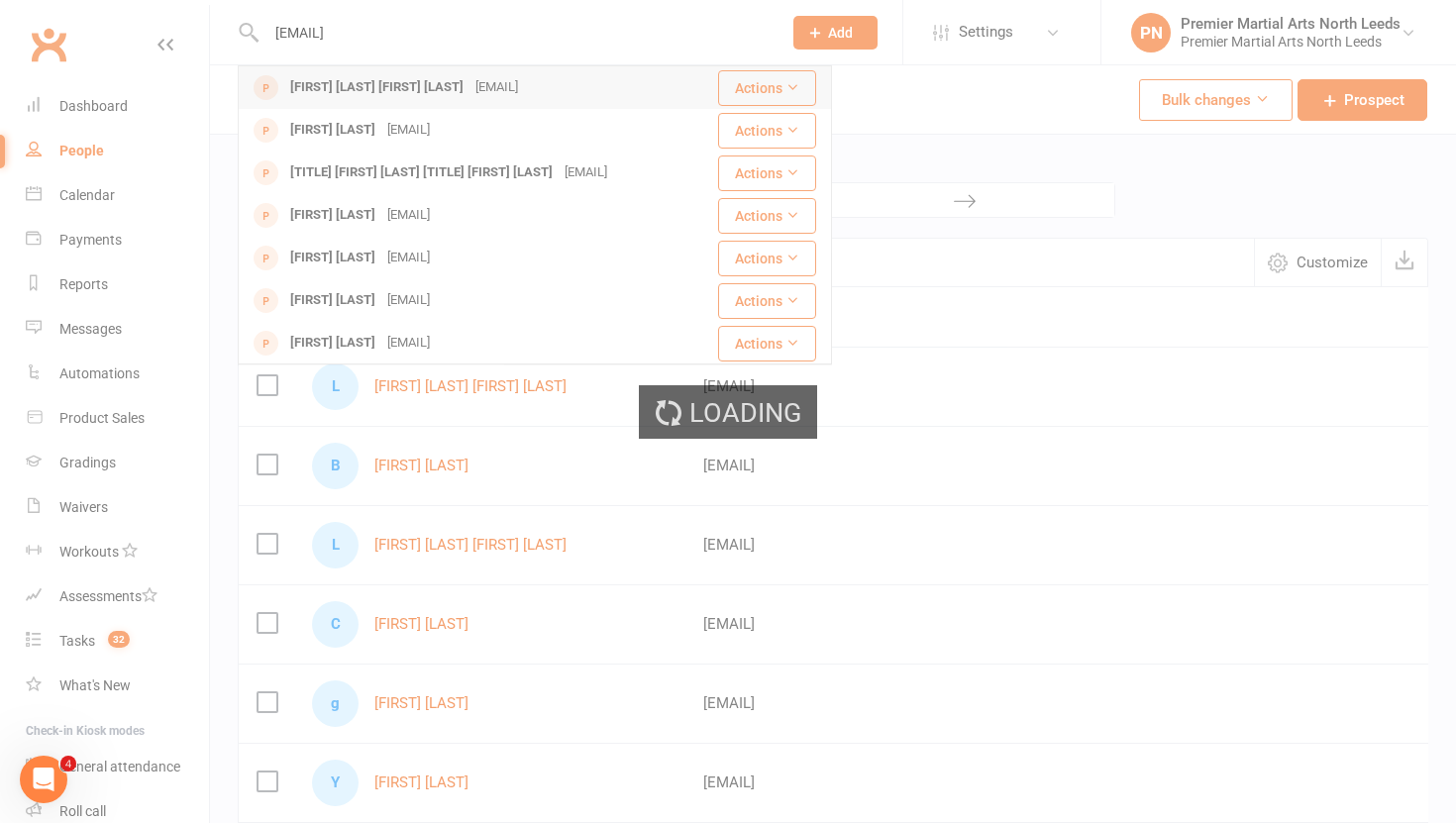 type 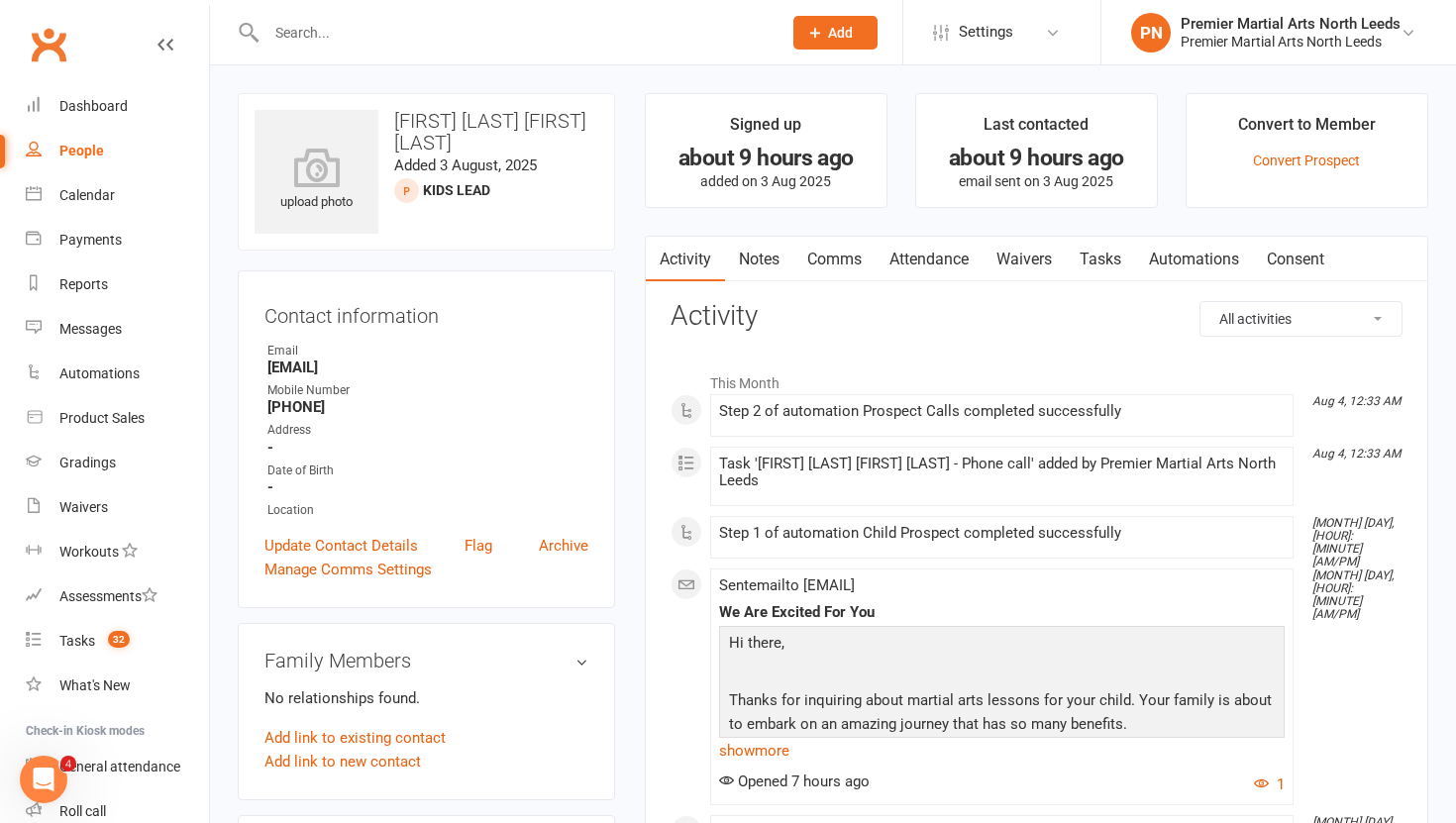 click on "Tasks" at bounding box center (1100, 259) 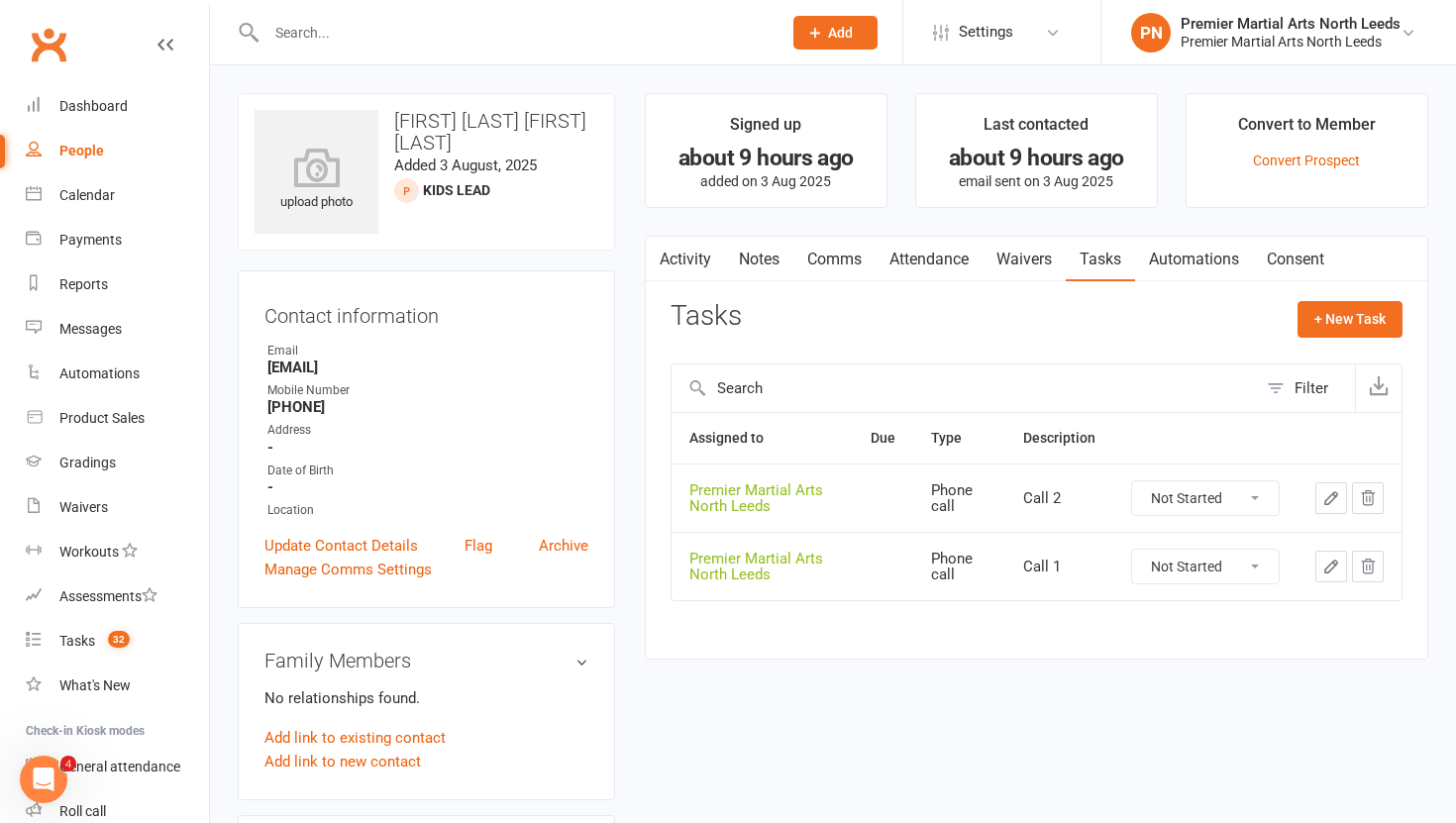 click on "Not Started In Progress Waiting Complete" at bounding box center (1205, 566) 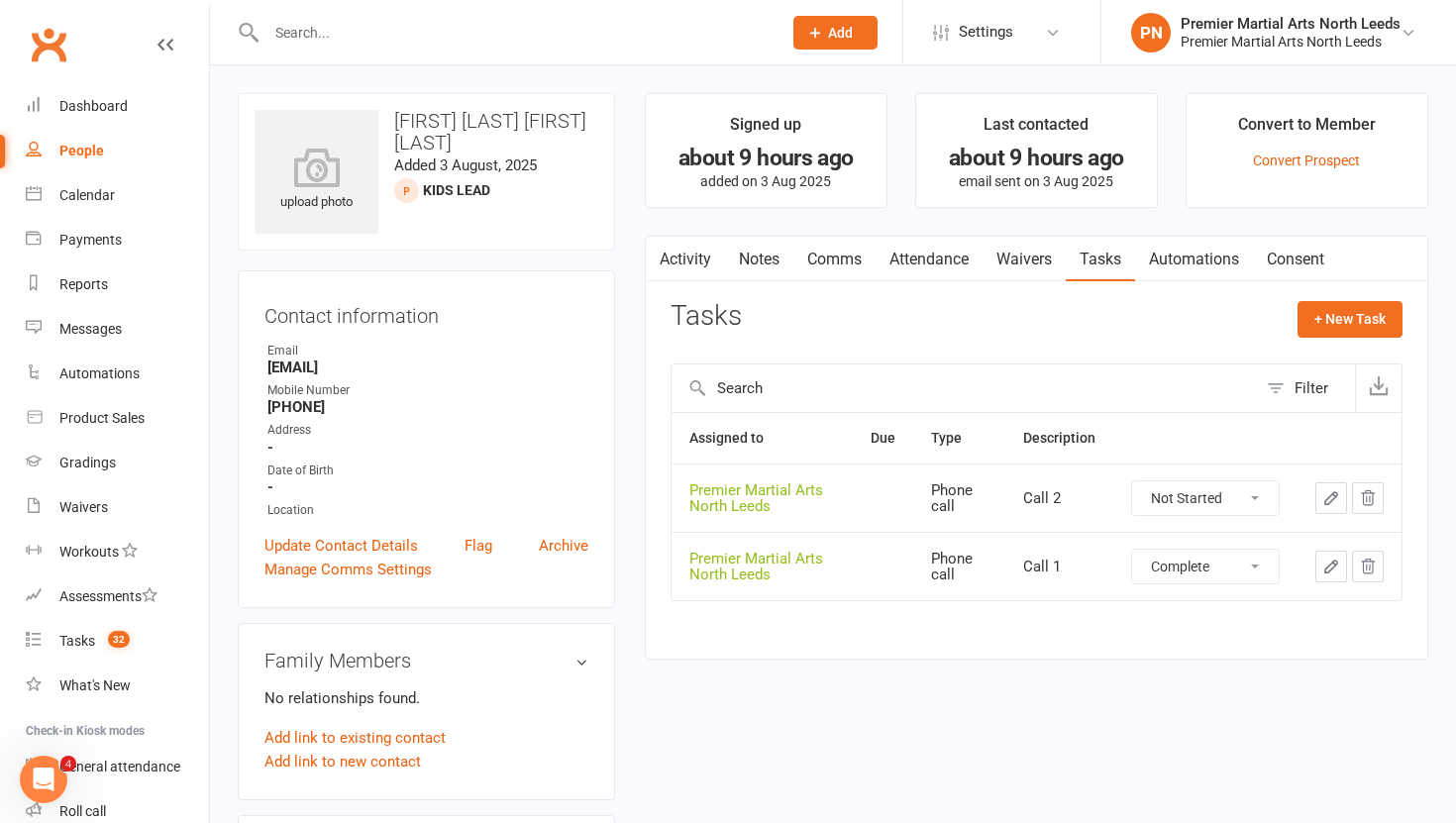 select on "unstarted" 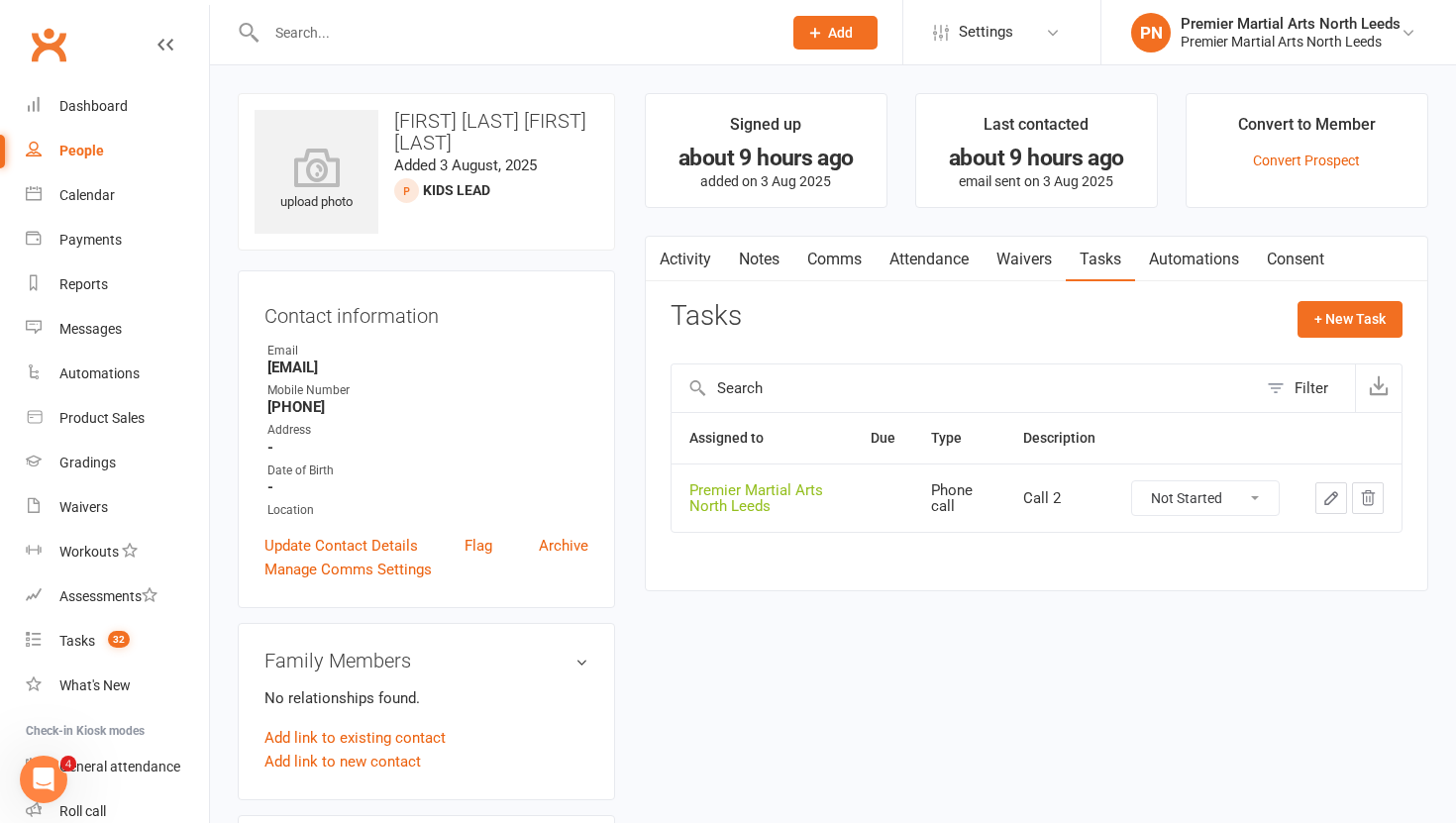 click on "Not Started In Progress Waiting Complete" at bounding box center [1205, 498] 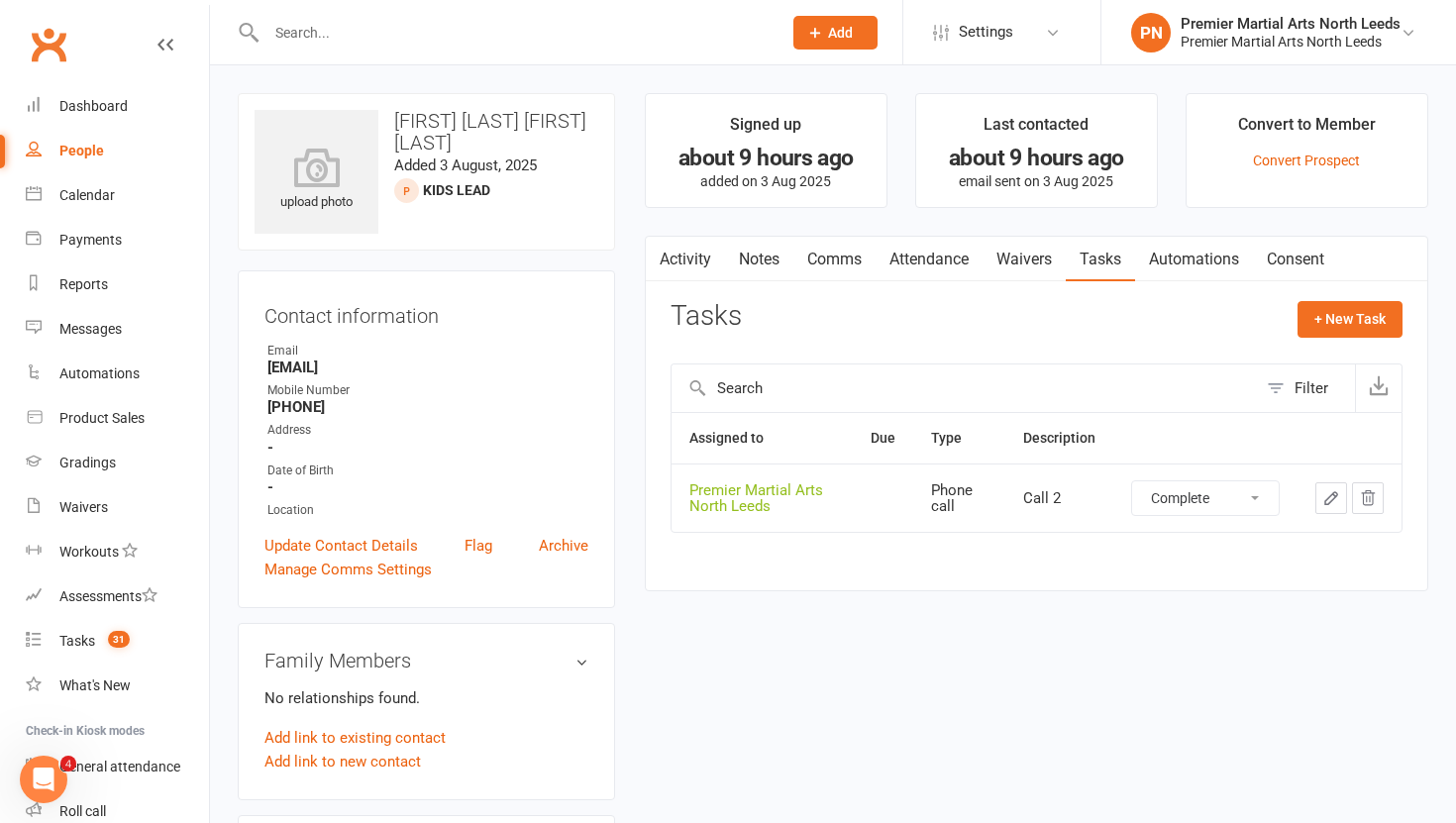 select on "unstarted" 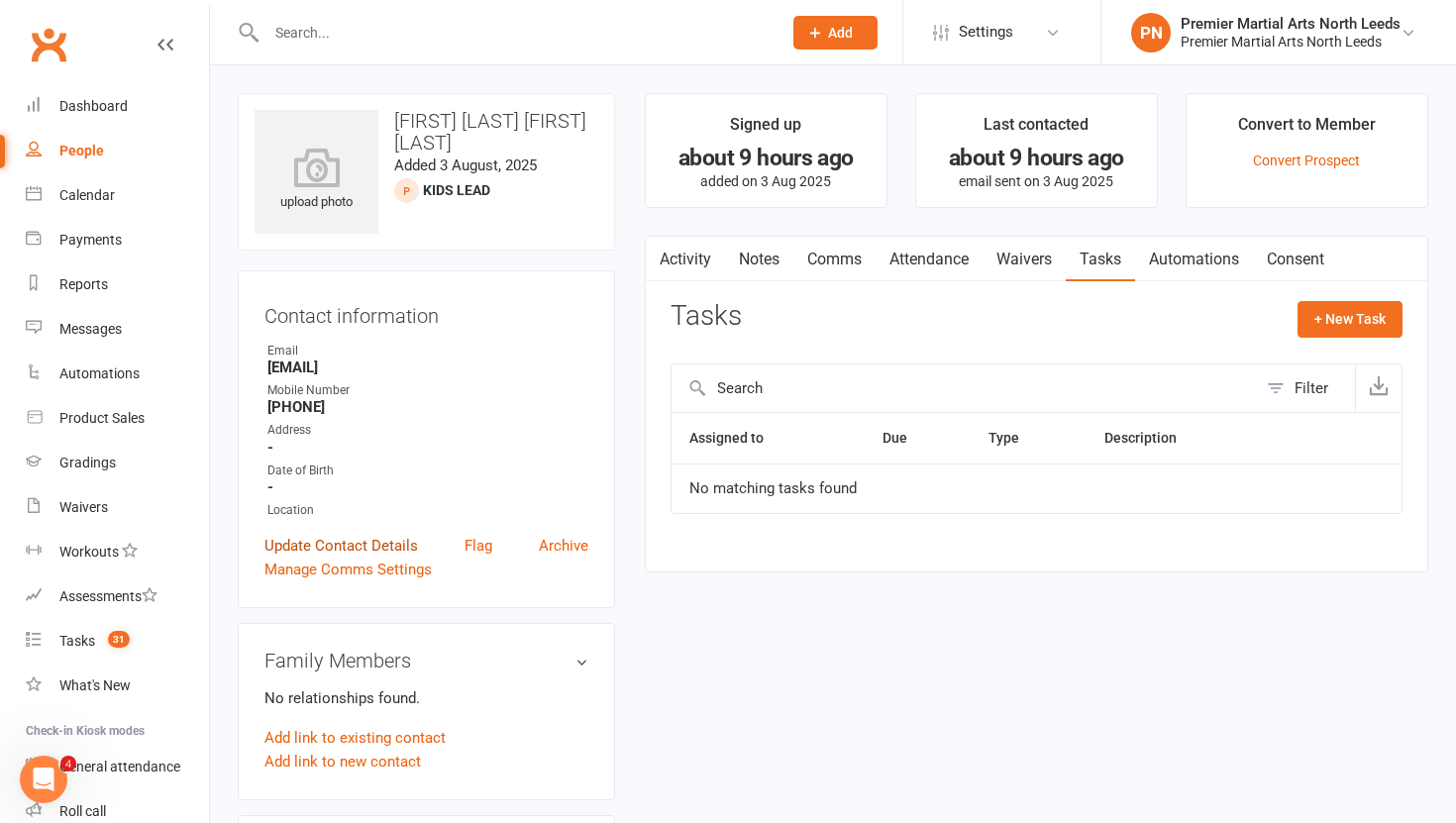 click on "Update Contact Details" at bounding box center (341, 546) 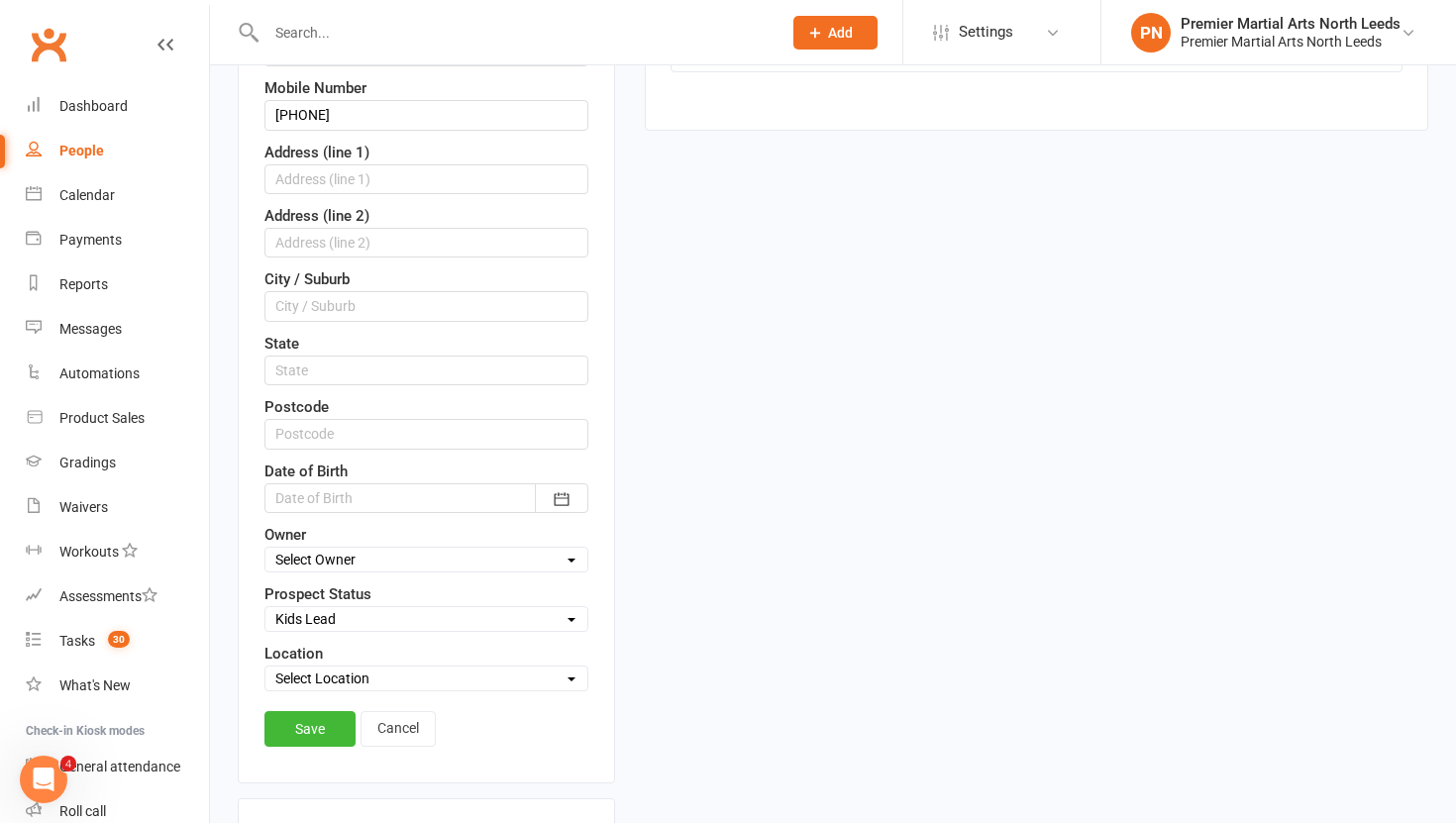 scroll, scrollTop: 466, scrollLeft: 0, axis: vertical 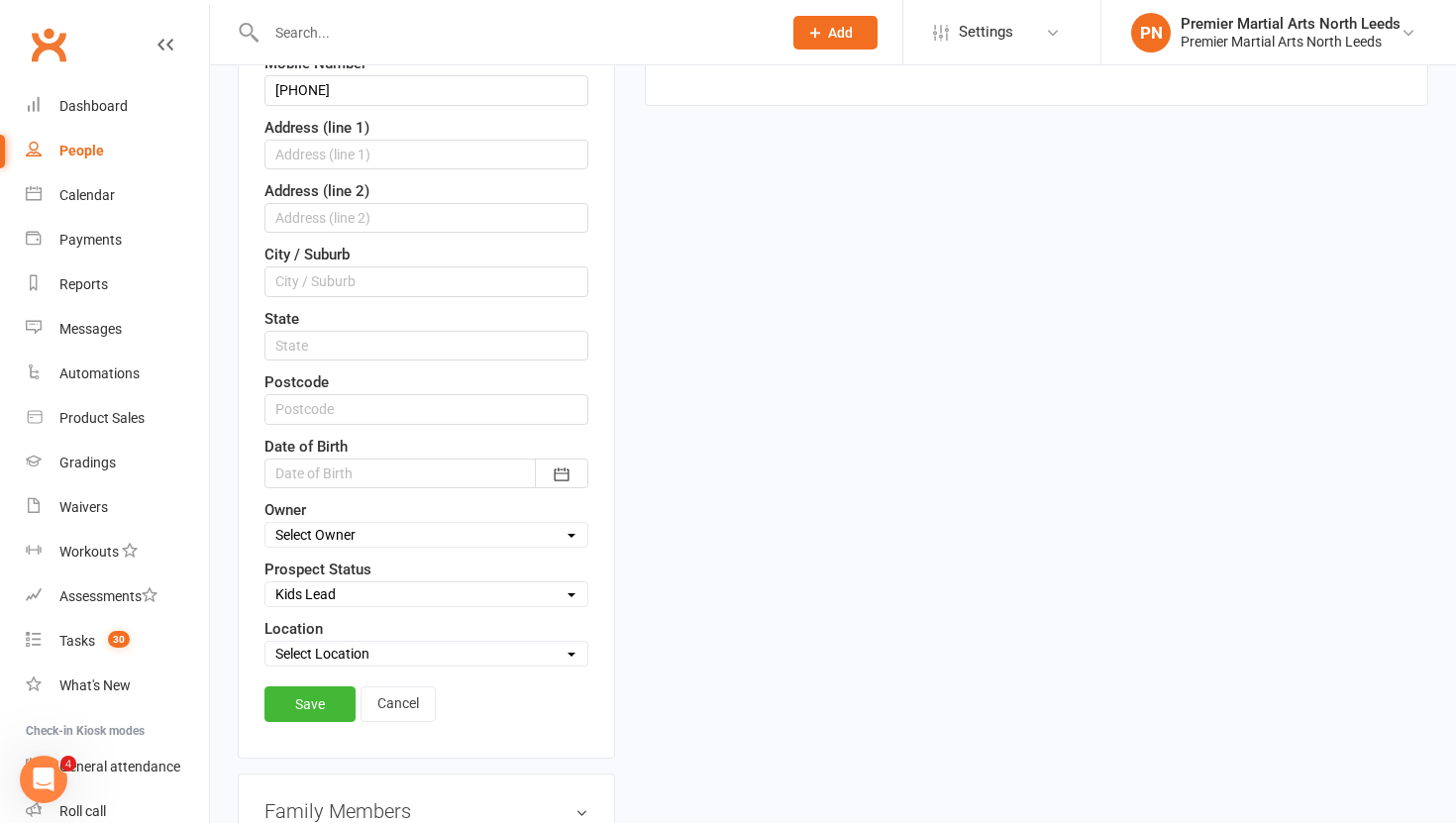 click on "Select Initial Call Made - L1 Booked Self Booked Via Calendly - L1 Booked Initial Call Made - Left Voicemail - Follow Up Needed No Contact Number- Initial Email sent - Follow Up Needed Follow Up Call Made - L1 Booked L2 Booked L2 Attended - No Sign Up - Follow Up Needed Kids Lead Adults Lead Bradford Lead (DO NOT CHANGE)" at bounding box center (426, 594) 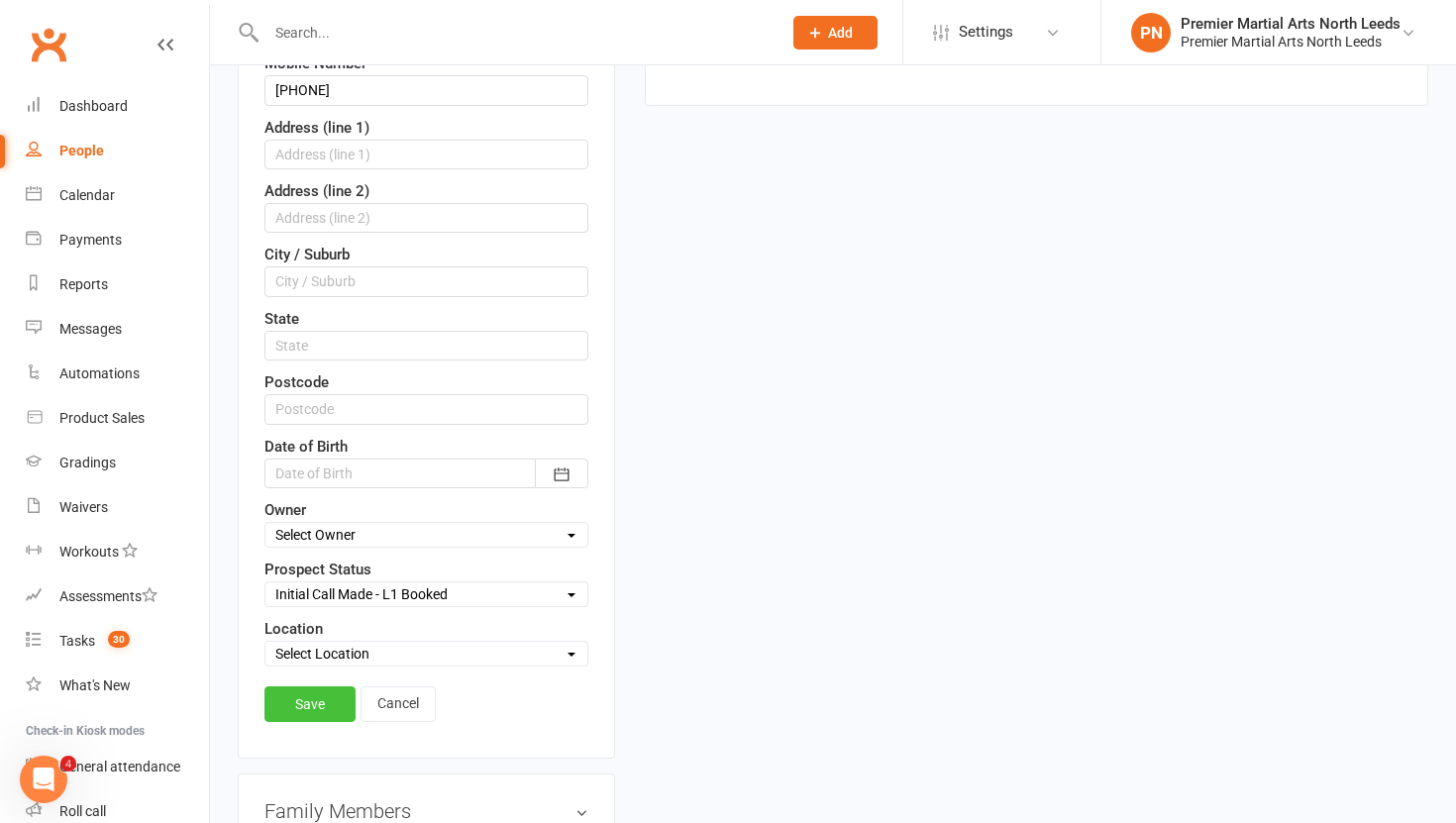 click on "Save" at bounding box center (310, 704) 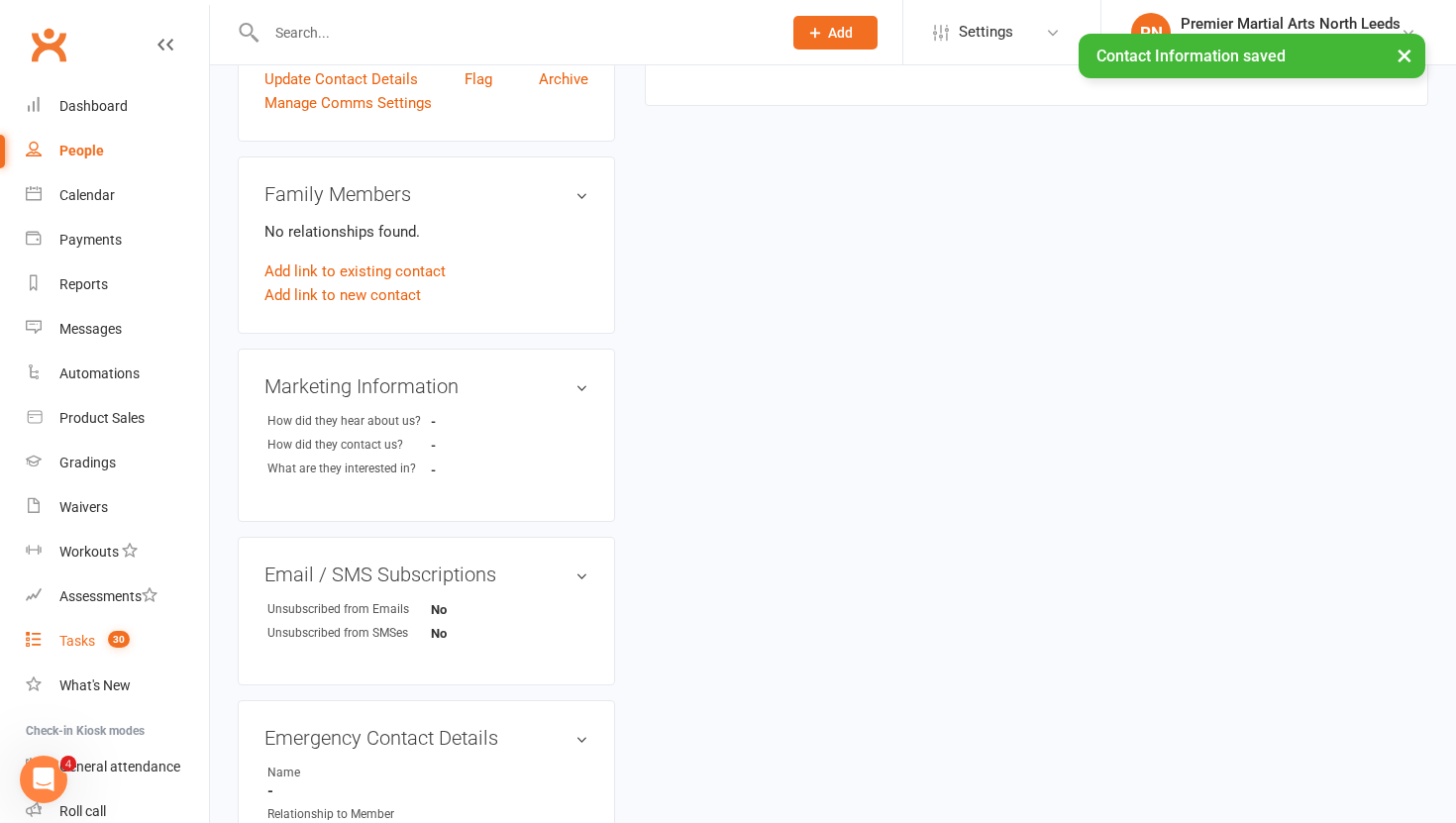 click on "Tasks" at bounding box center (77, 641) 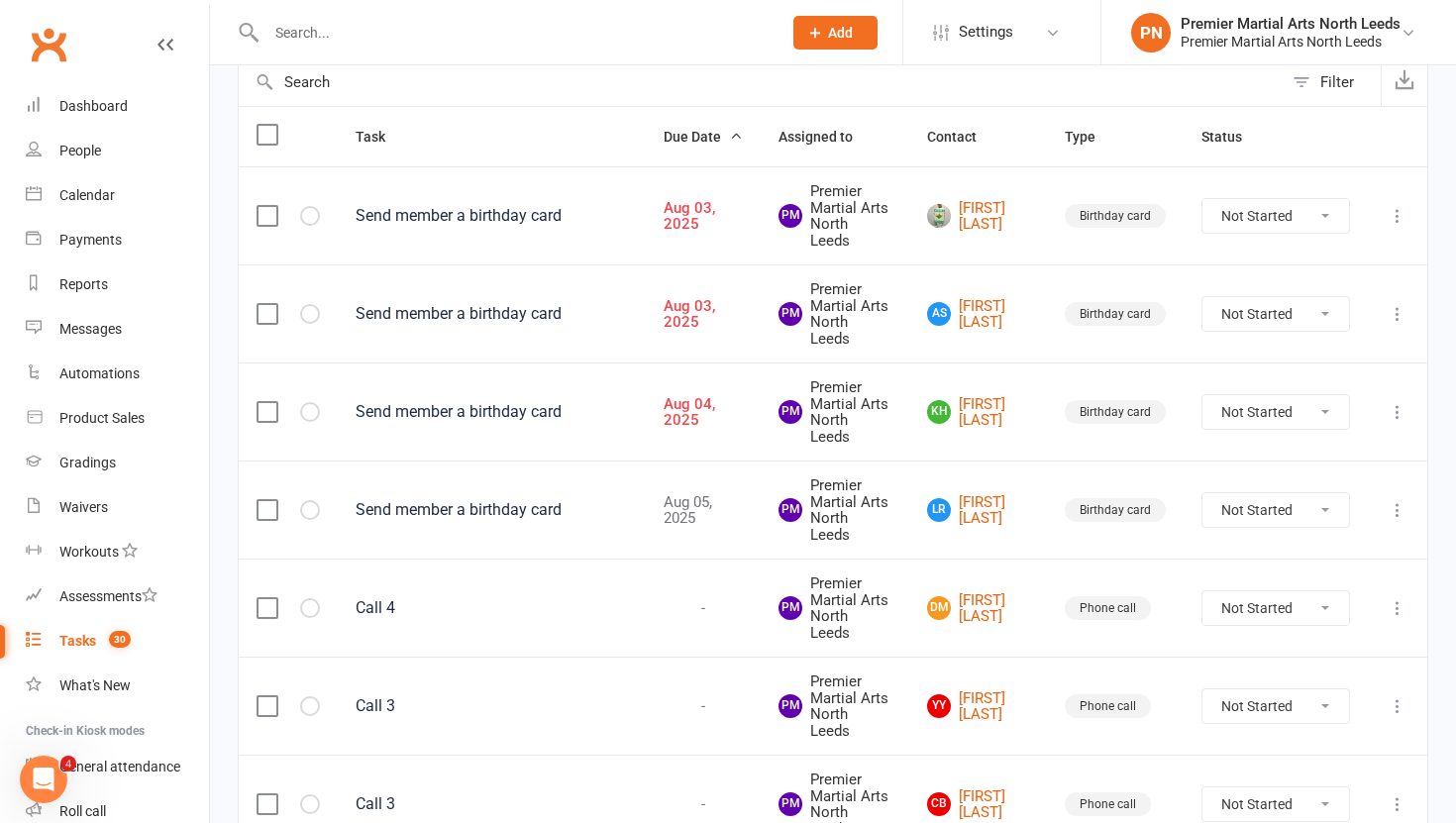 scroll, scrollTop: 208, scrollLeft: 0, axis: vertical 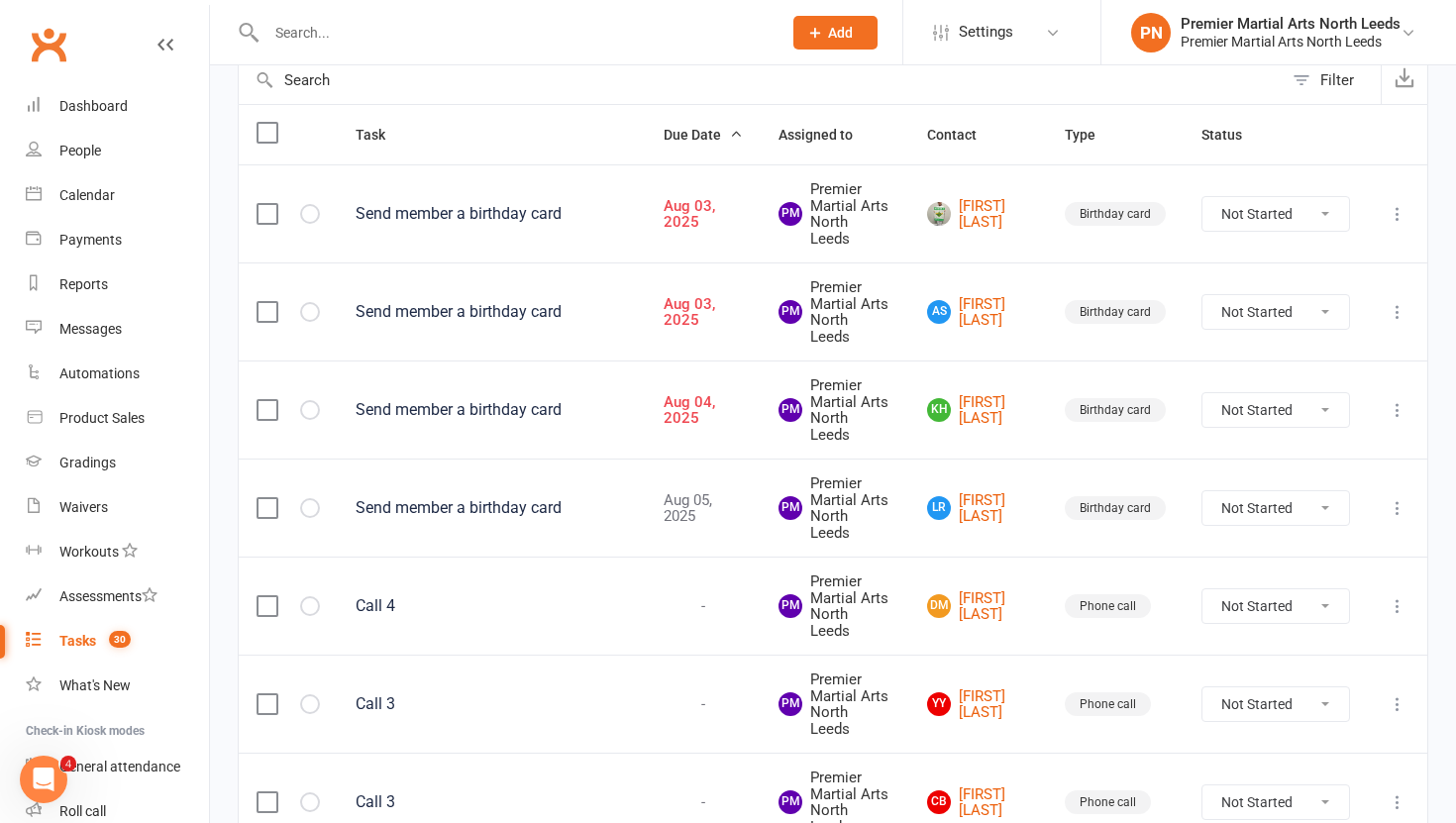 click at bounding box center (1398, 410) 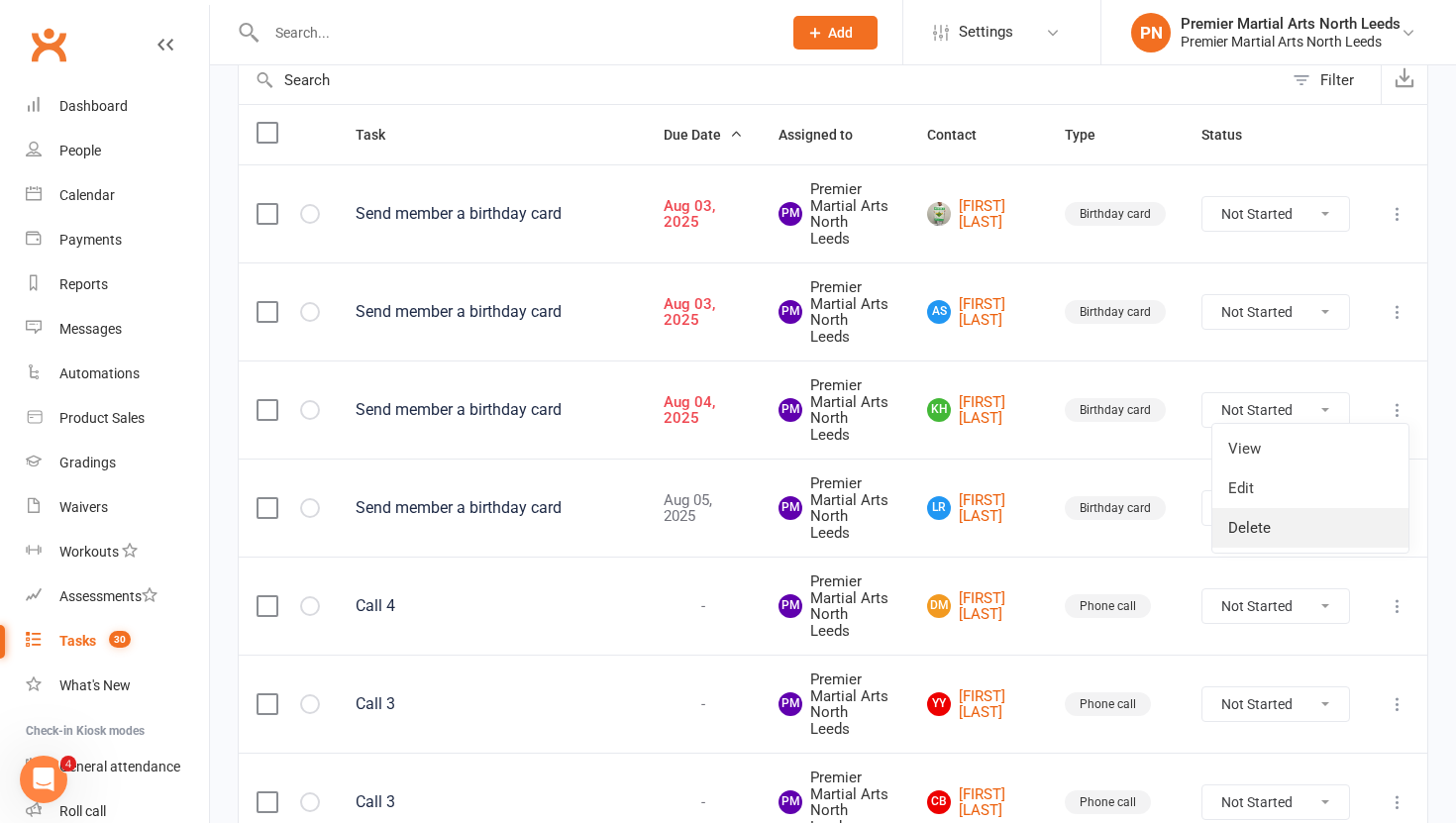click on "Delete" at bounding box center (1310, 528) 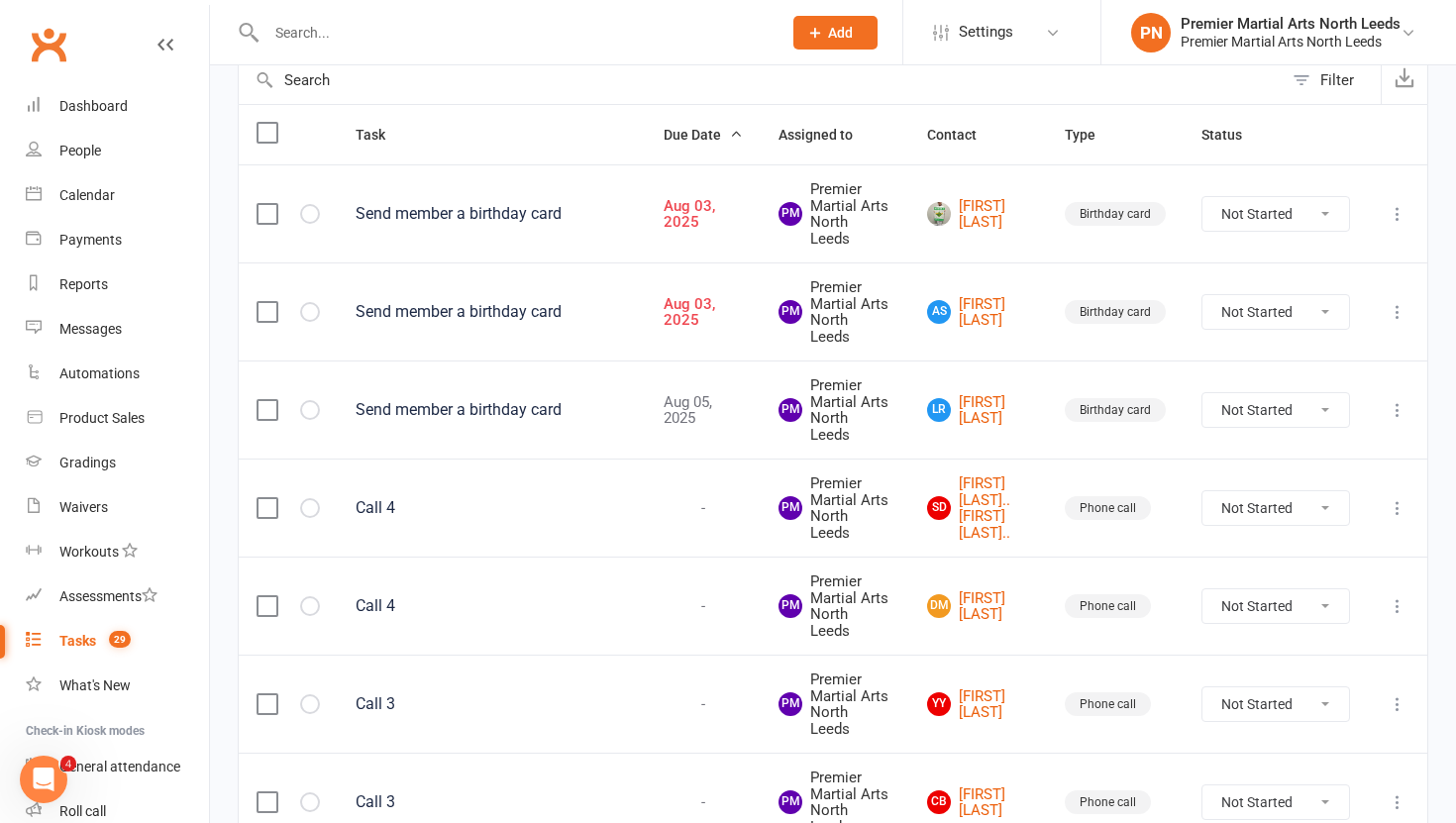 click at bounding box center (1398, 410) 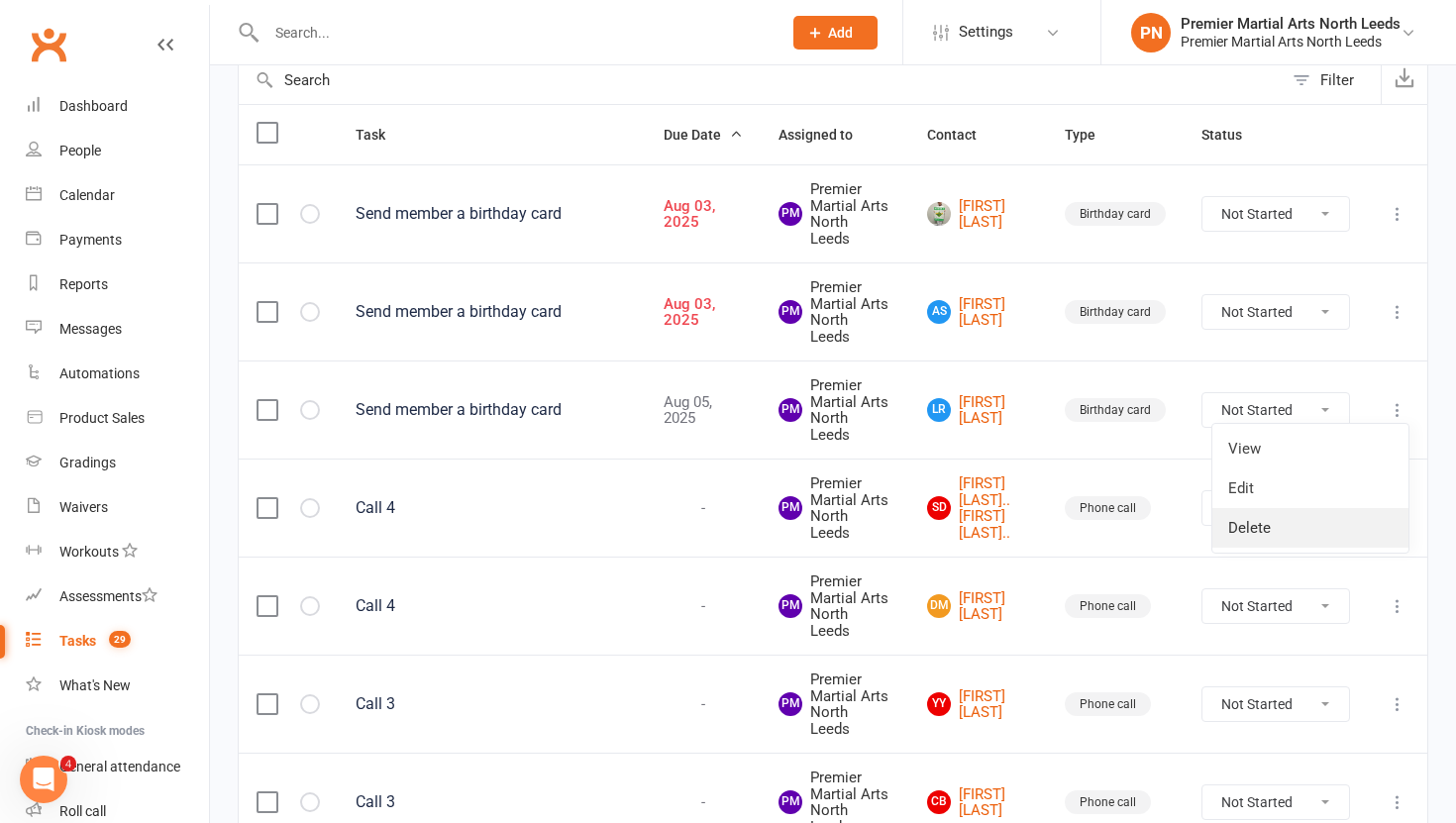 click on "Delete" at bounding box center (1310, 528) 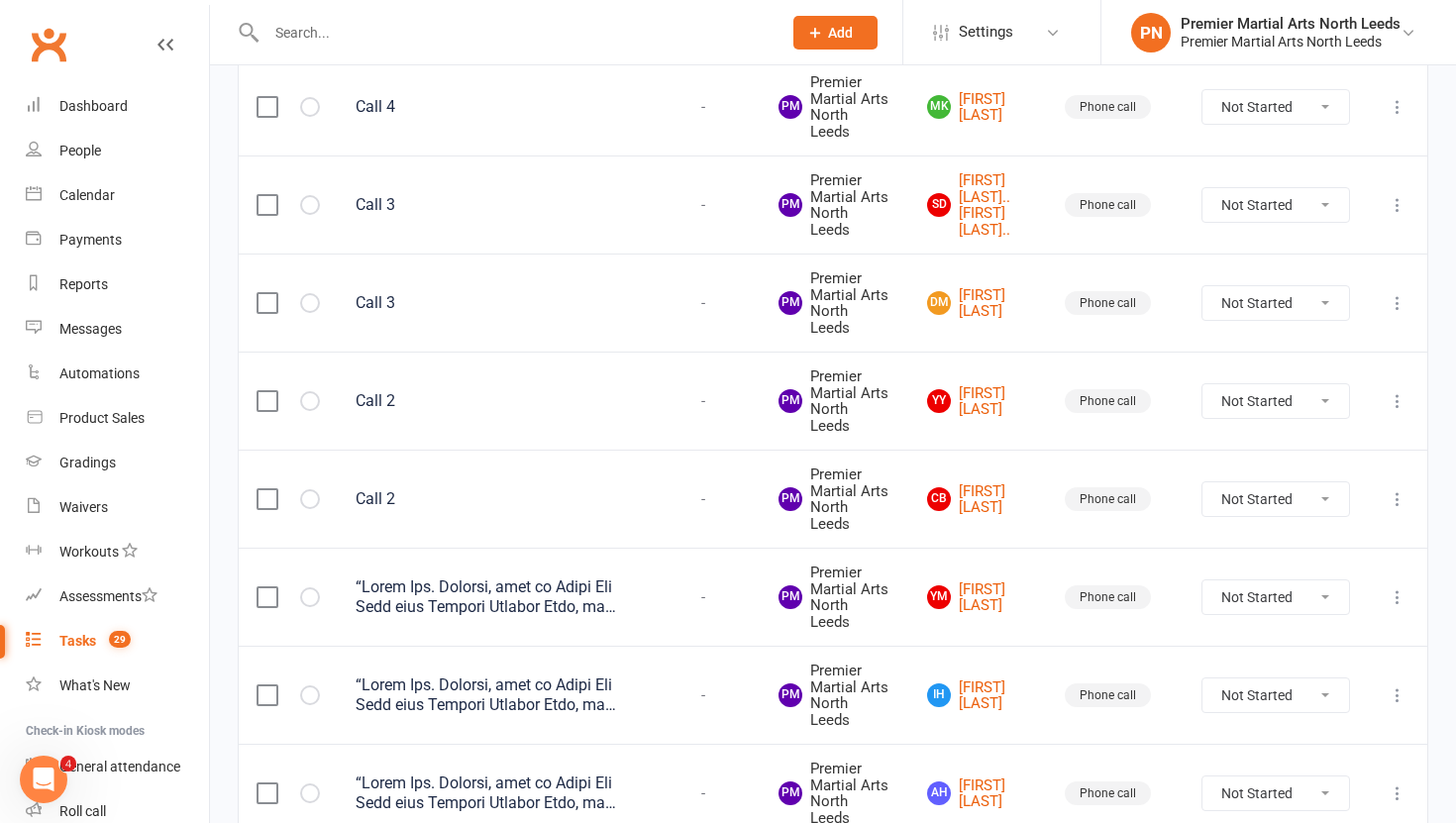 scroll, scrollTop: 2148, scrollLeft: 0, axis: vertical 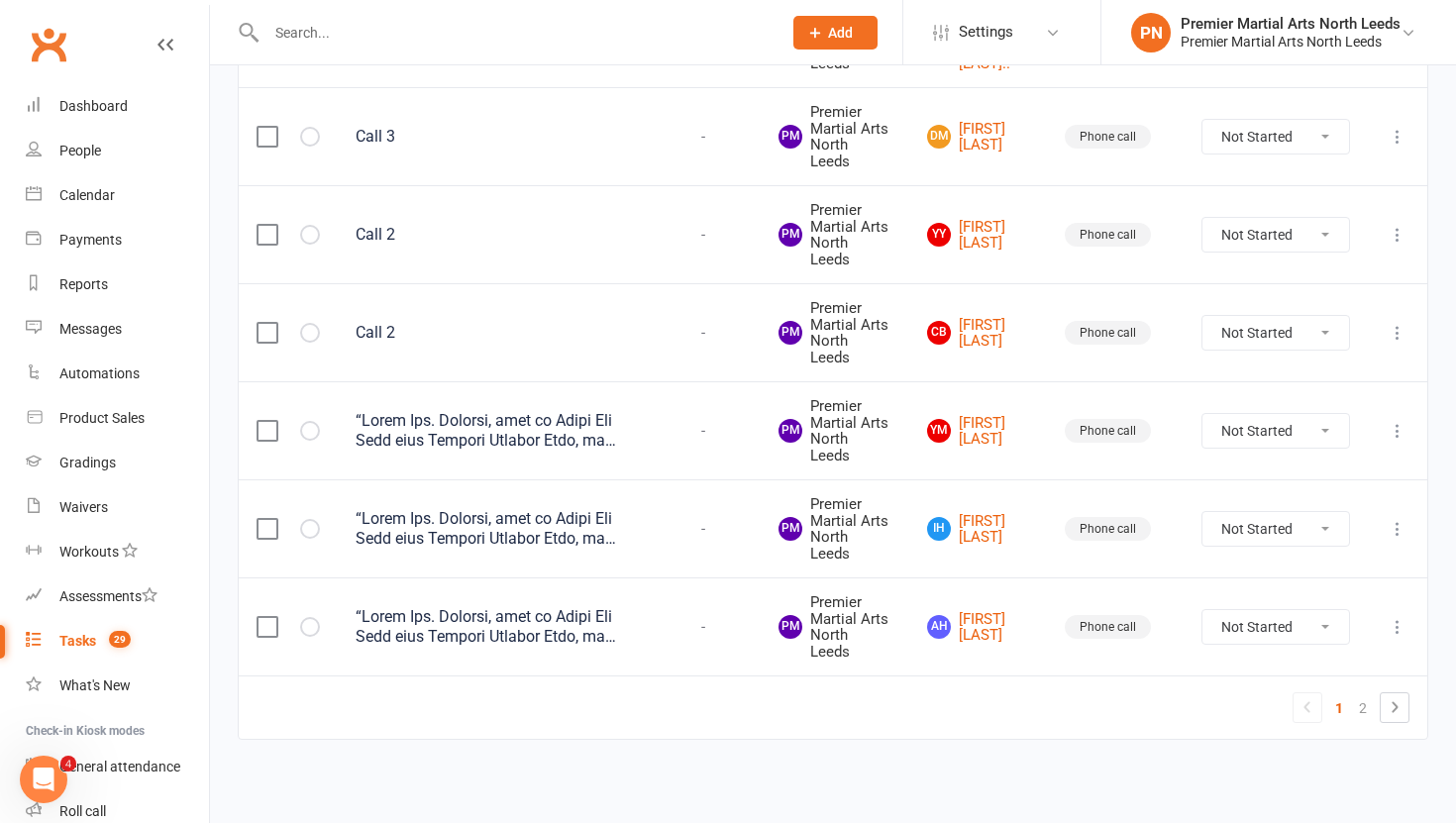 click on "Not Started In Progress Waiting Complete" at bounding box center (1276, 431) 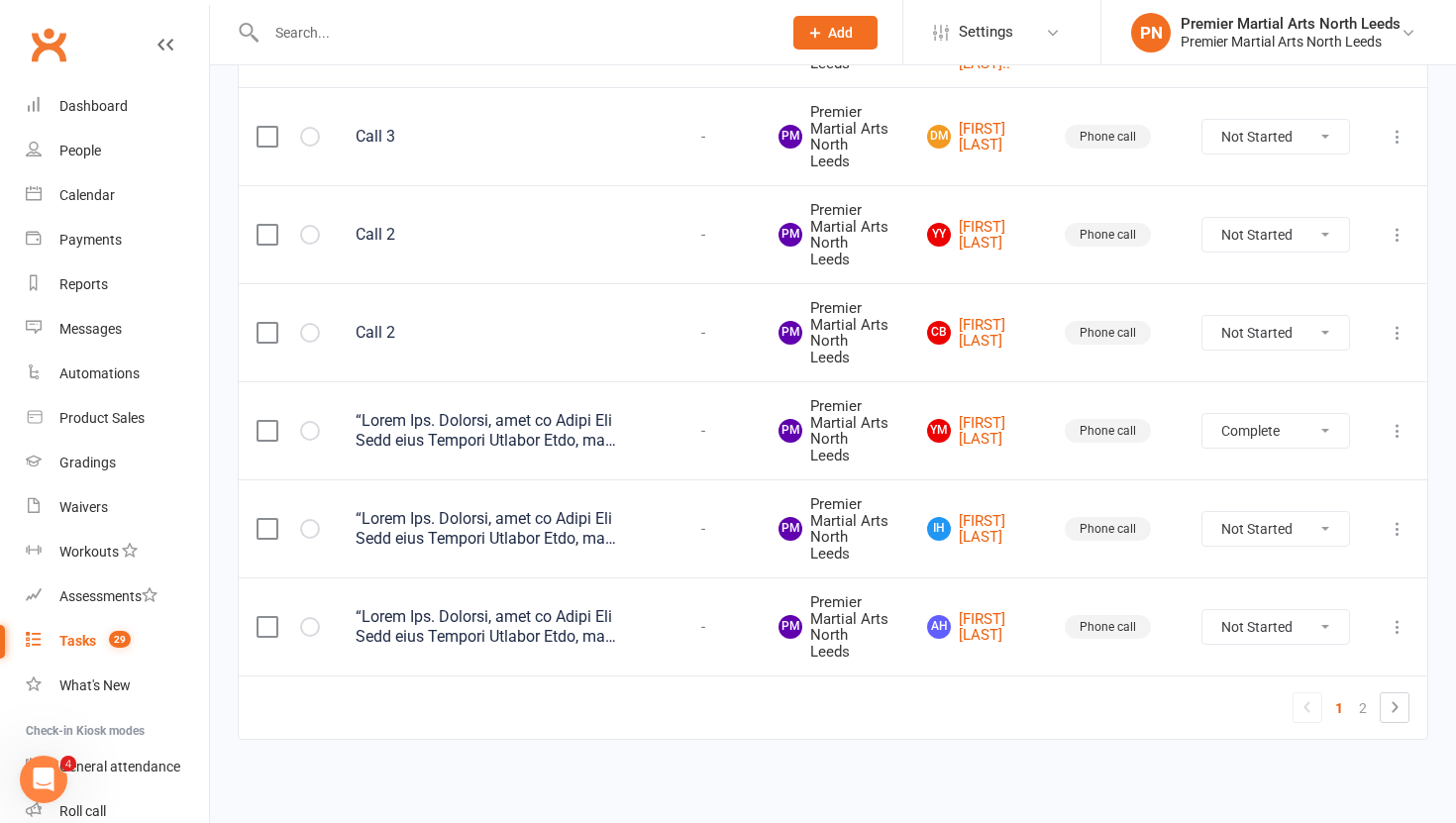 select on "unstarted" 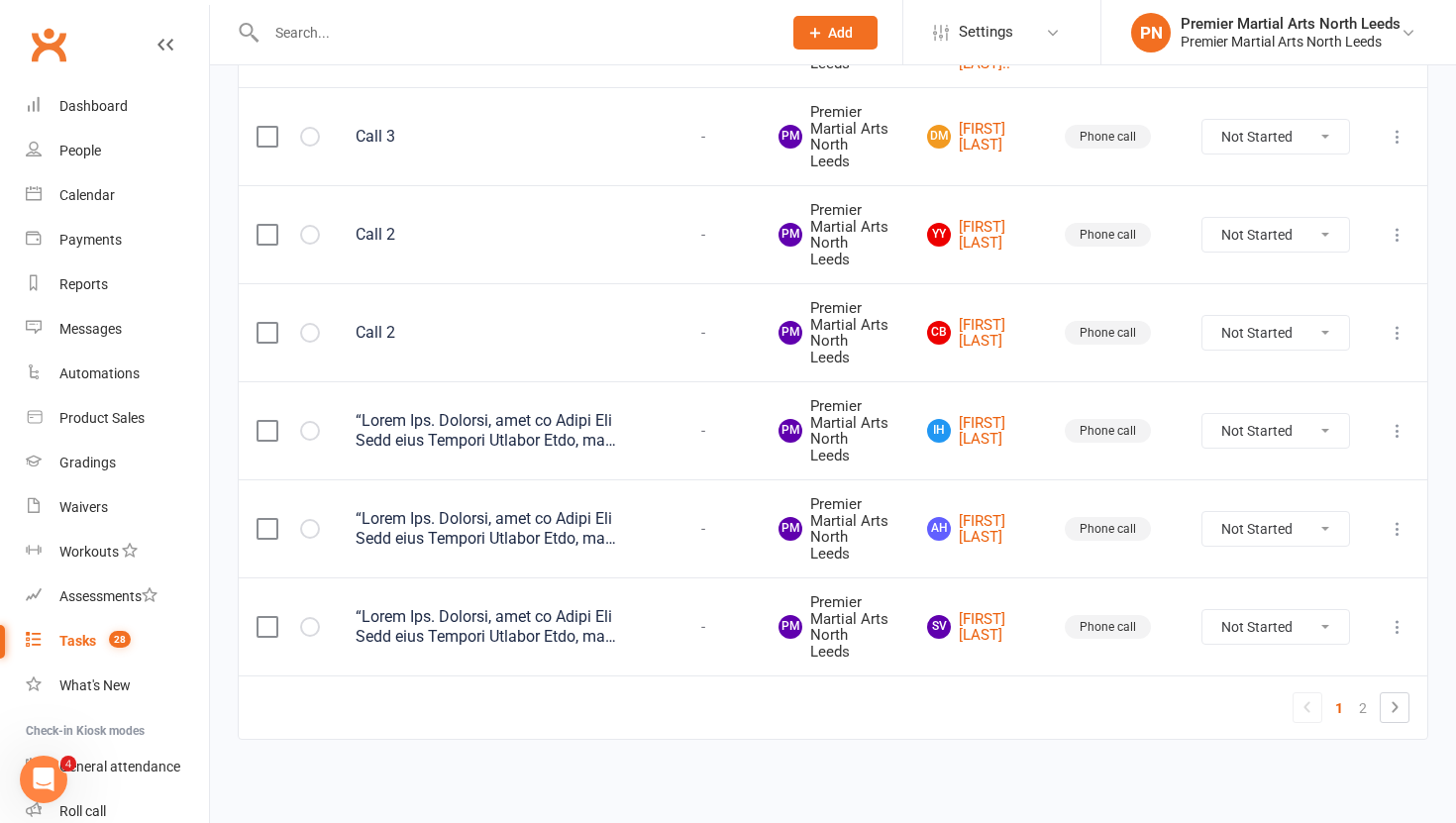click on "Not Started In Progress Waiting Complete" at bounding box center (1276, 431) 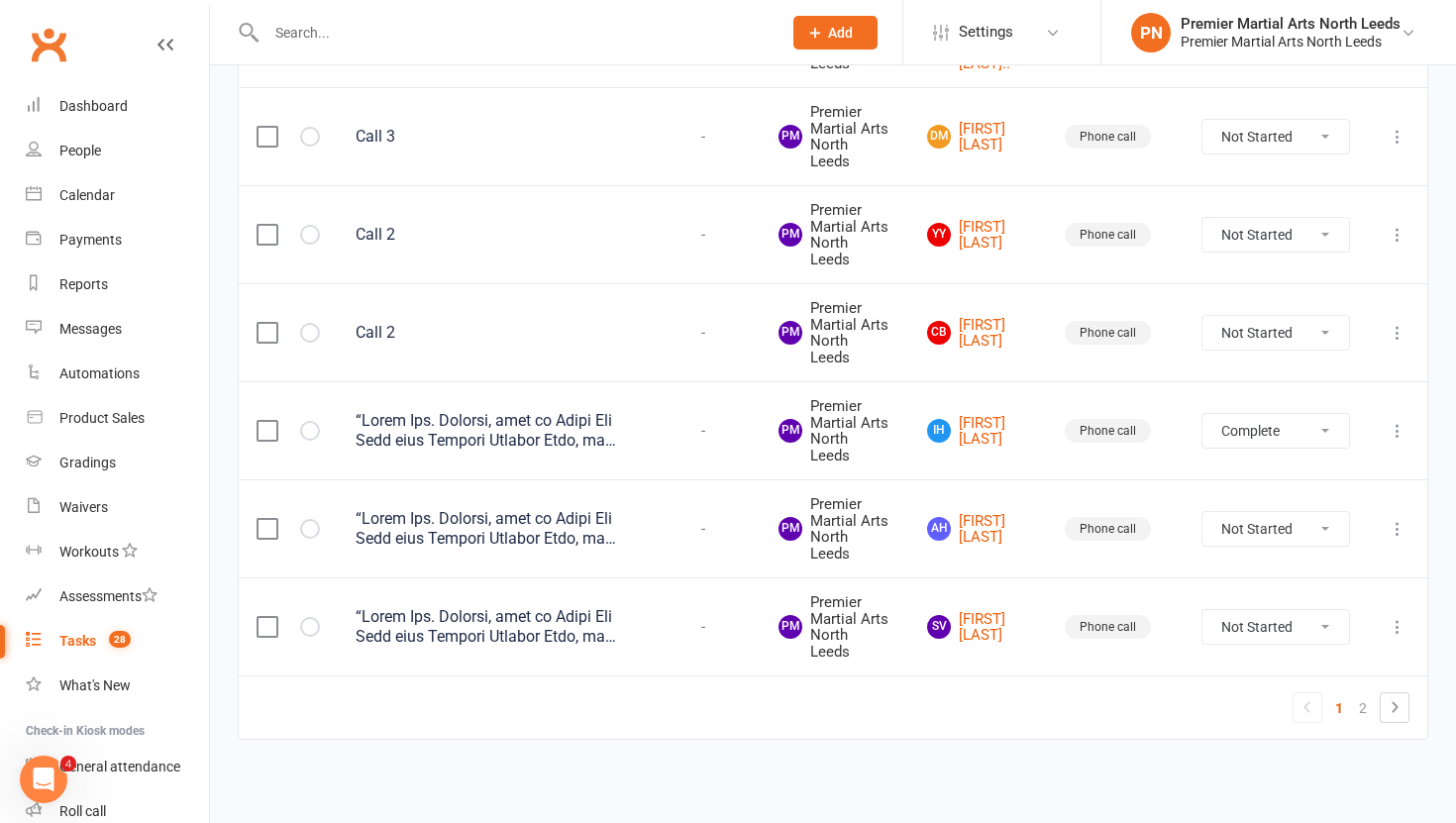 select on "unstarted" 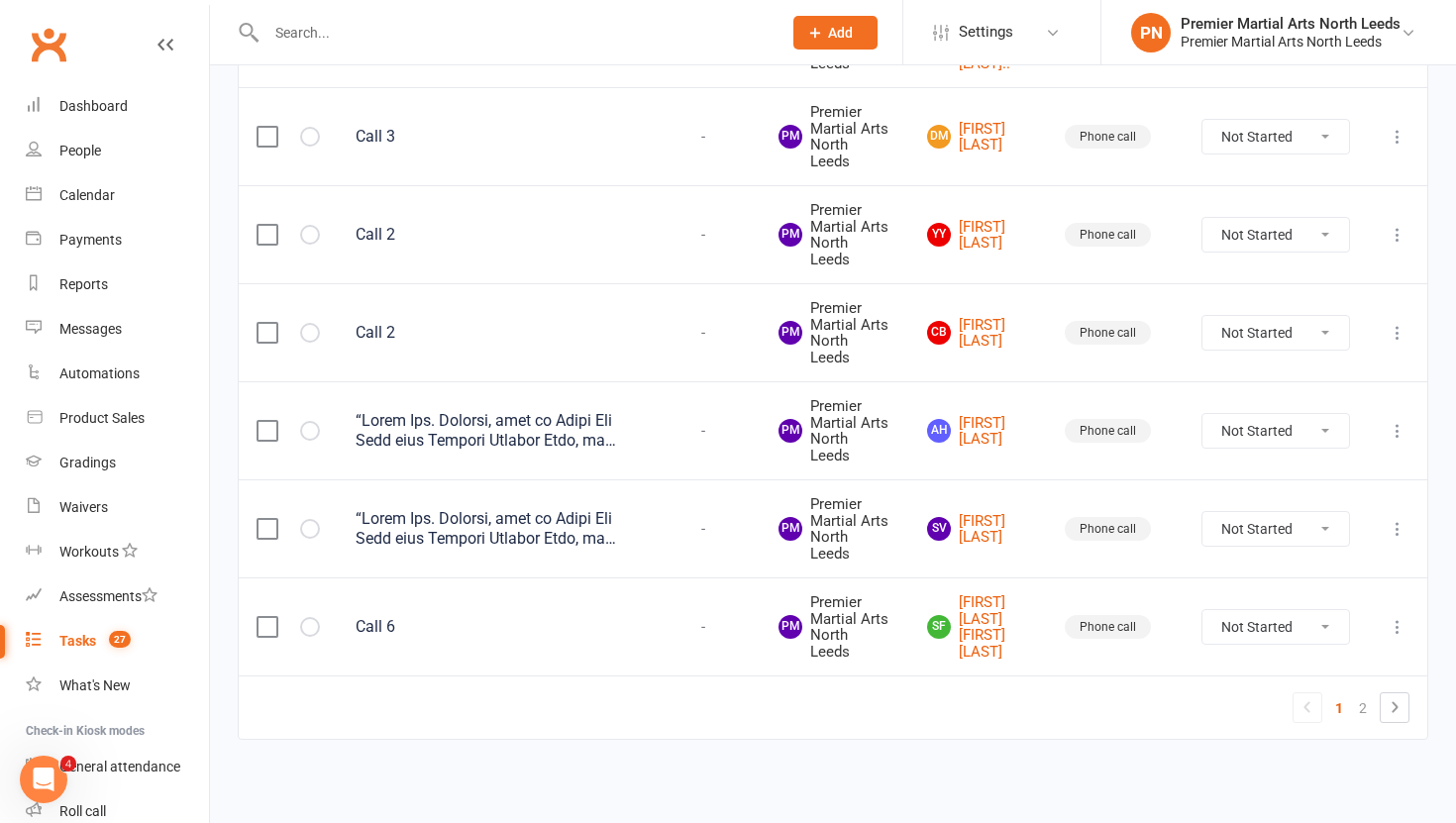 click on "Not Started In Progress Waiting Complete" at bounding box center [1276, 431] 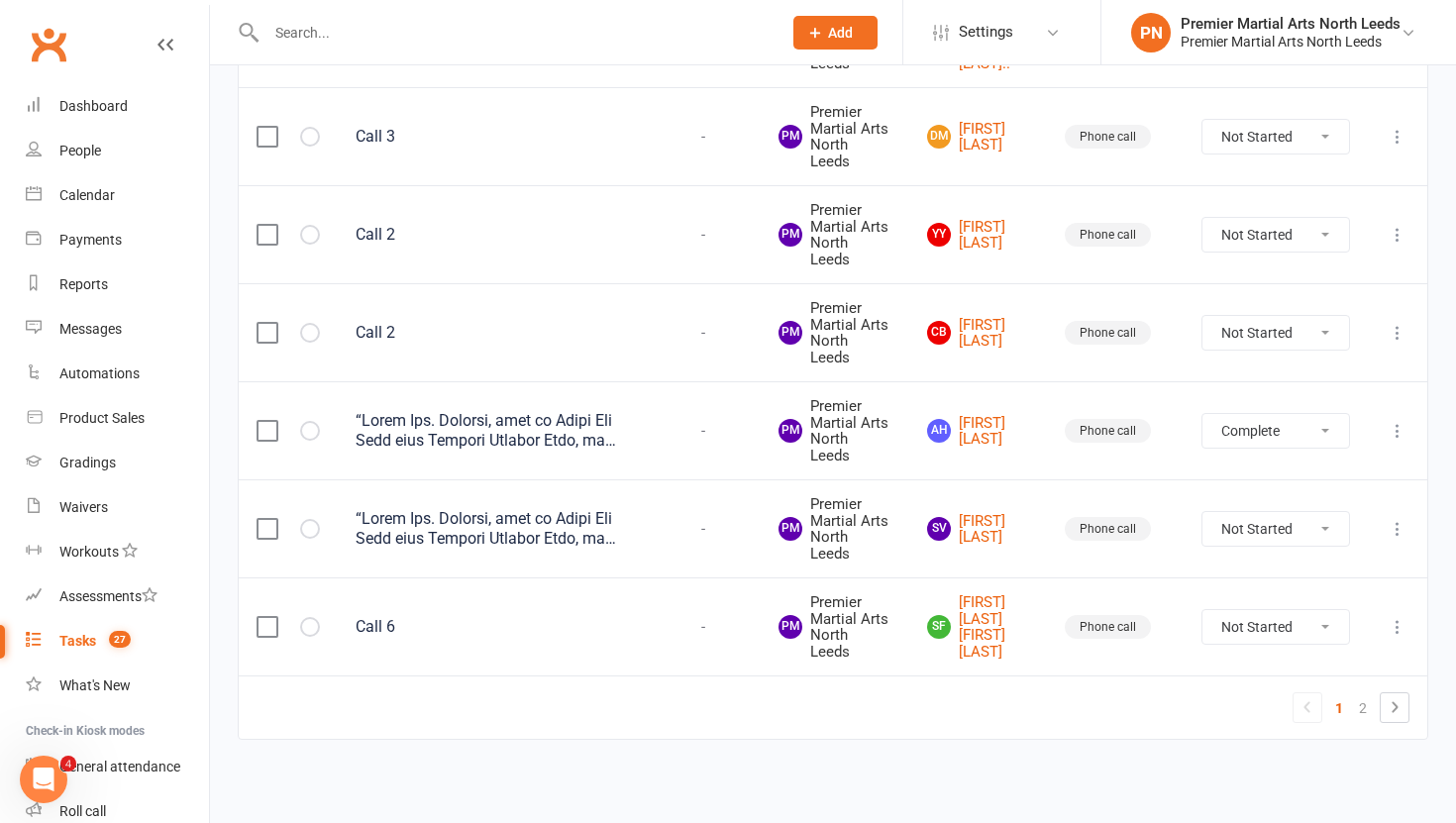 select on "unstarted" 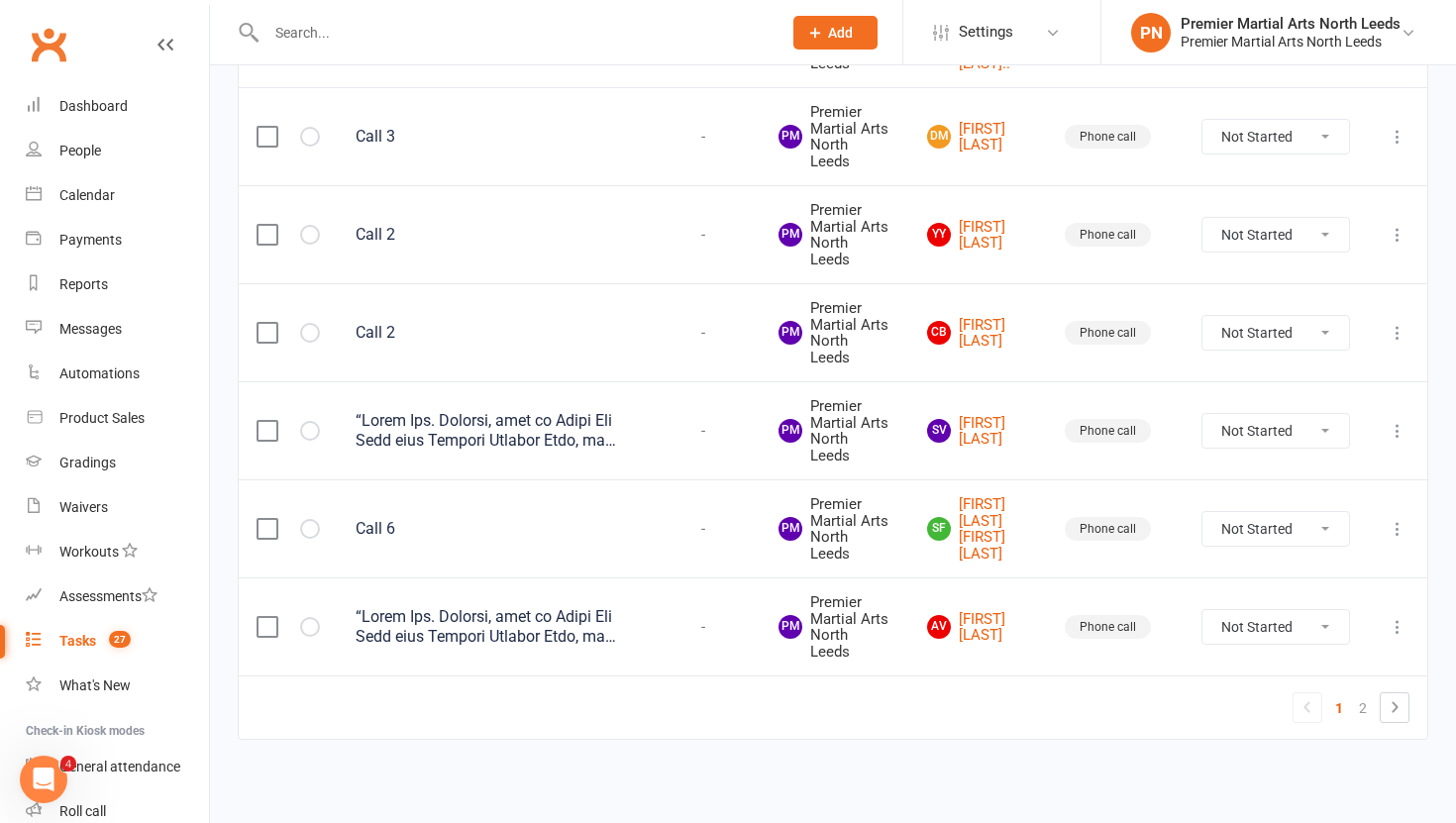 click on "Not Started In Progress Waiting Complete" at bounding box center [1276, 431] 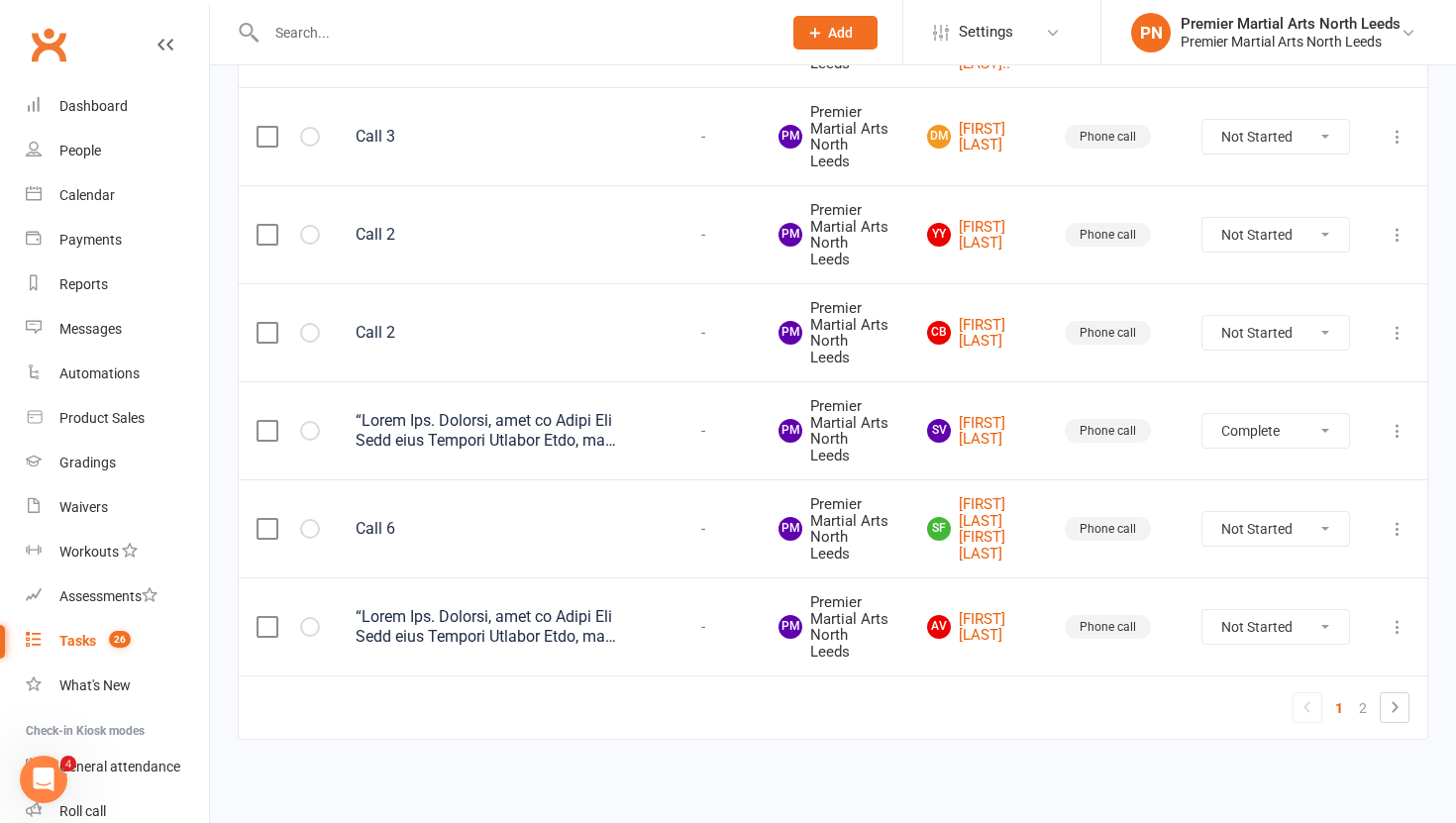select on "unstarted" 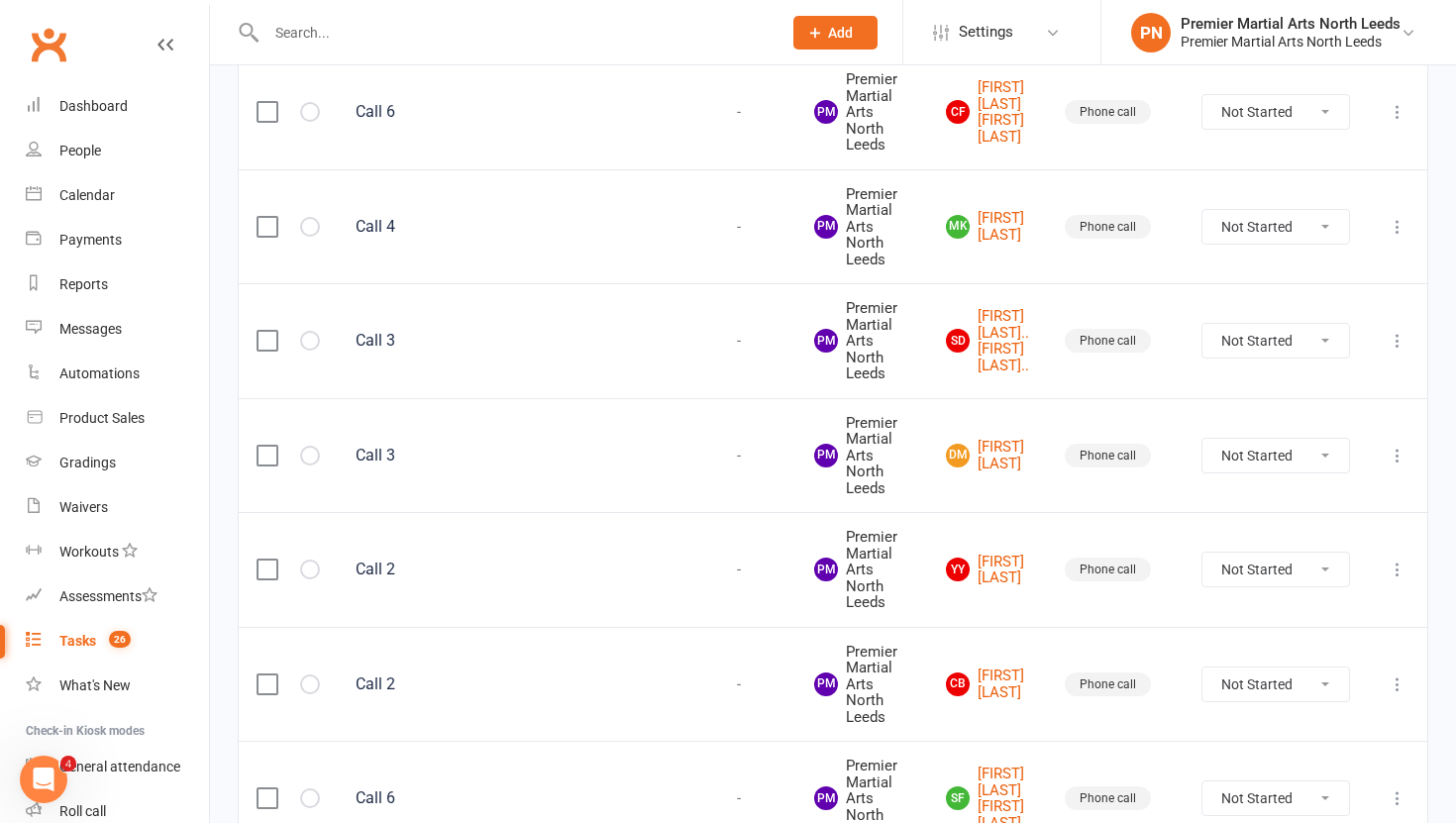 scroll, scrollTop: 2442, scrollLeft: 0, axis: vertical 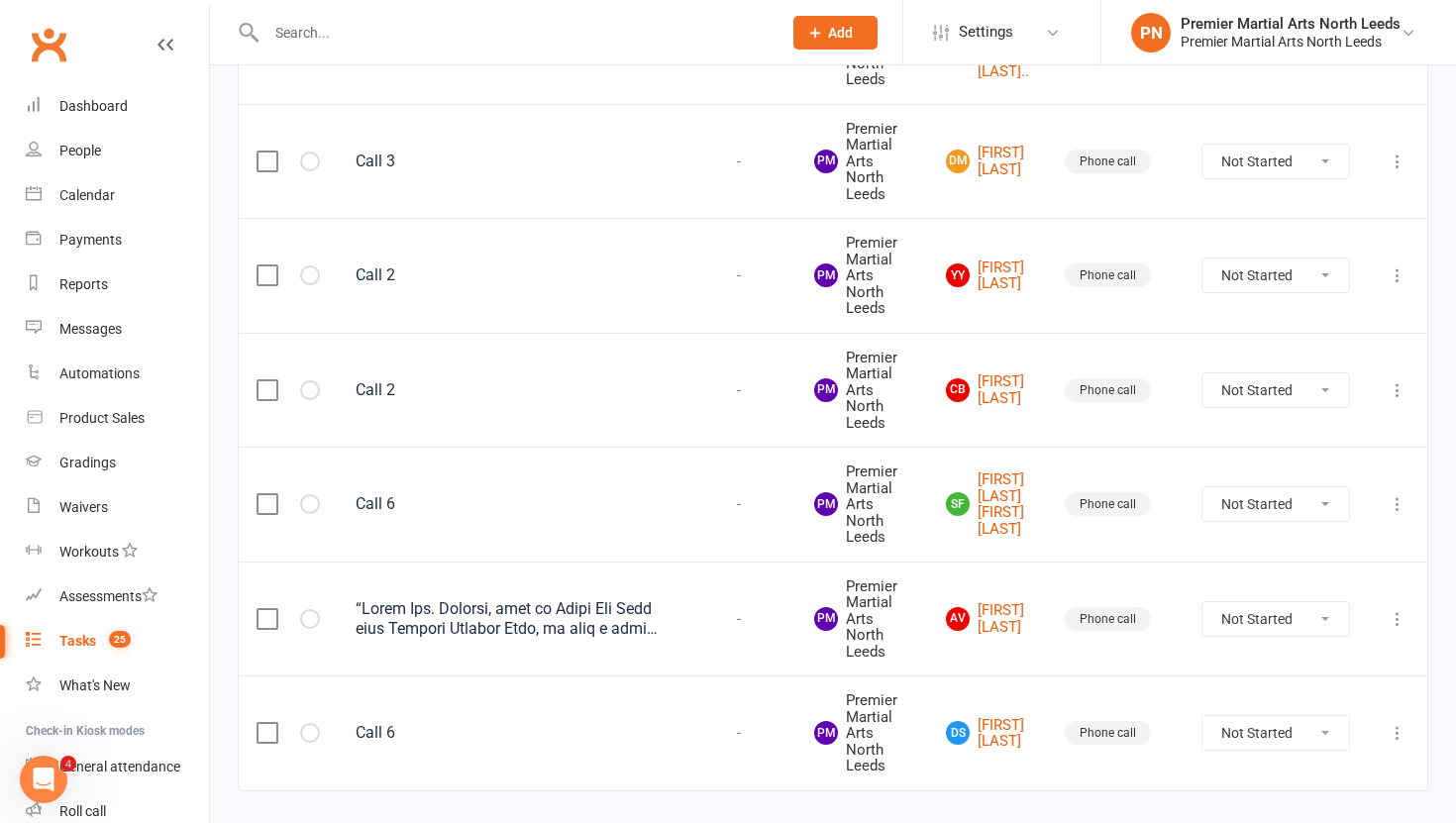 click on "Not Started In Progress Waiting Complete" at bounding box center (1276, 619) 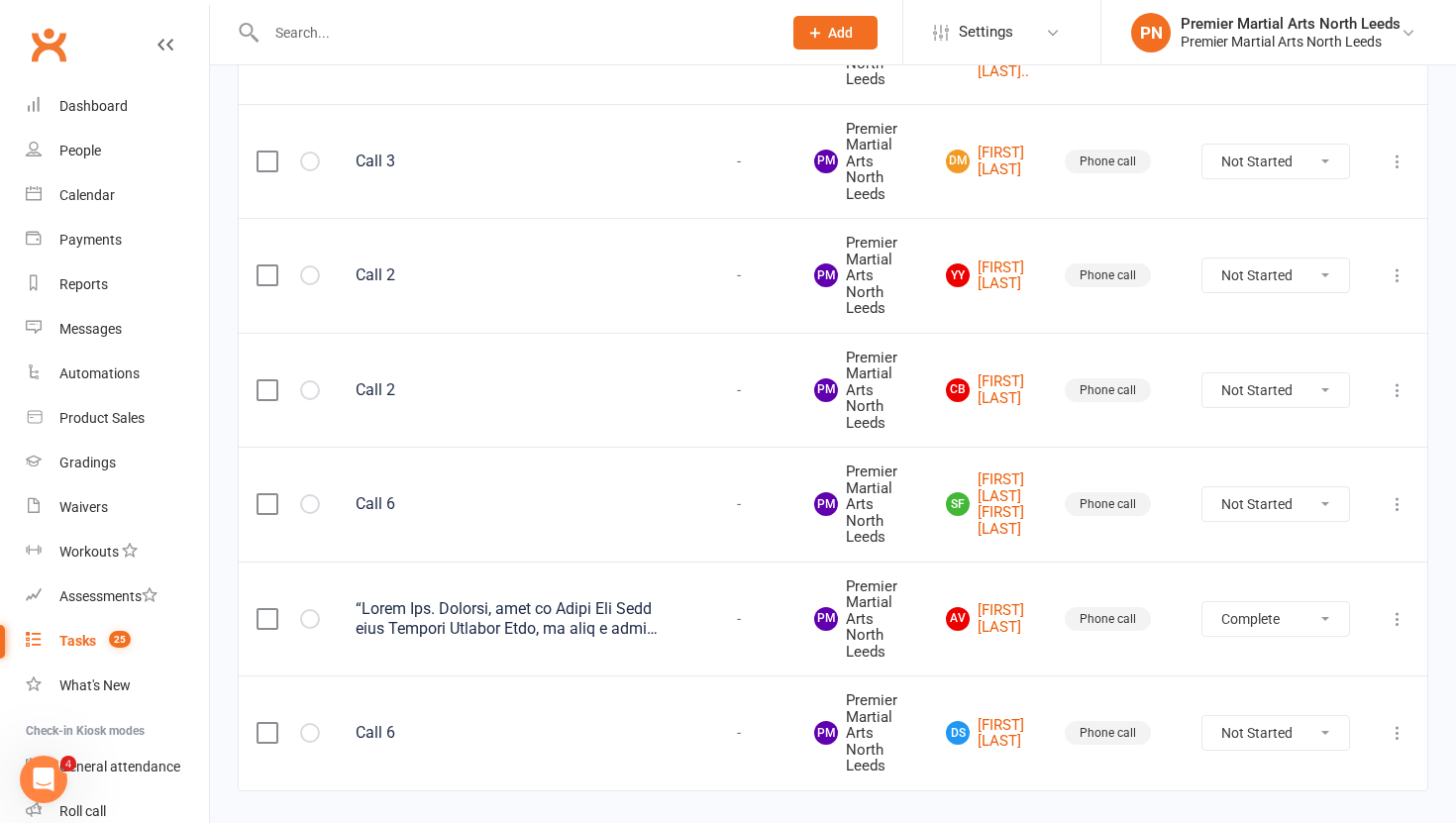 select on "unstarted" 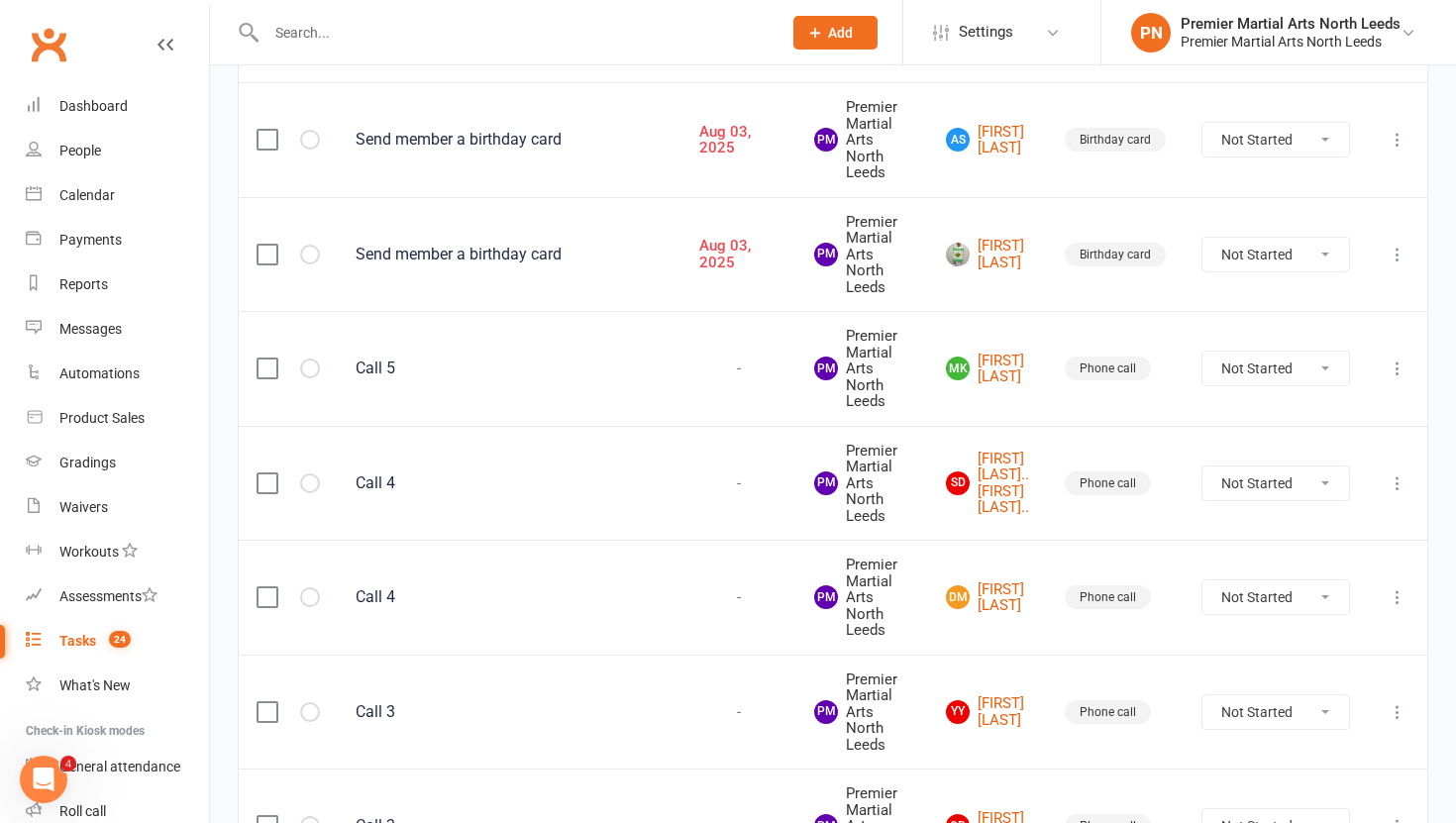 scroll, scrollTop: 0, scrollLeft: 0, axis: both 